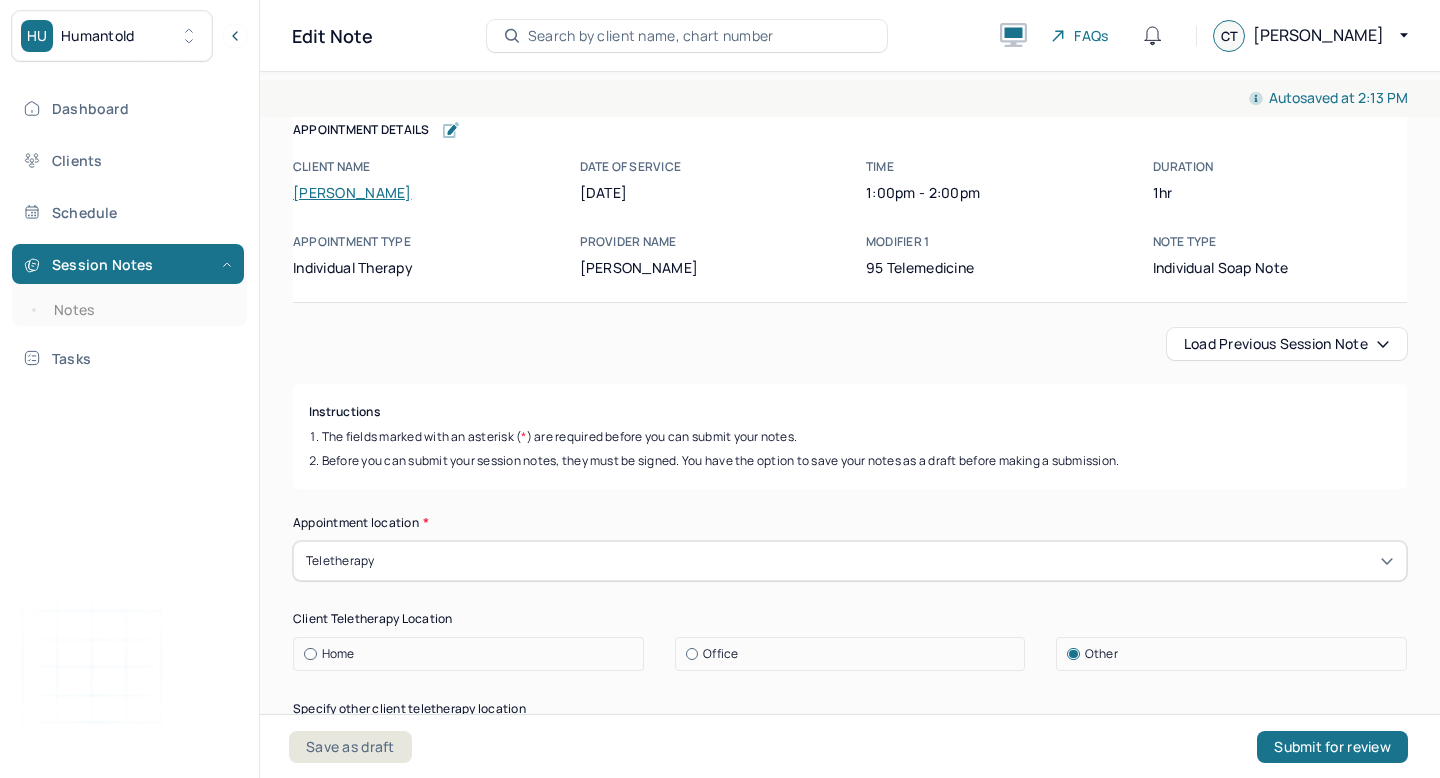 scroll, scrollTop: 0, scrollLeft: 0, axis: both 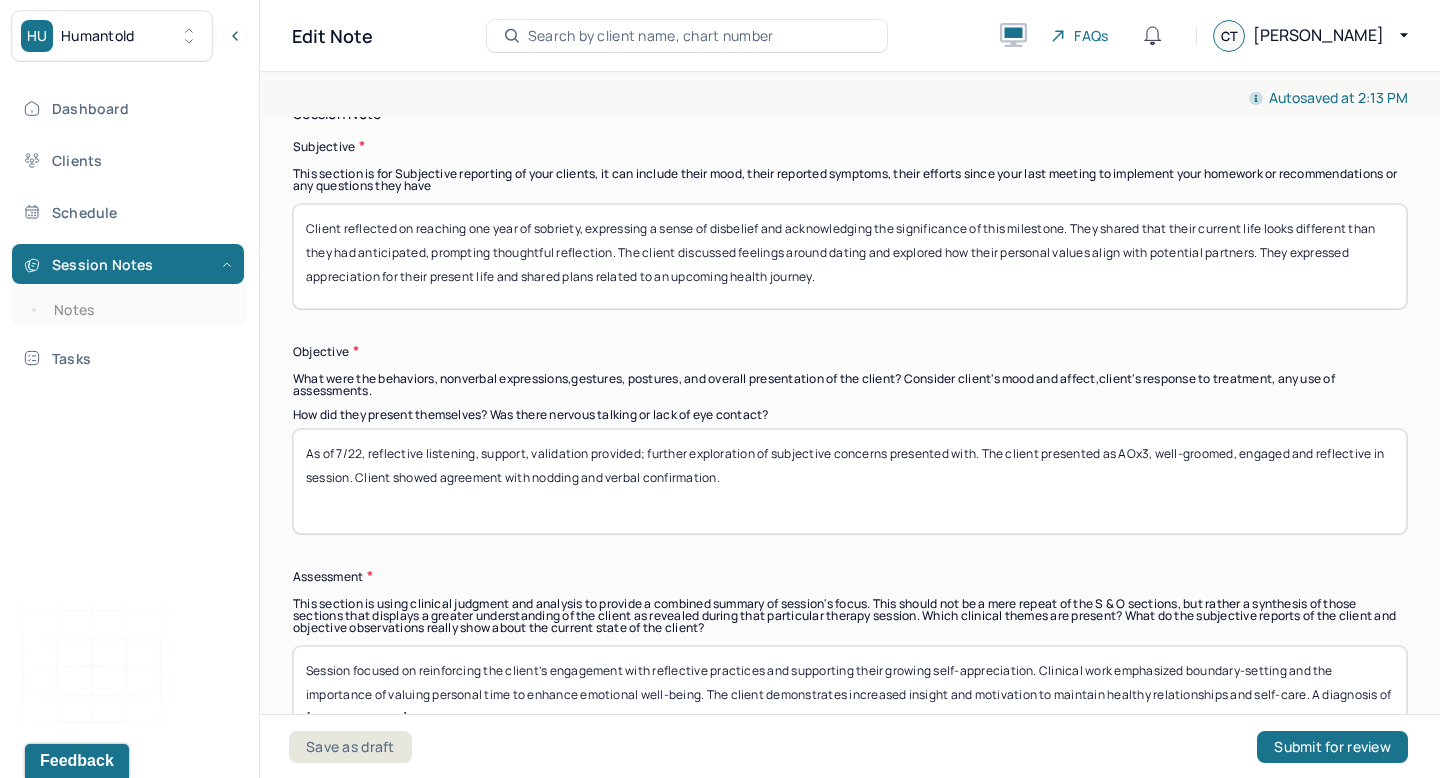 type on "Client reflected on reaching one year of sobriety, expressing a sense of disbelief and acknowledging the significance of this milestone. They shared that their current life looks different than they had anticipated, prompting thoughtful reflection. The client discussed feelings around dating and explored how their personal values align with potential partners. They expressed appreciation for their present life and shared plans related to an upcoming health journey." 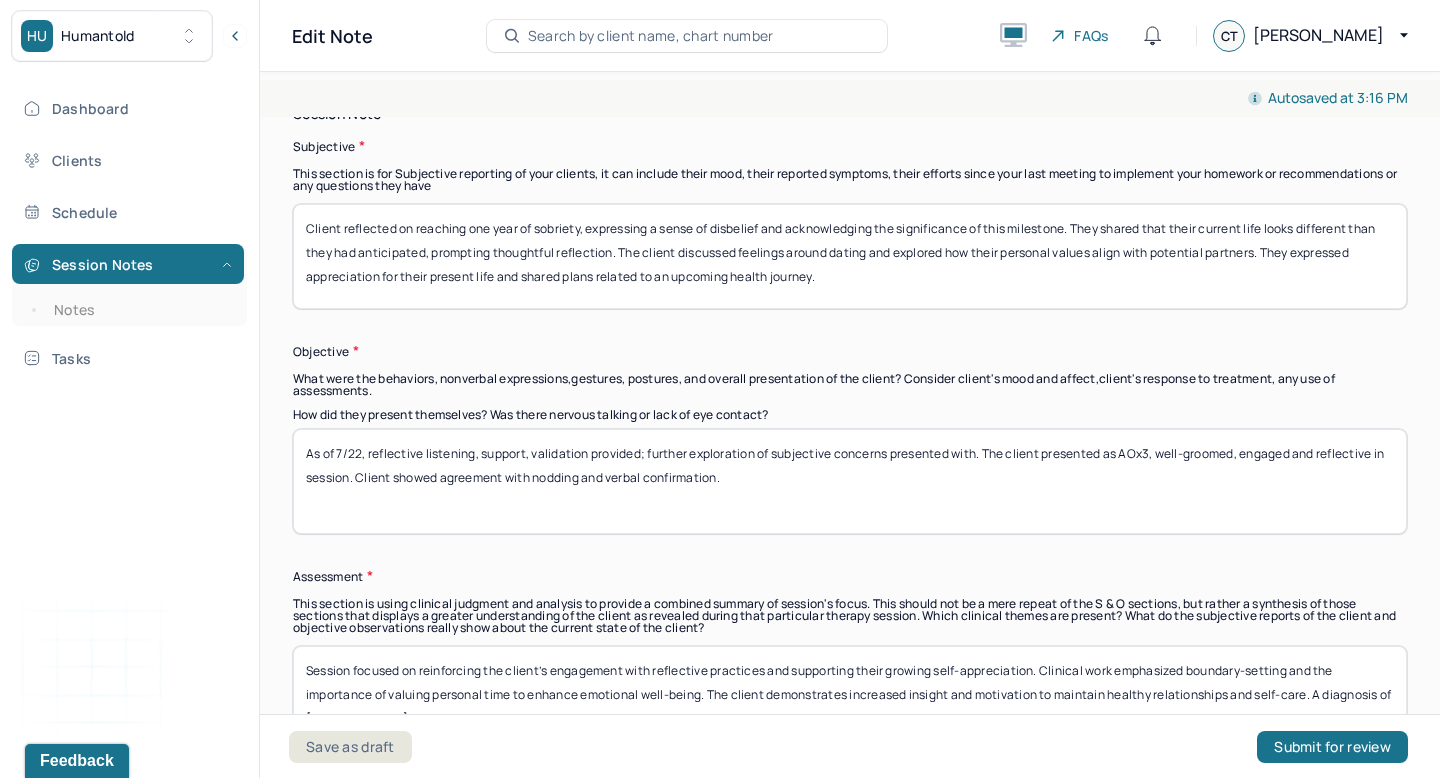 click on "Session focused on reinforcing the client’s engagement with reflective practices and supporting their growing self-appreciation. Clinical work emphasized boundary-setting and the importance of valuing personal time to enhance emotional well-being. The client demonstrates increased insight and motivation to maintain healthy relationships and self-care. A diagnosis of Adjustment Disorder with Anxiety remains appropriate." at bounding box center [850, 698] 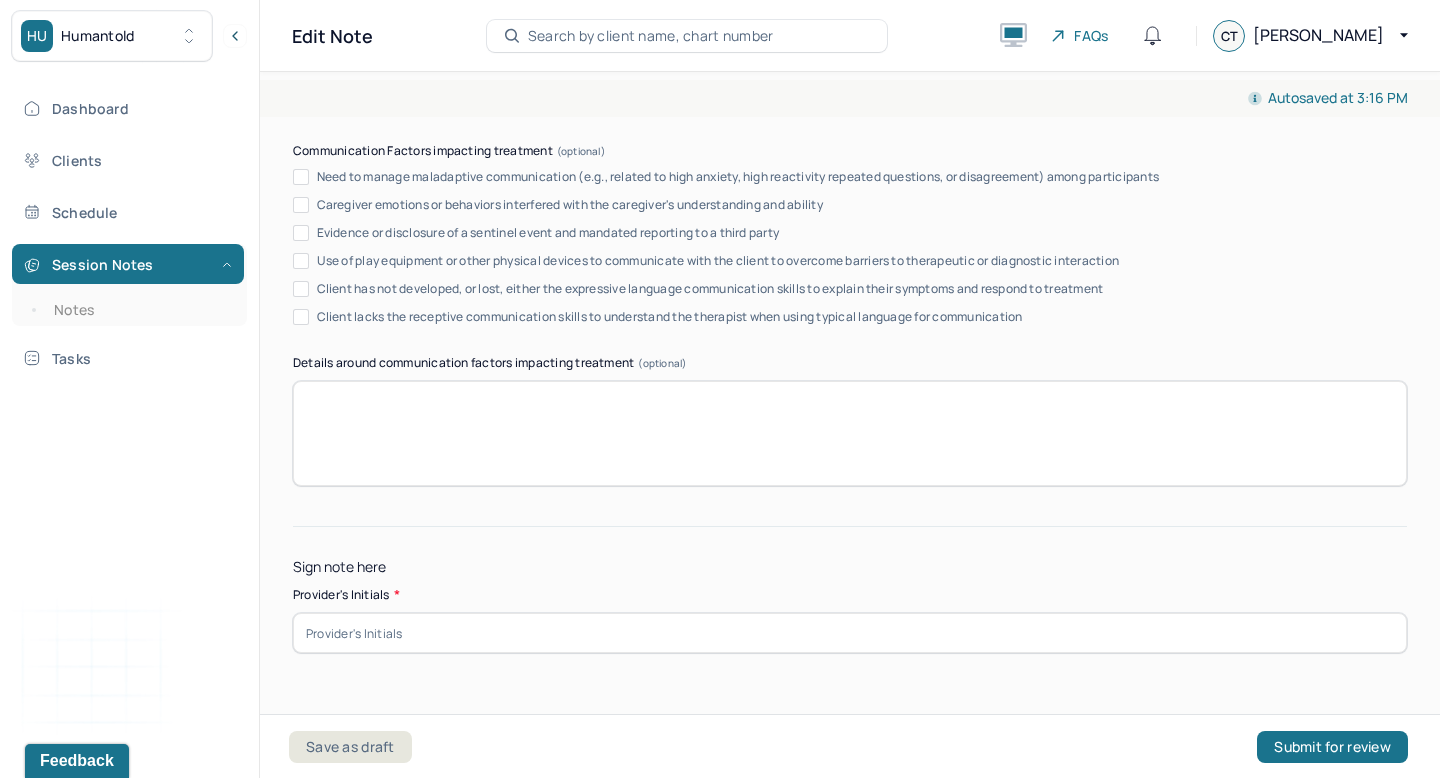 scroll, scrollTop: 3973, scrollLeft: 0, axis: vertical 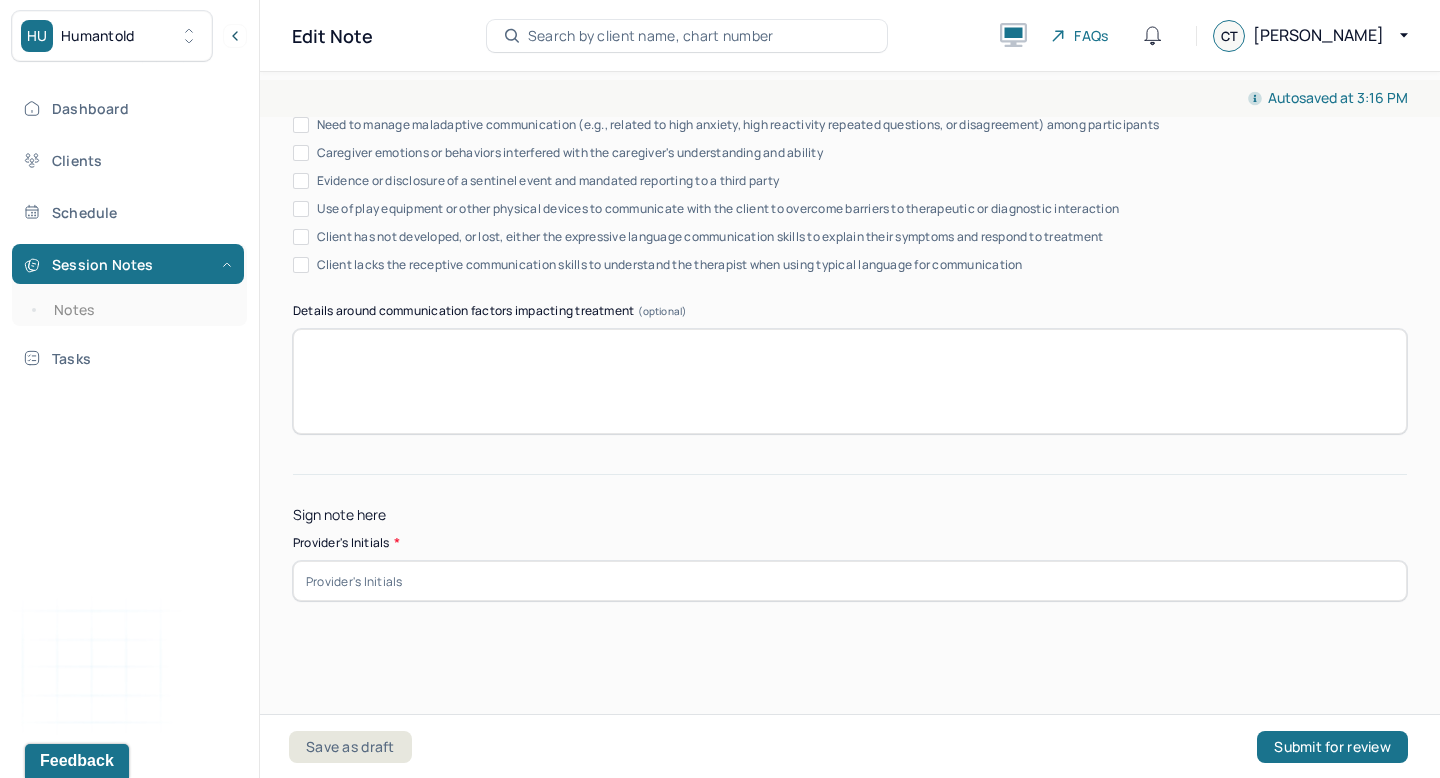 type on "In this session, the client continued to demonstrate increased insight and emotional clarity, particularly in relation to their one-year sobriety milestone. Interventions included reflective listening and values clarification to support exploration of identity, relationships, and future goals. The client appeared grounded and engaged, with appropriate affect and coherent thought process. A diagnosis of [MEDICAL_DATA] remains appropriate, and progress toward greater emotional stability and value-based living is evident." 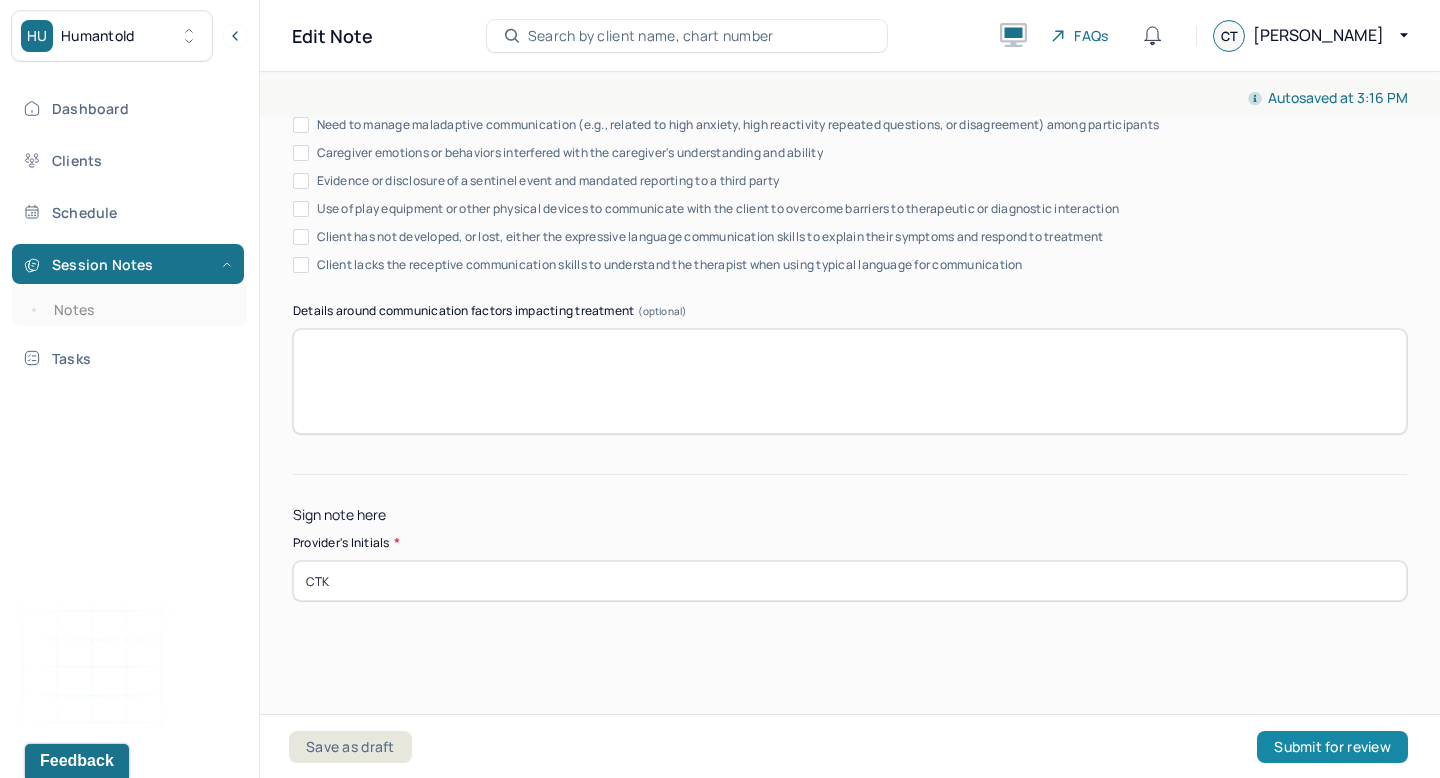 type on "CTK" 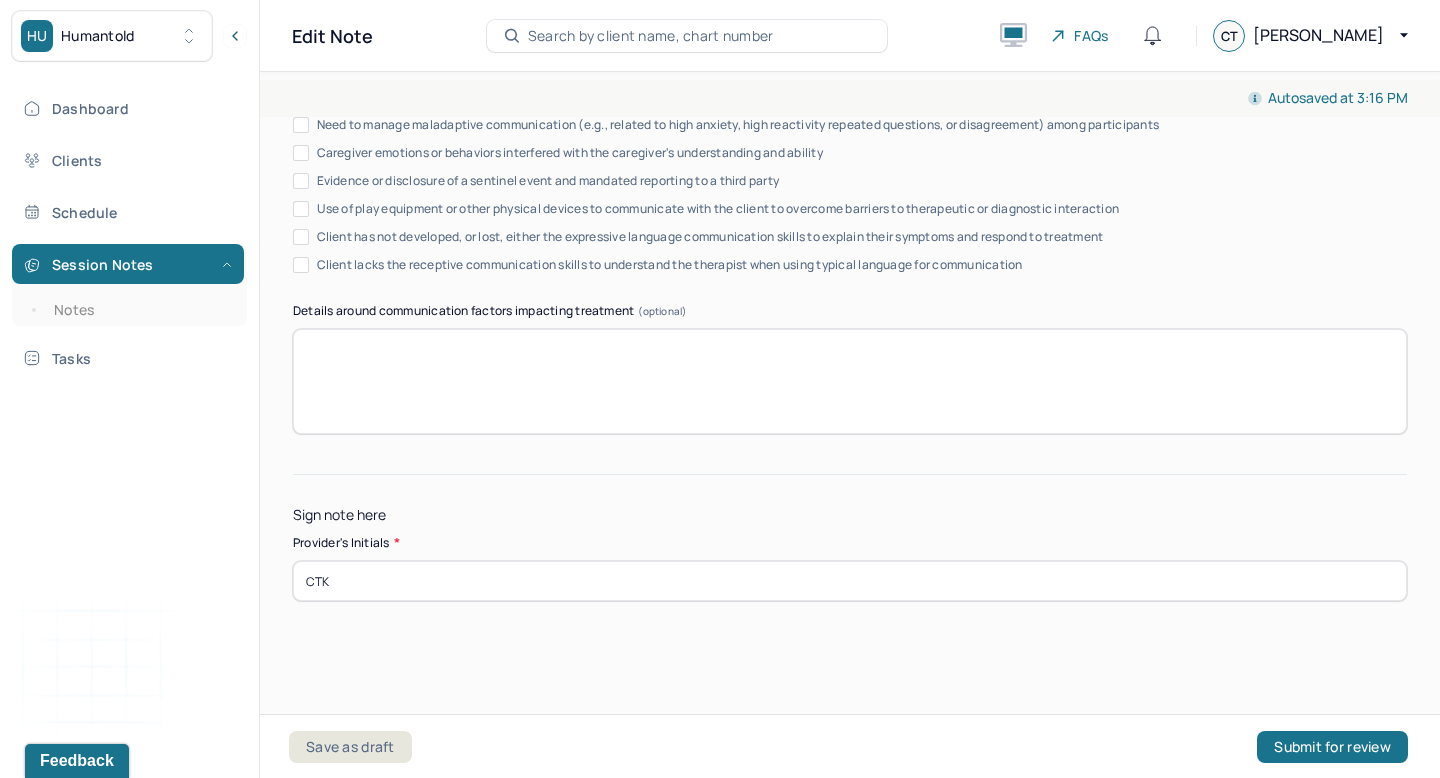 click on "Save as draft     Submit for review" at bounding box center (848, 746) 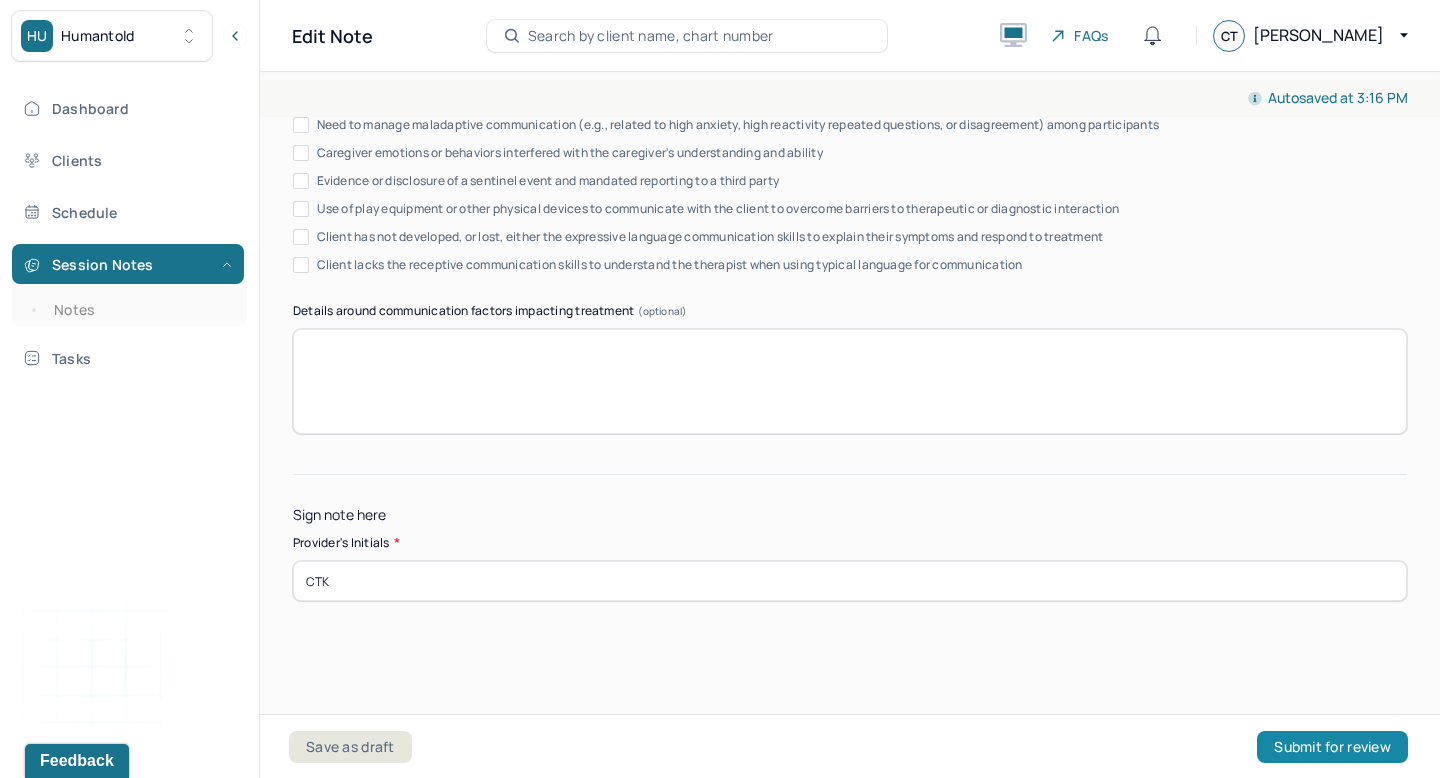 click on "Submit for review" at bounding box center (1332, 747) 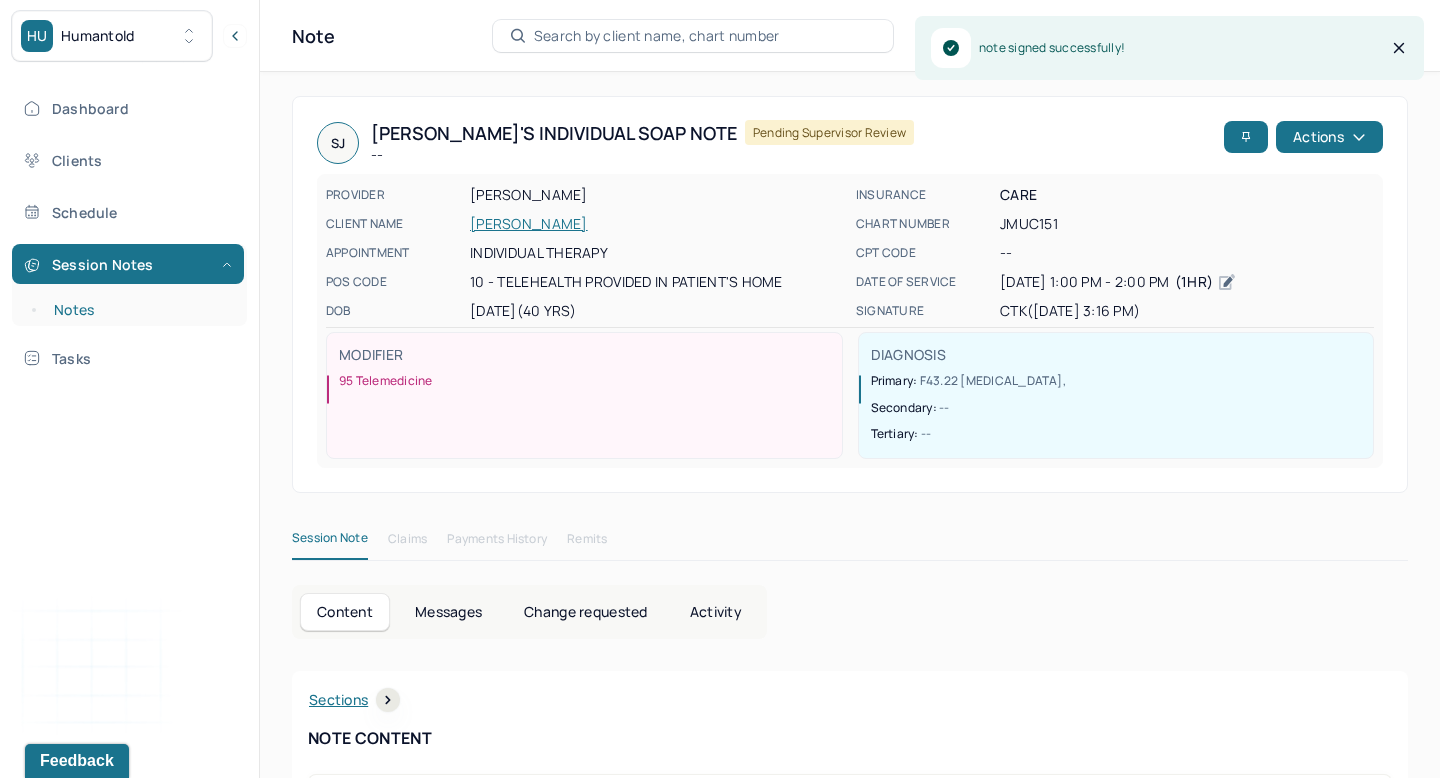click on "Notes" at bounding box center [139, 310] 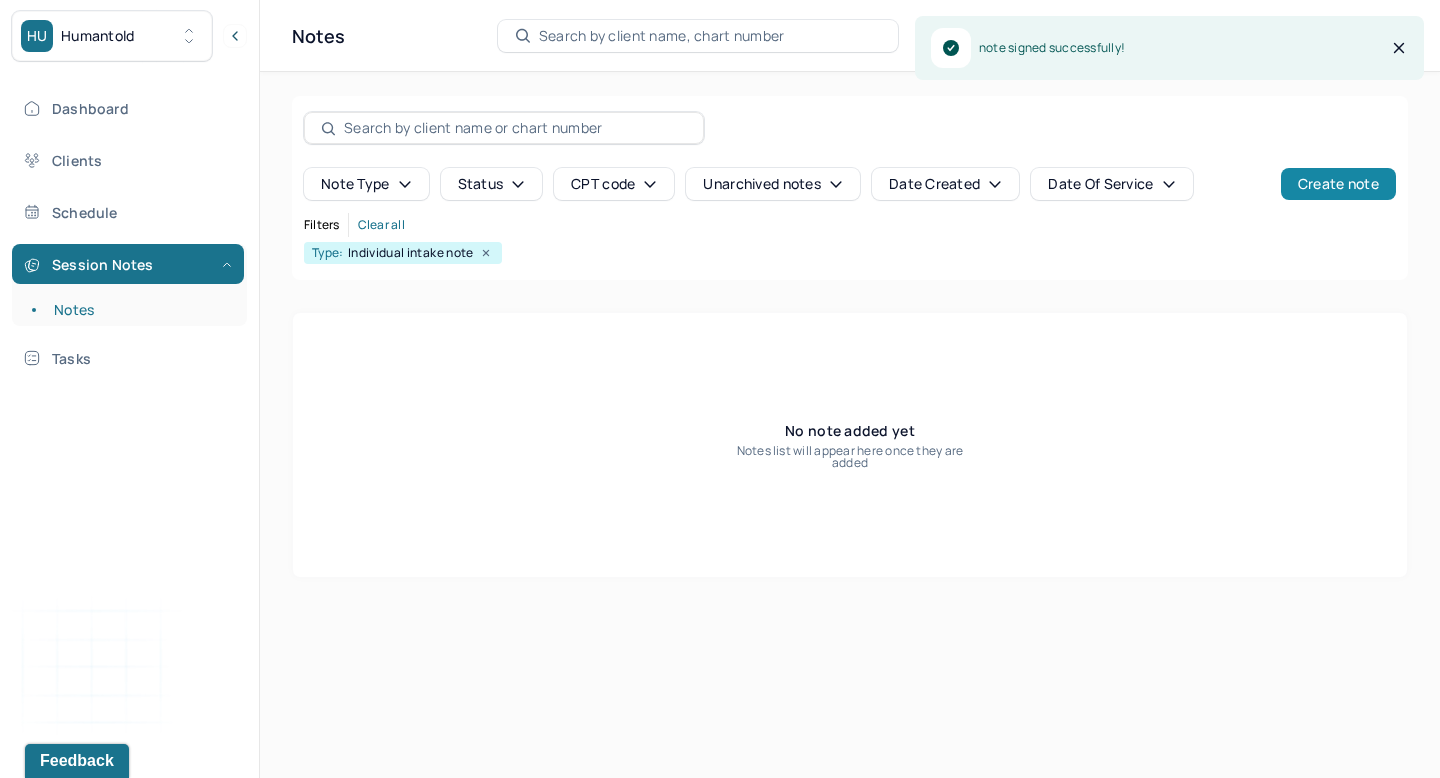 click on "Create note" at bounding box center (1338, 184) 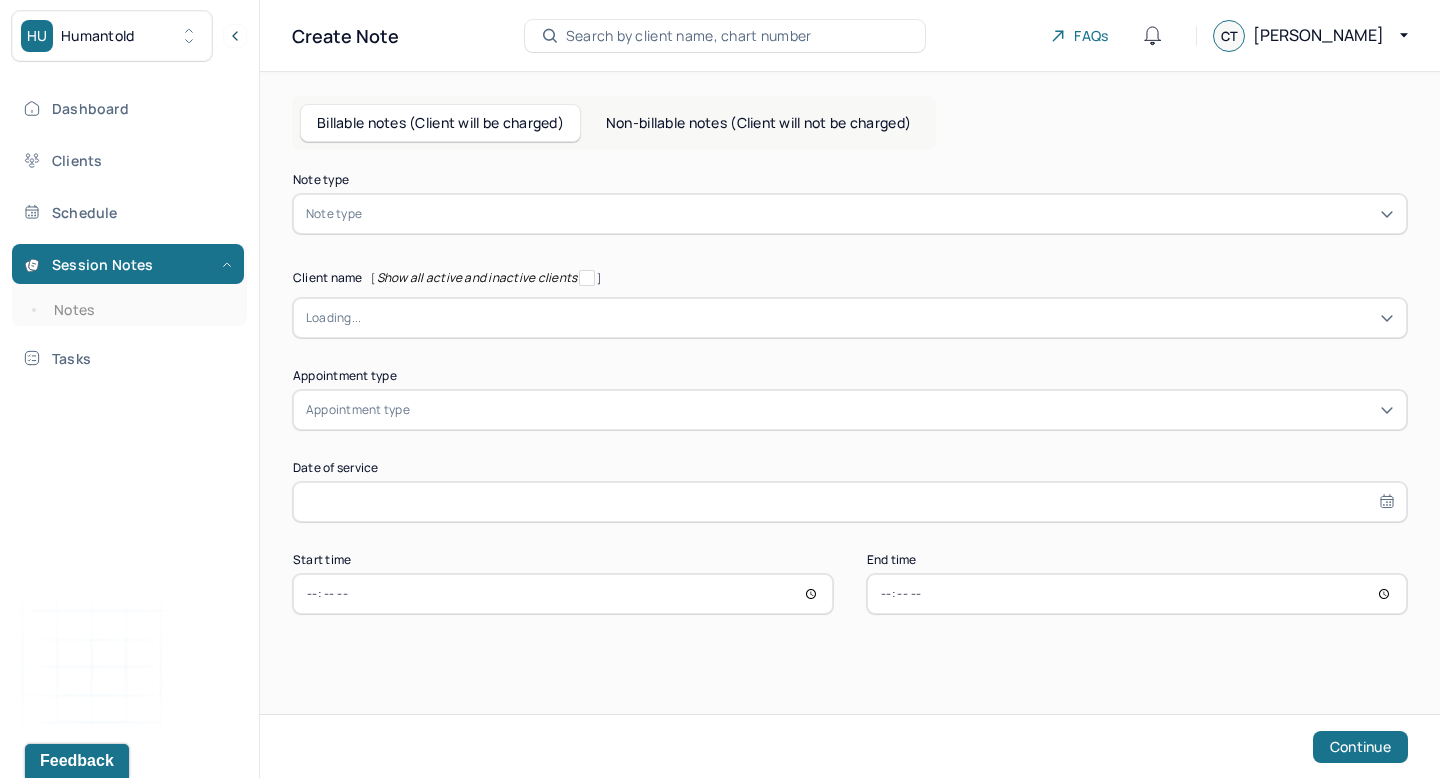 click at bounding box center (880, 214) 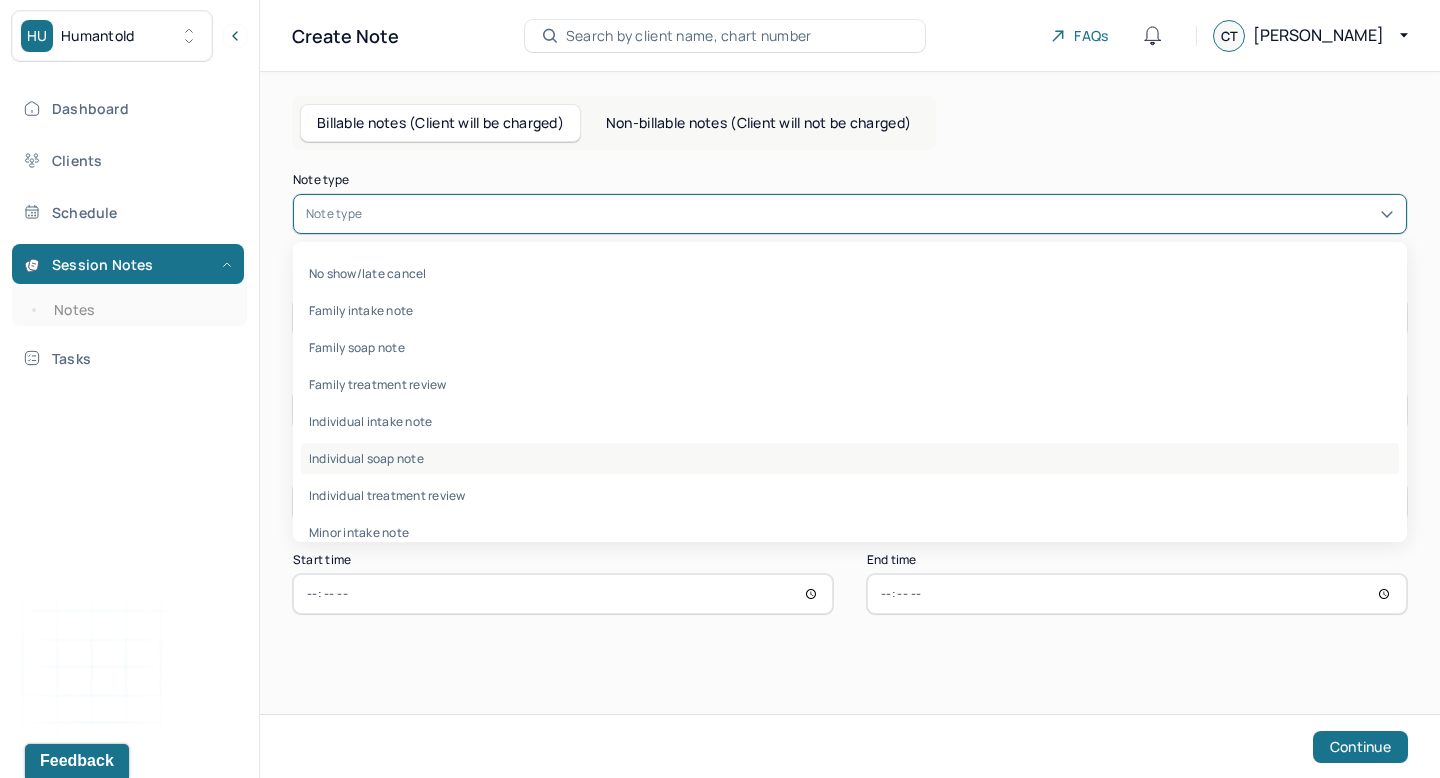 click on "Individual soap note" at bounding box center [850, 458] 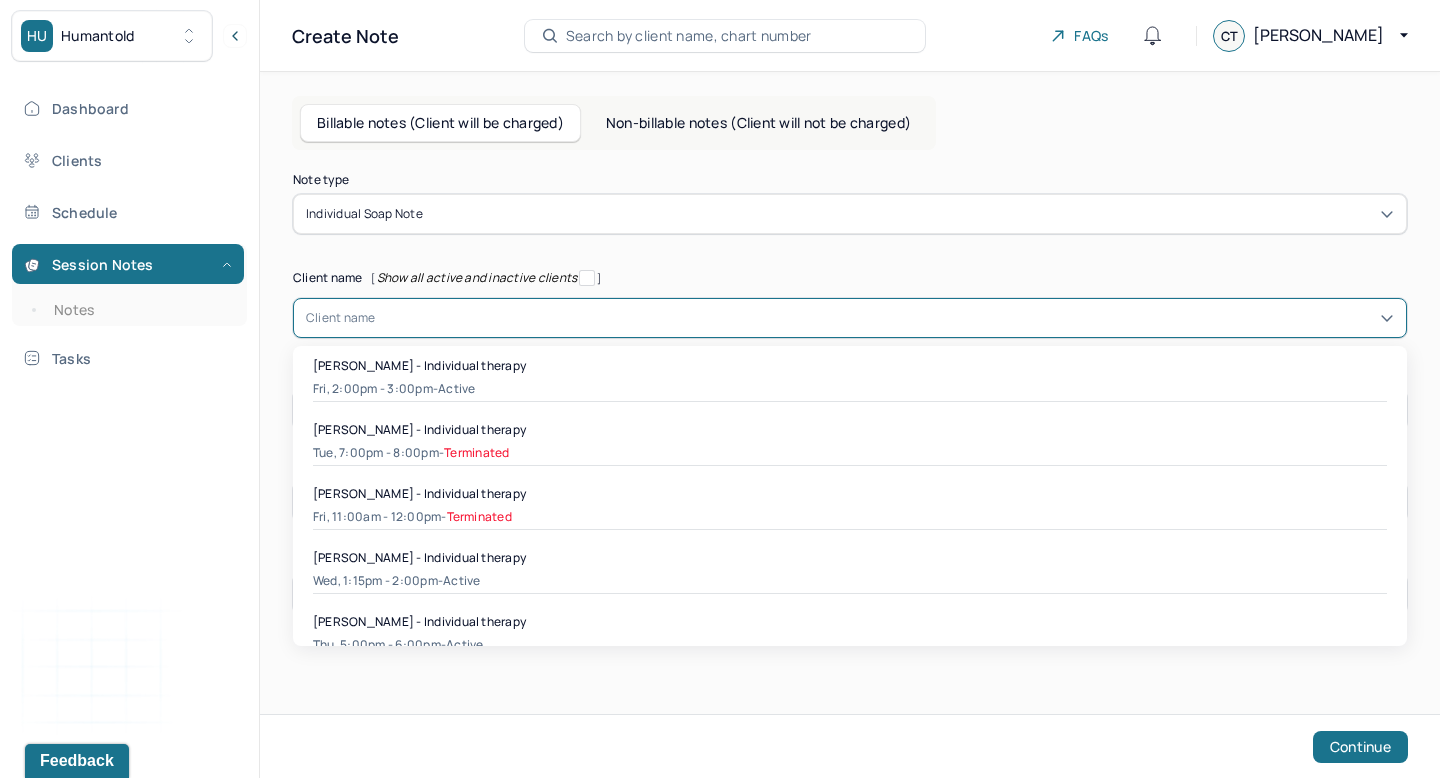 click on "Client name" at bounding box center [850, 318] 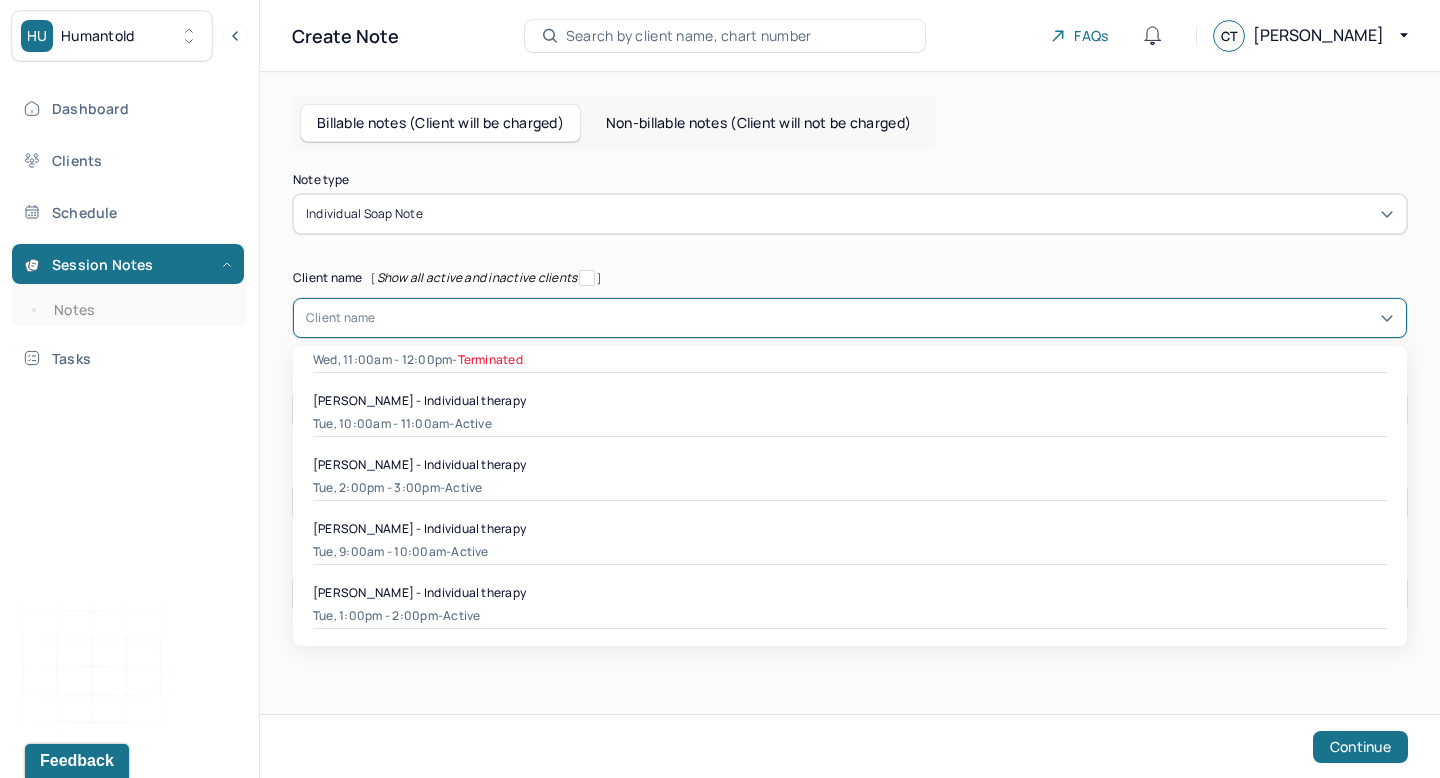 scroll, scrollTop: 962, scrollLeft: 0, axis: vertical 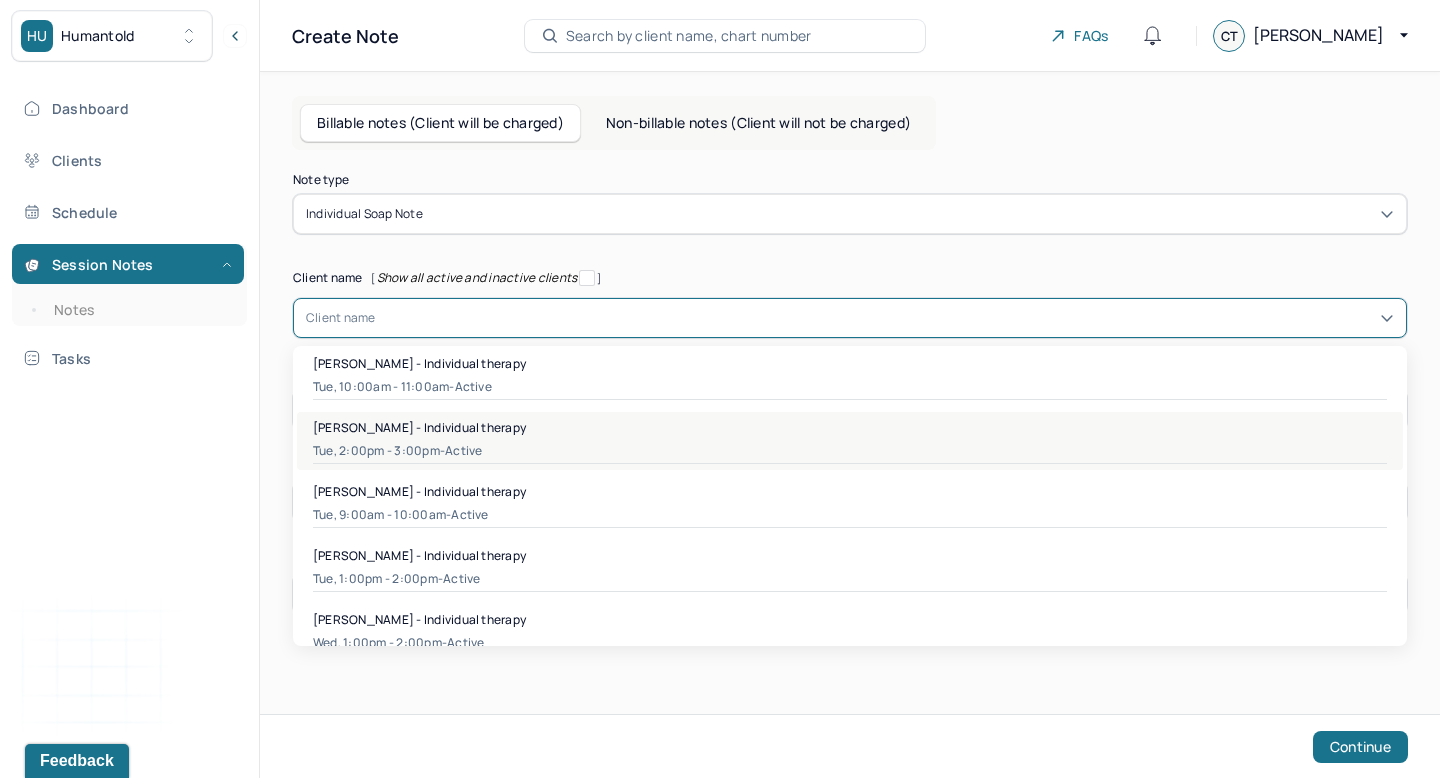 click on "Tue, 2:00pm - 3:00pm  -  active" at bounding box center (850, 451) 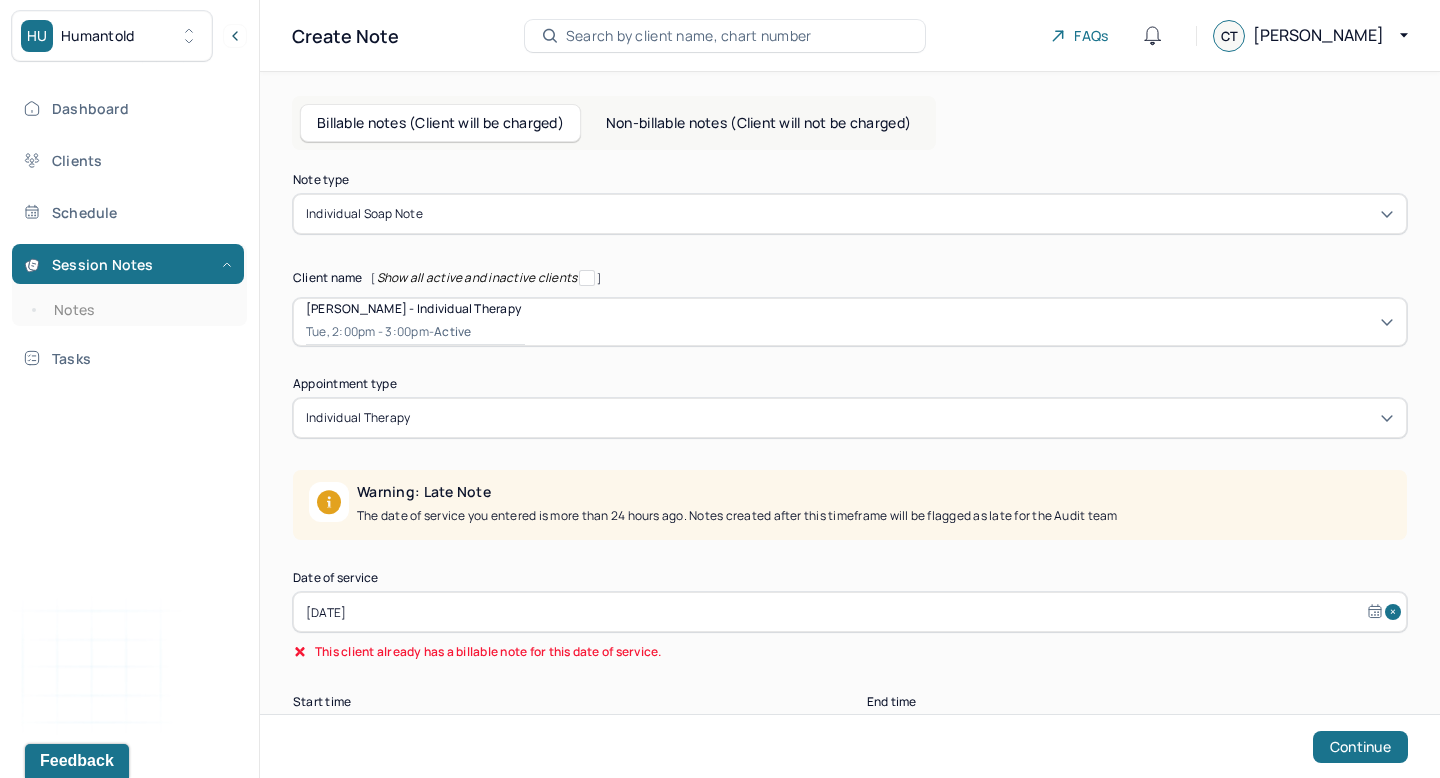 click on "Note type Individual soap note Client name [ Show all active and inactive clients ] Rachel Fuller - Individual therapy Tue, 2:00pm - 3:00pm  -  active Supervisee name Carlyn Traina-Kane Appointment type individual therapy Warning: Late Note The date of service you entered is more than 24 hours ago. Notes created after this timeframe will be flagged as late for the Audit team Date of service Jul 15, 2025 This client already has a billable note for this date of service. Start time 14:00 End time 15:00   Continue" at bounding box center [850, 465] 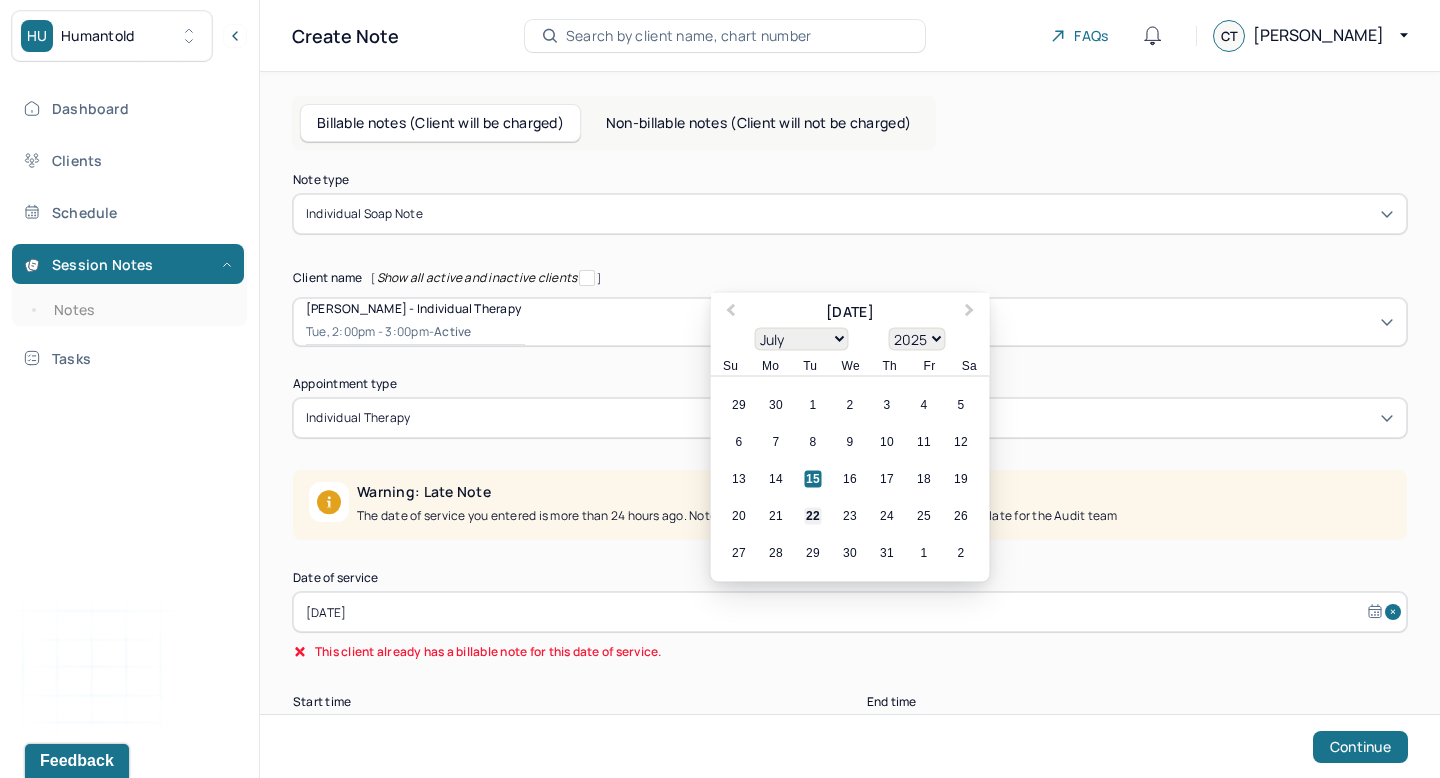 click on "22" at bounding box center (813, 516) 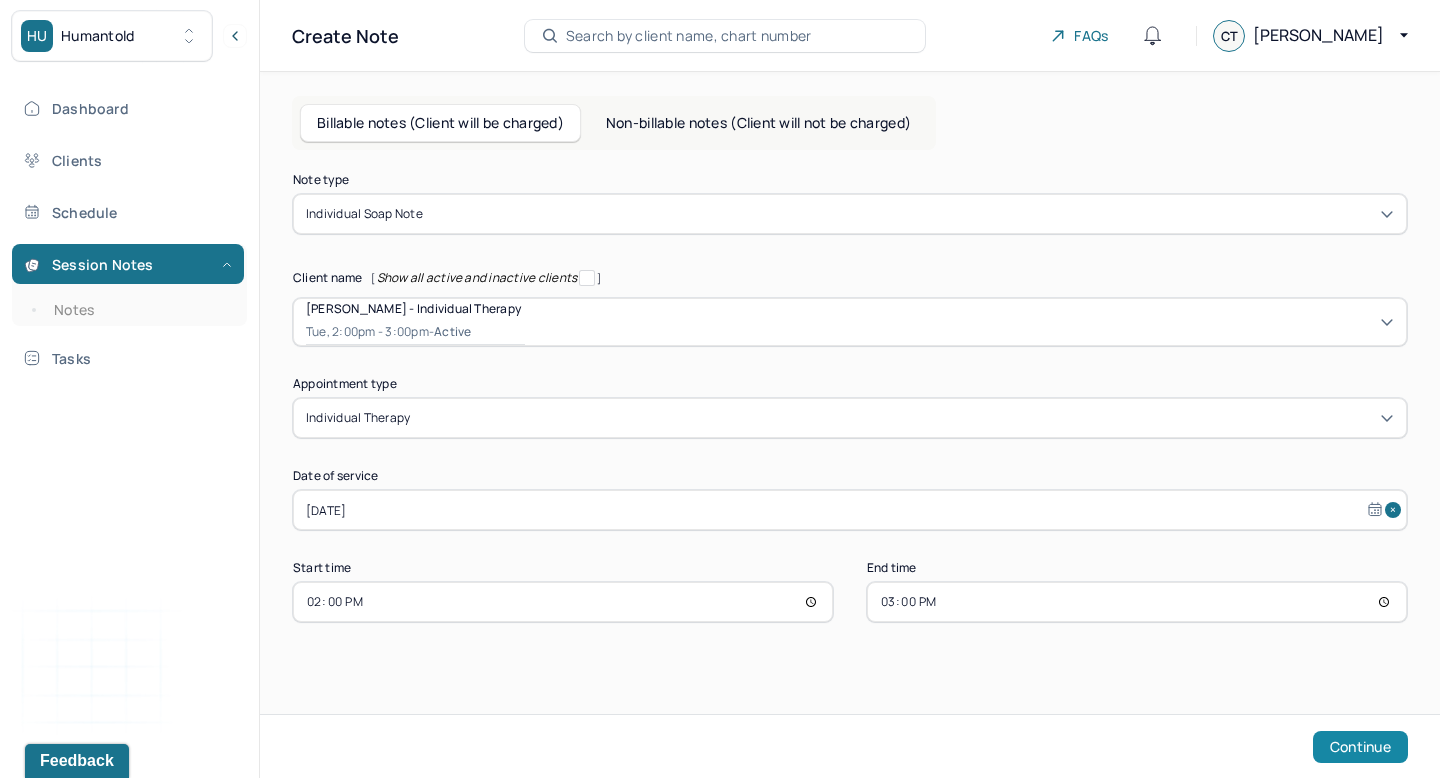 click on "Continue" at bounding box center (1360, 747) 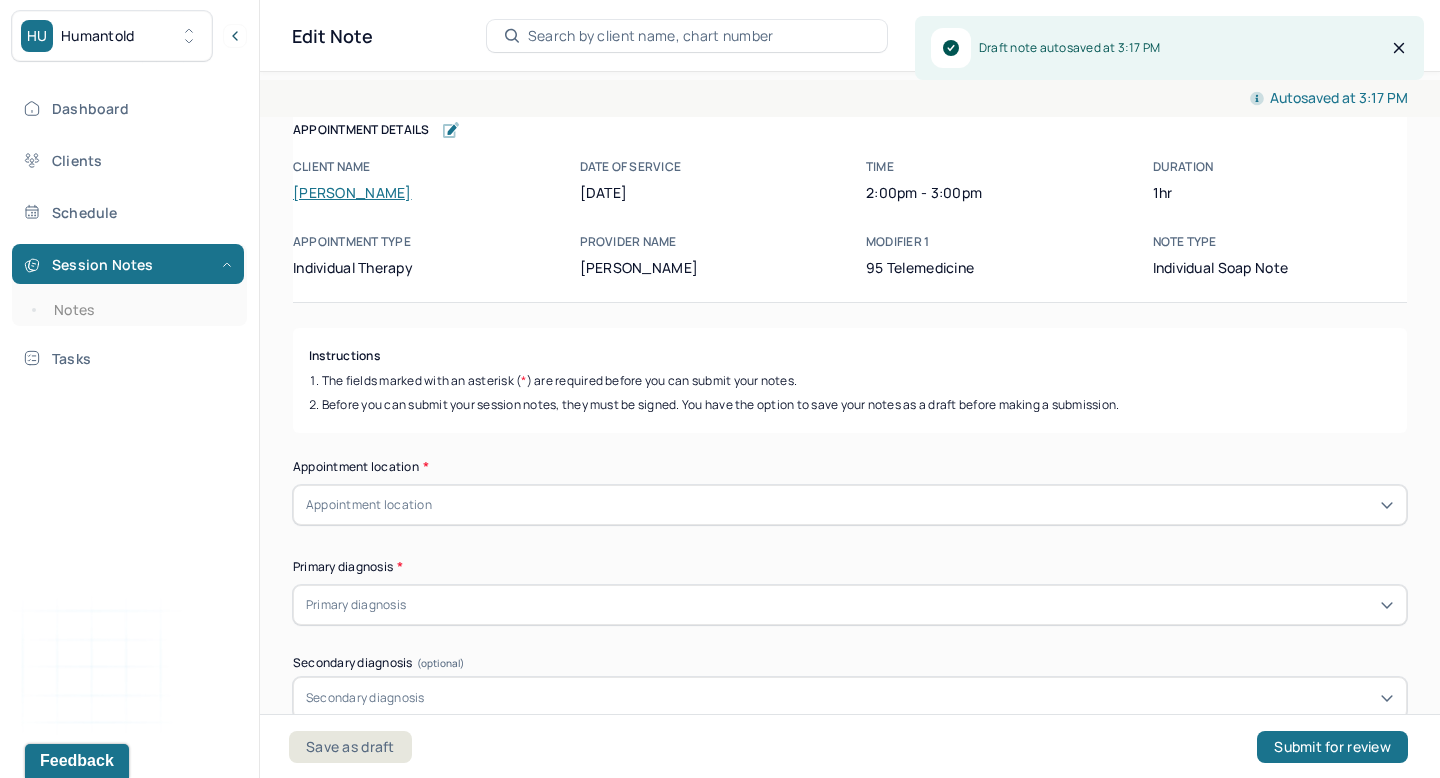 click on "Appointment location" at bounding box center (850, 505) 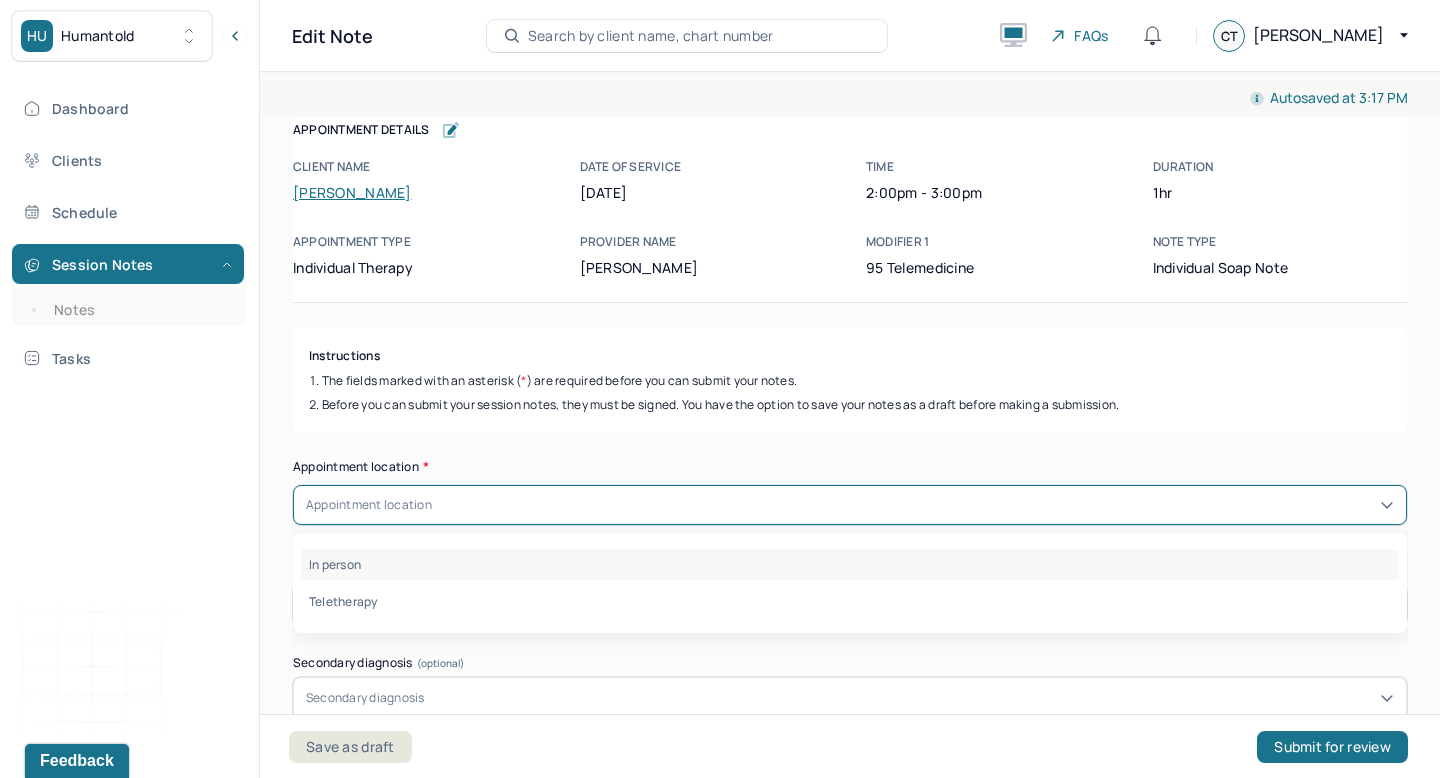 click on "In person" at bounding box center [850, 564] 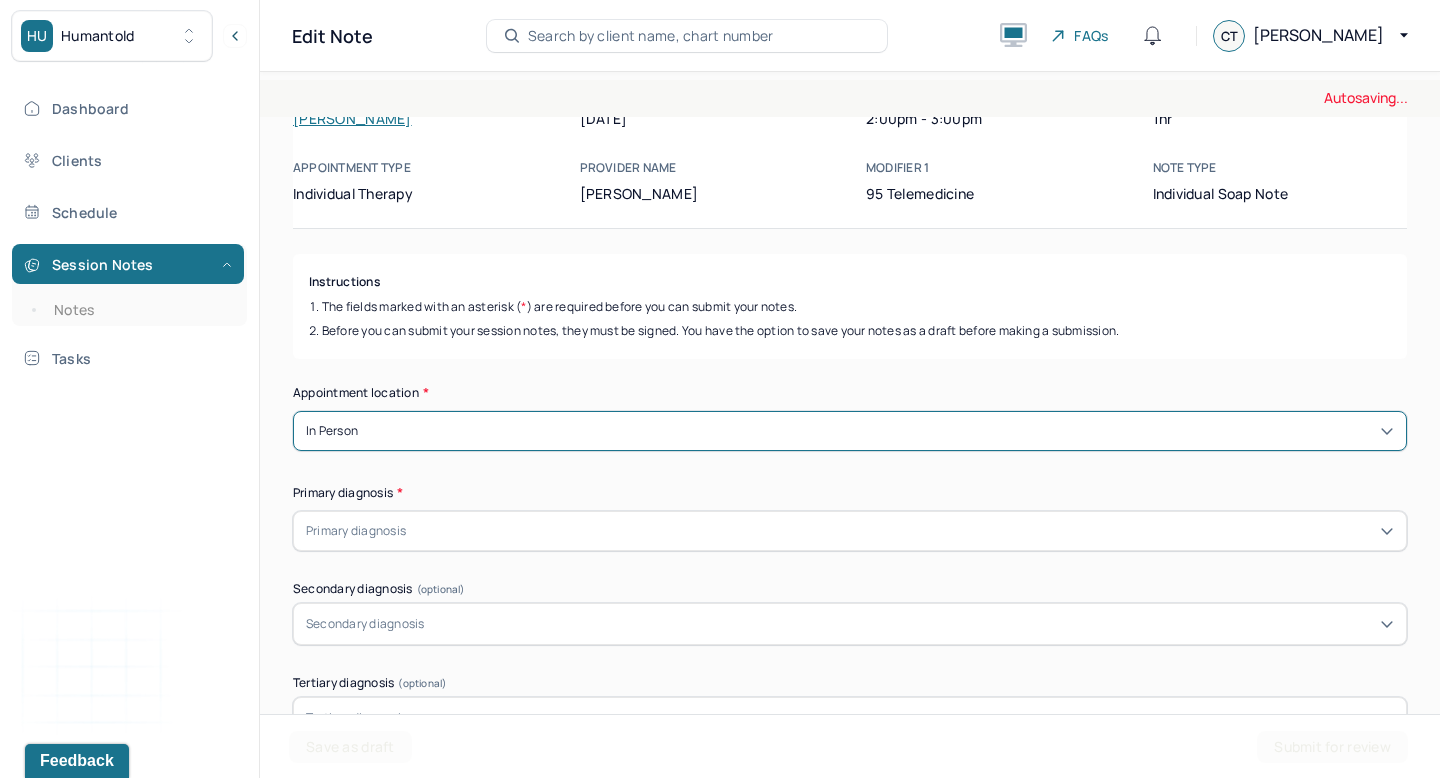 scroll, scrollTop: 75, scrollLeft: 0, axis: vertical 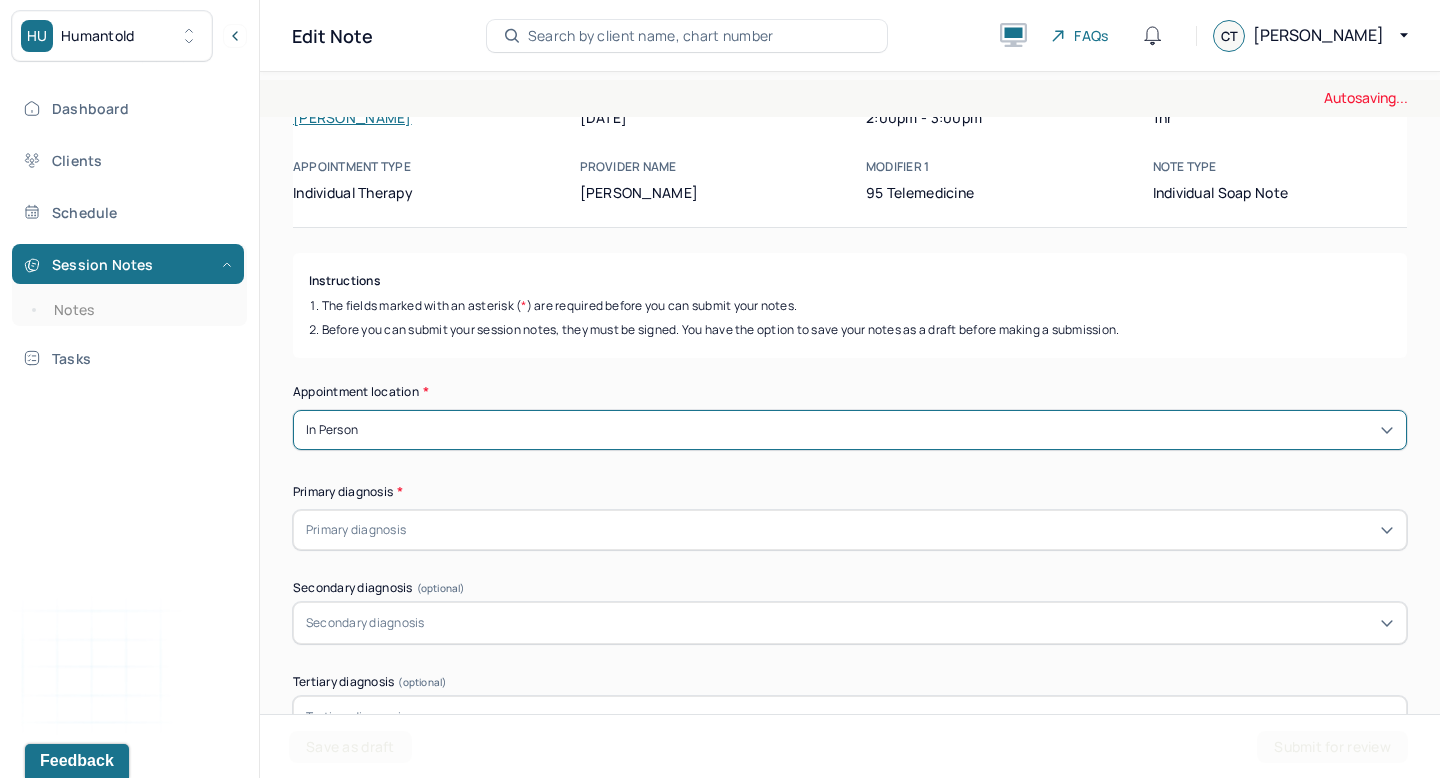 click at bounding box center [902, 530] 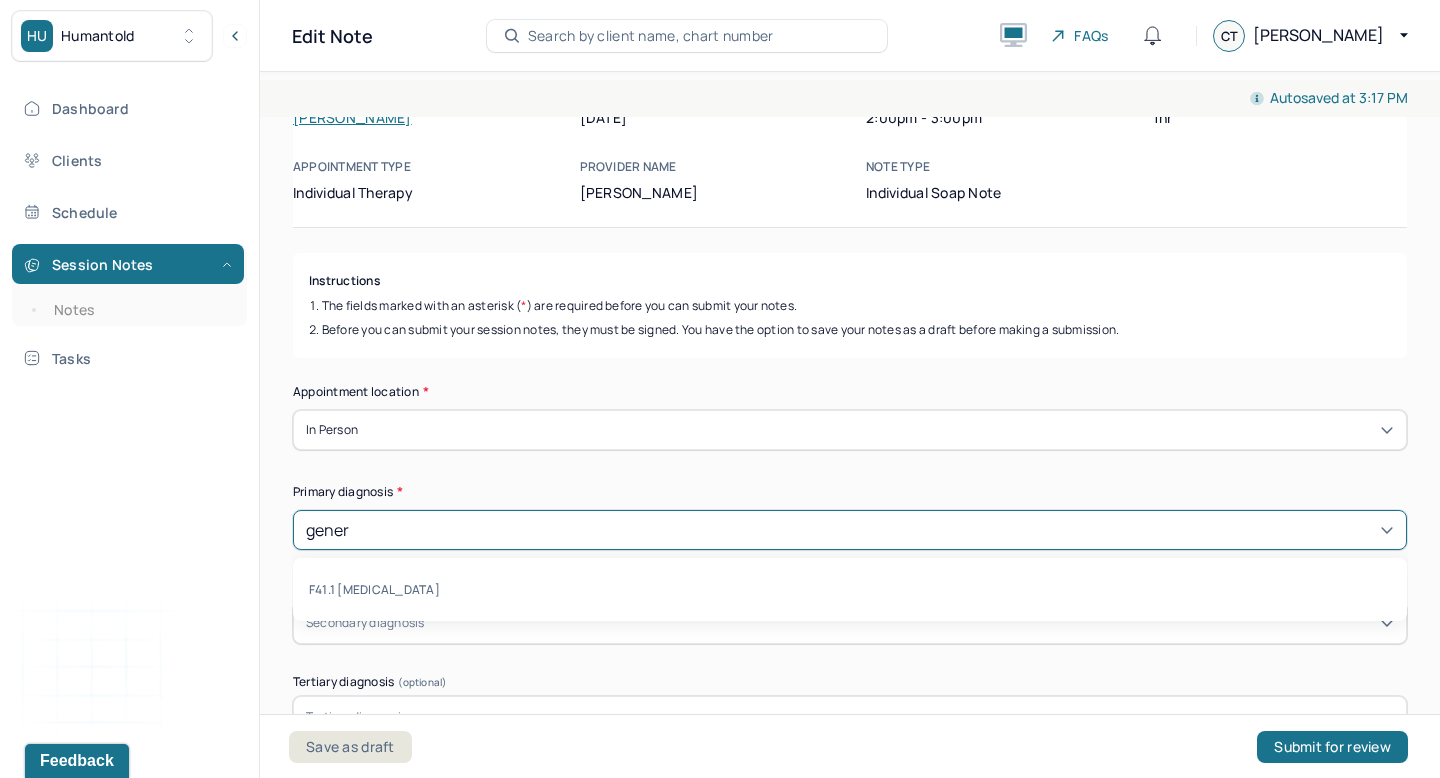 type on "genera" 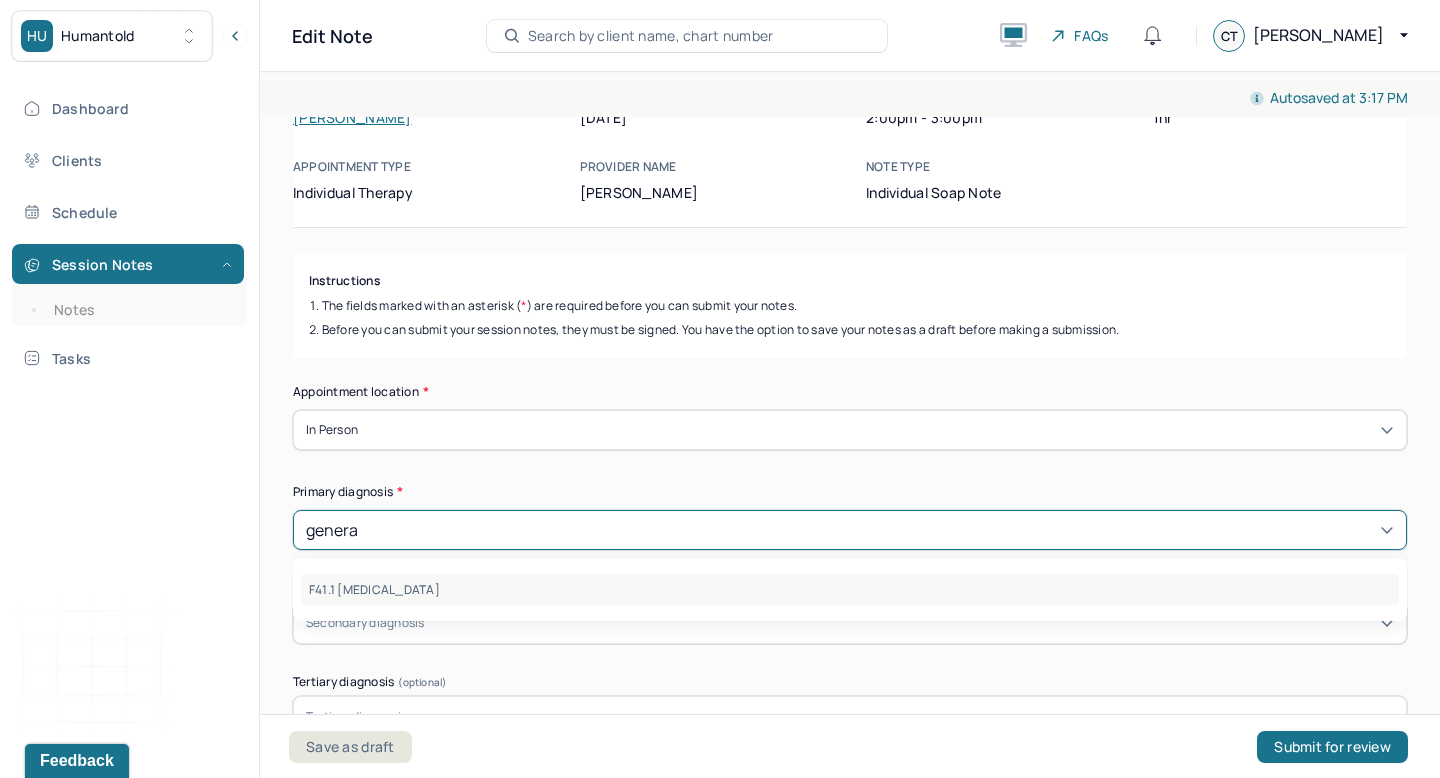 click on "F41.1 GENERALIZED ANXIETY DISORDER" at bounding box center (850, 589) 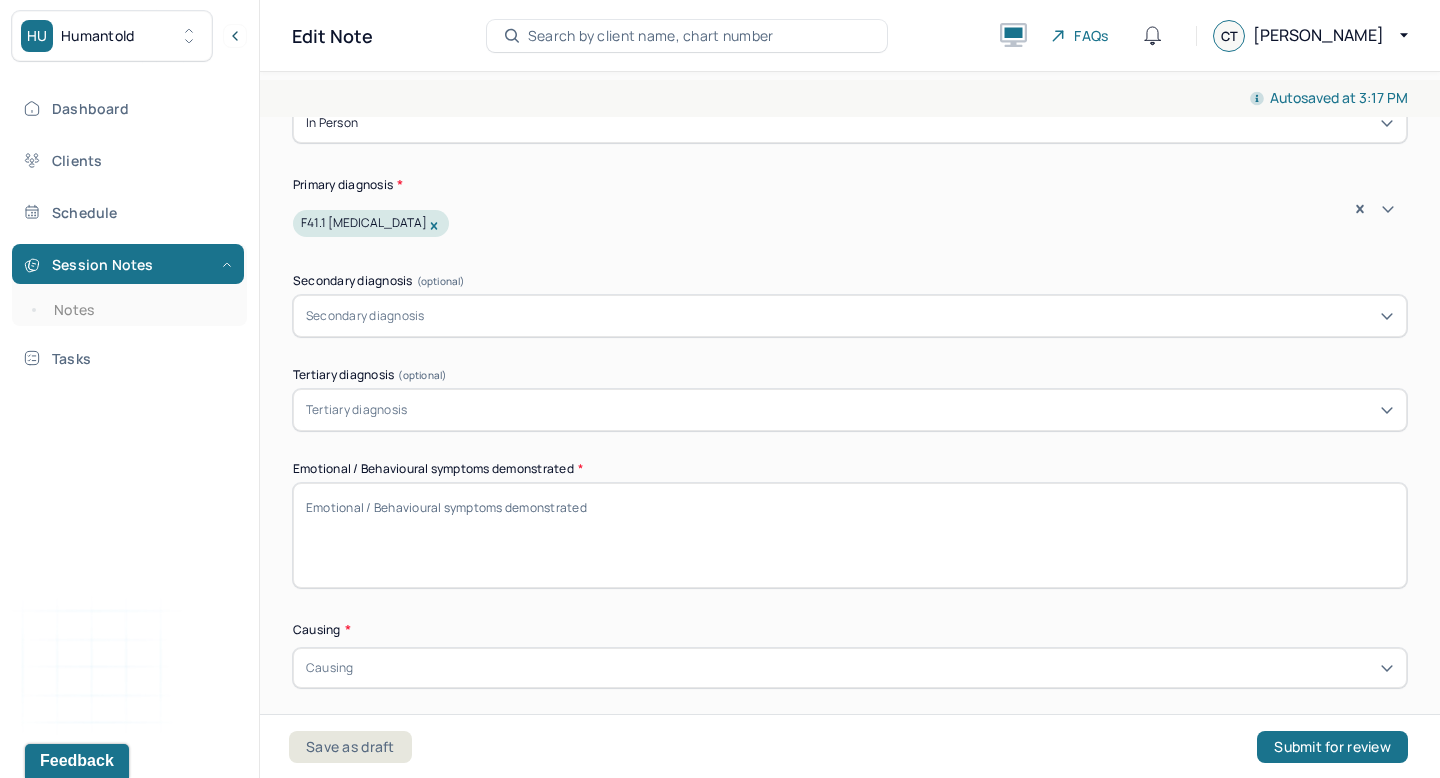 scroll, scrollTop: 383, scrollLeft: 0, axis: vertical 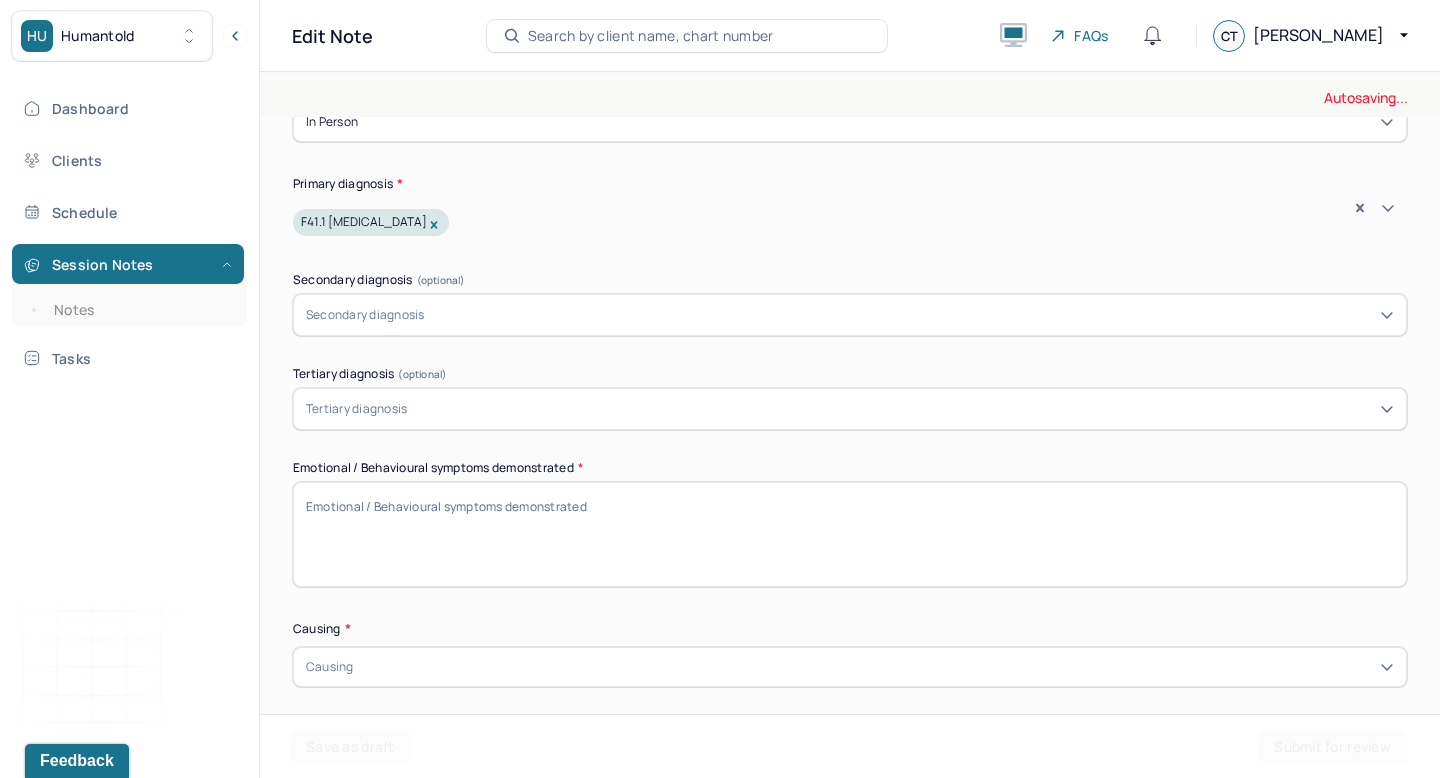 click on "Appointment location * In person Primary diagnosis * option F41.1 GENERALIZED ANXIETY DISORDER, selected. F41.1 GENERALIZED ANXIETY DISORDER Secondary diagnosis (optional) Secondary diagnosis Tertiary diagnosis (optional) Tertiary diagnosis Emotional / Behavioural symptoms demonstrated * Causing * Causing Intention for Session * Intention for Session" at bounding box center [850, 430] 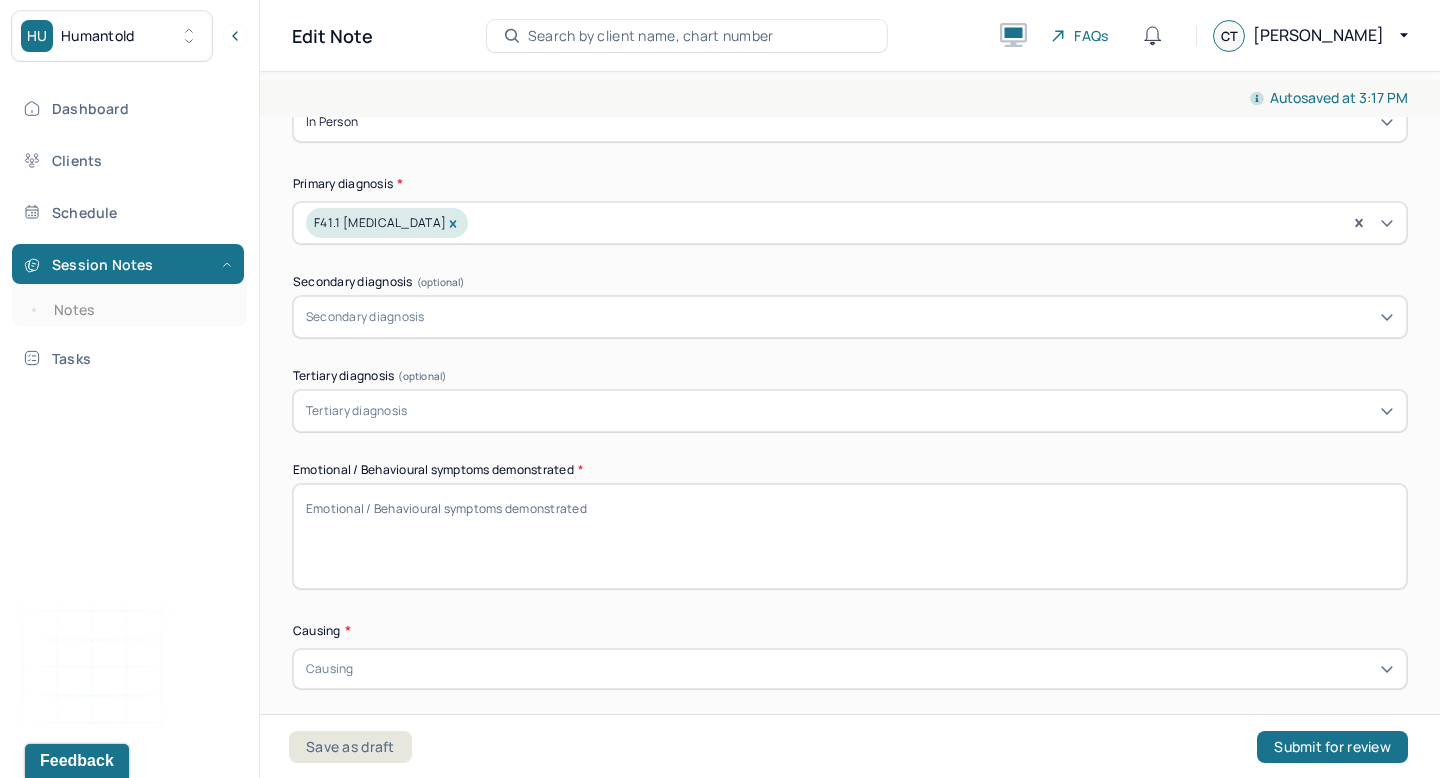 click on "Emotional / Behavioural symptoms demonstrated *" at bounding box center [850, 536] 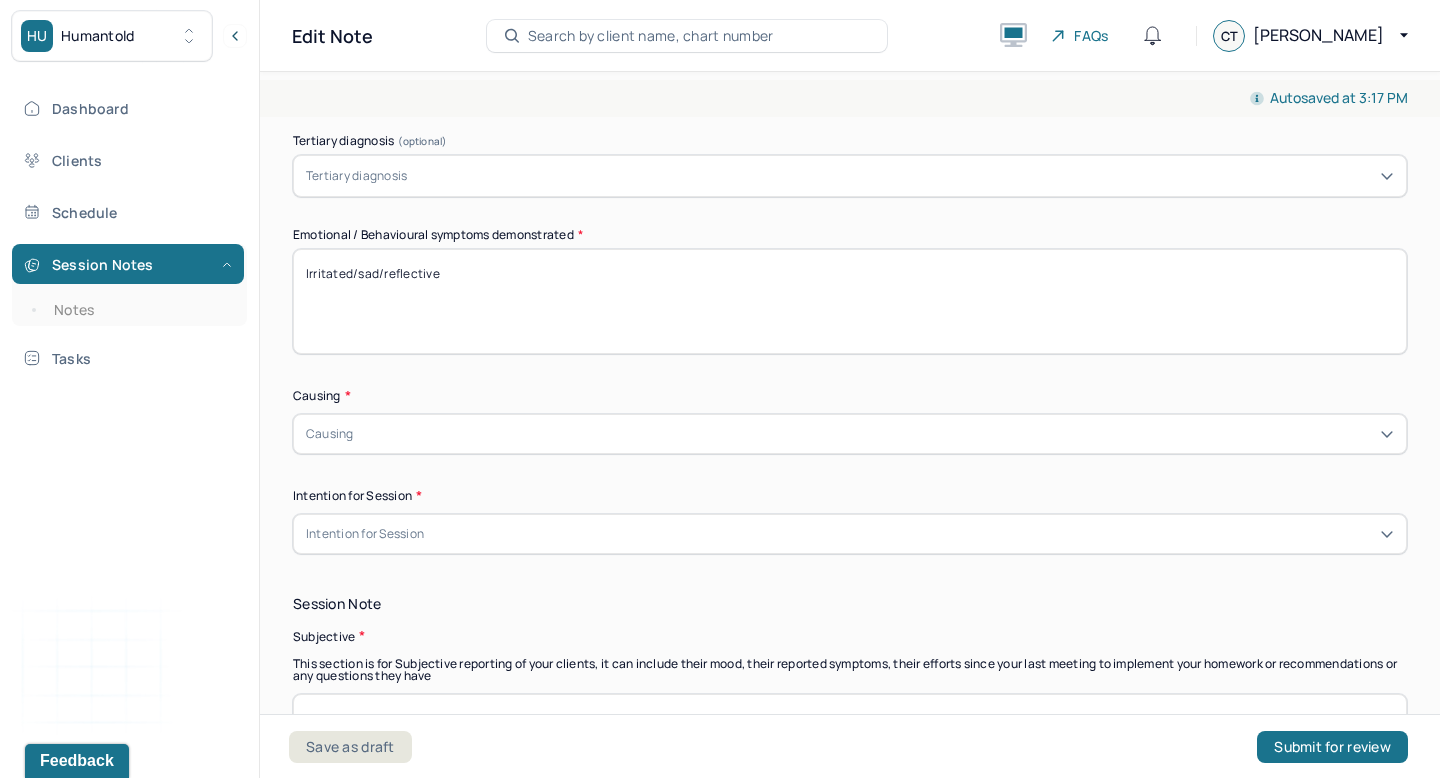 scroll, scrollTop: 622, scrollLeft: 0, axis: vertical 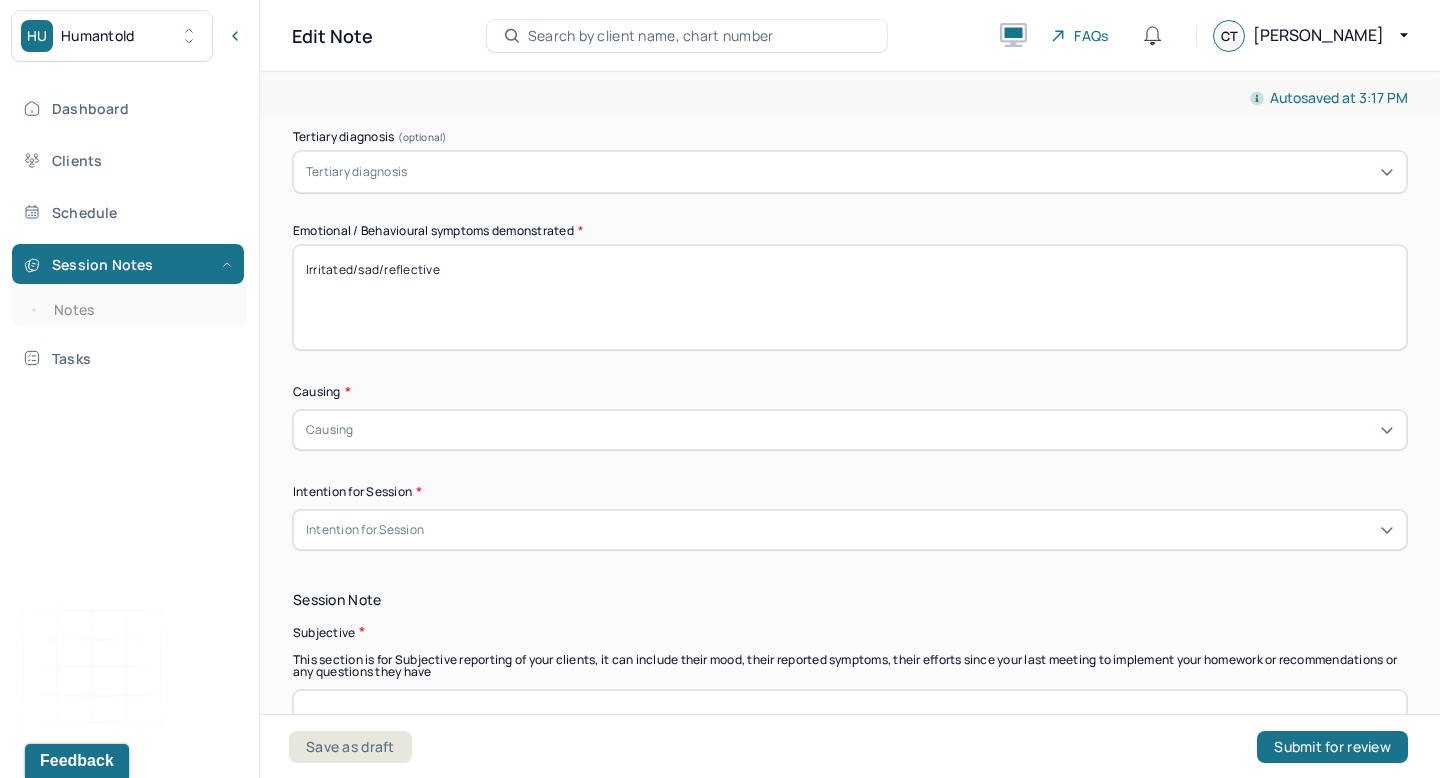type on "Irritated/sad/reflective" 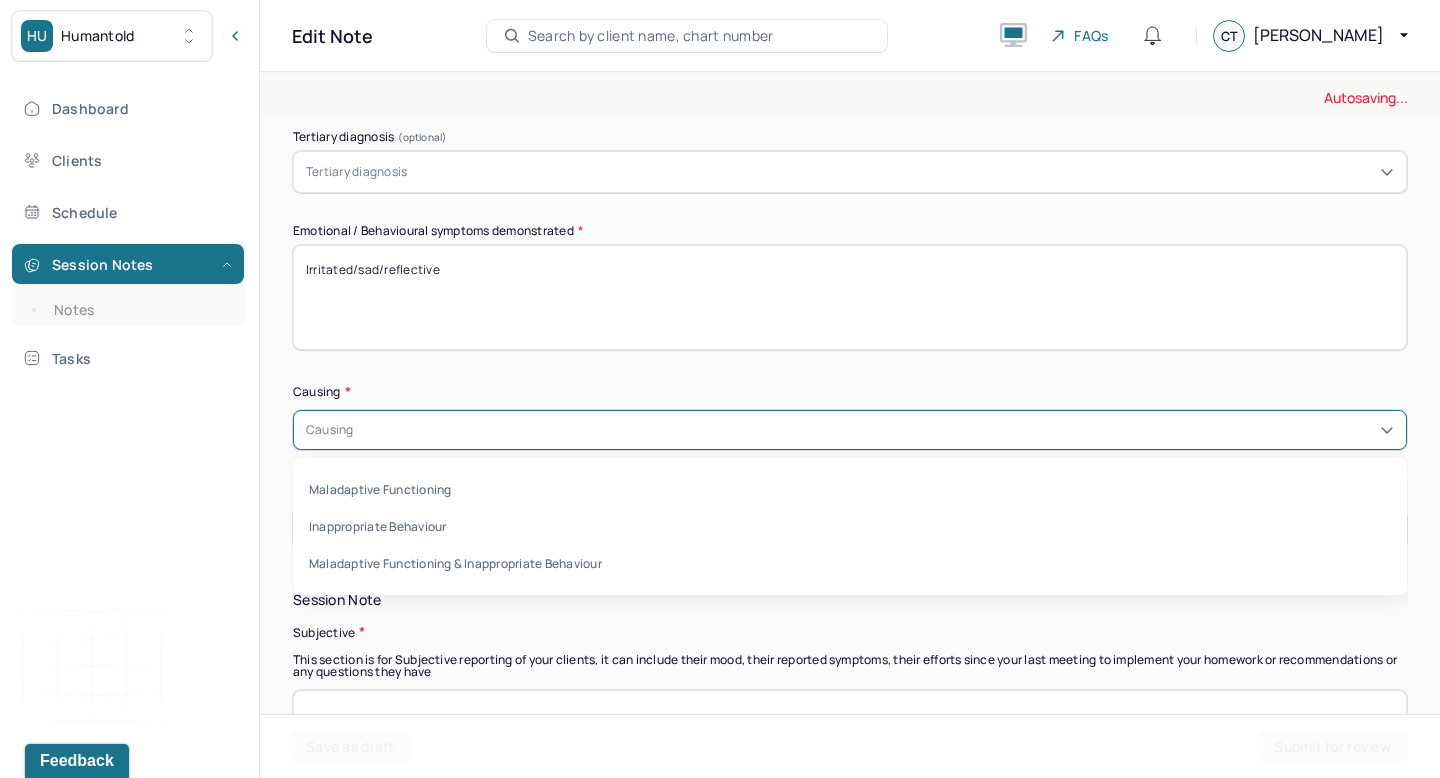 click on "Causing" at bounding box center [850, 430] 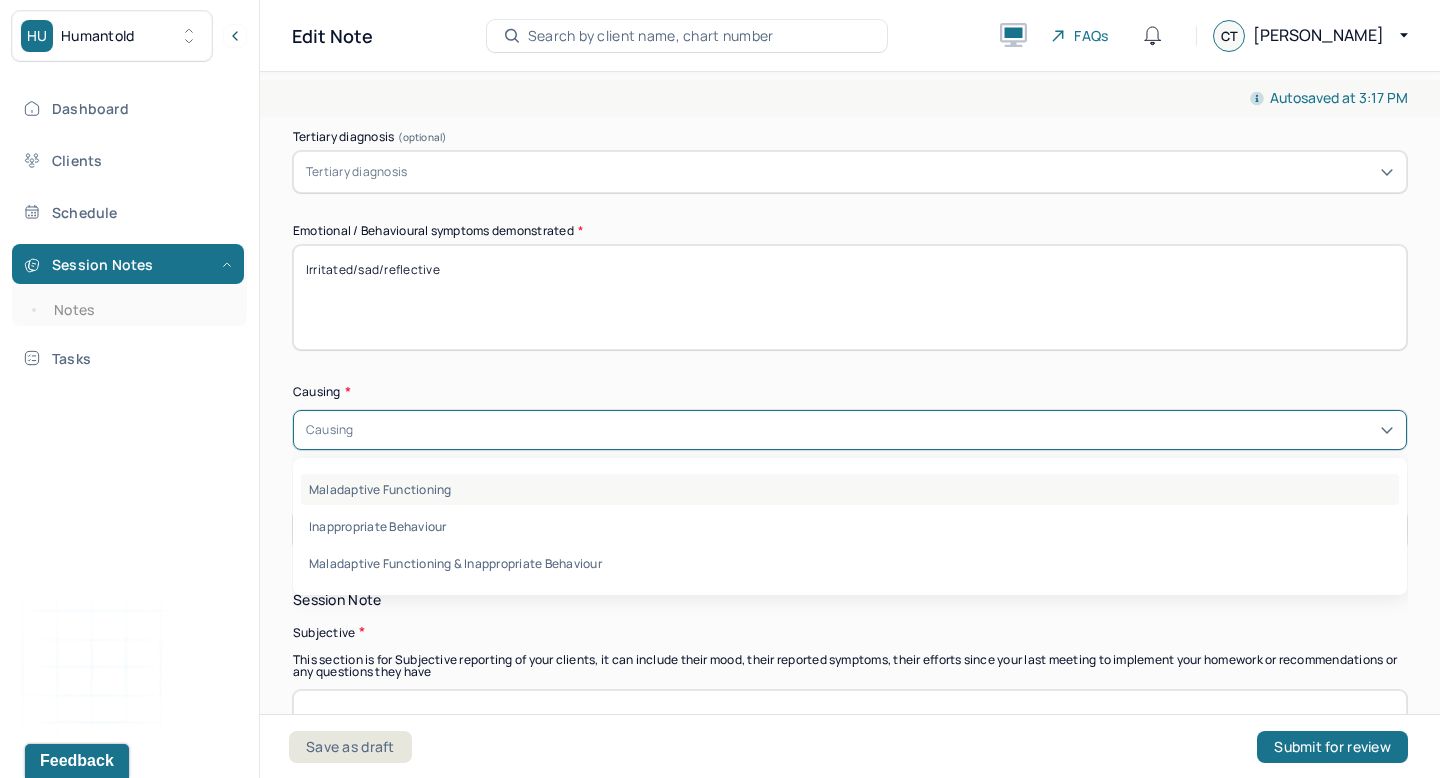 click on "Maladaptive Functioning" at bounding box center [850, 489] 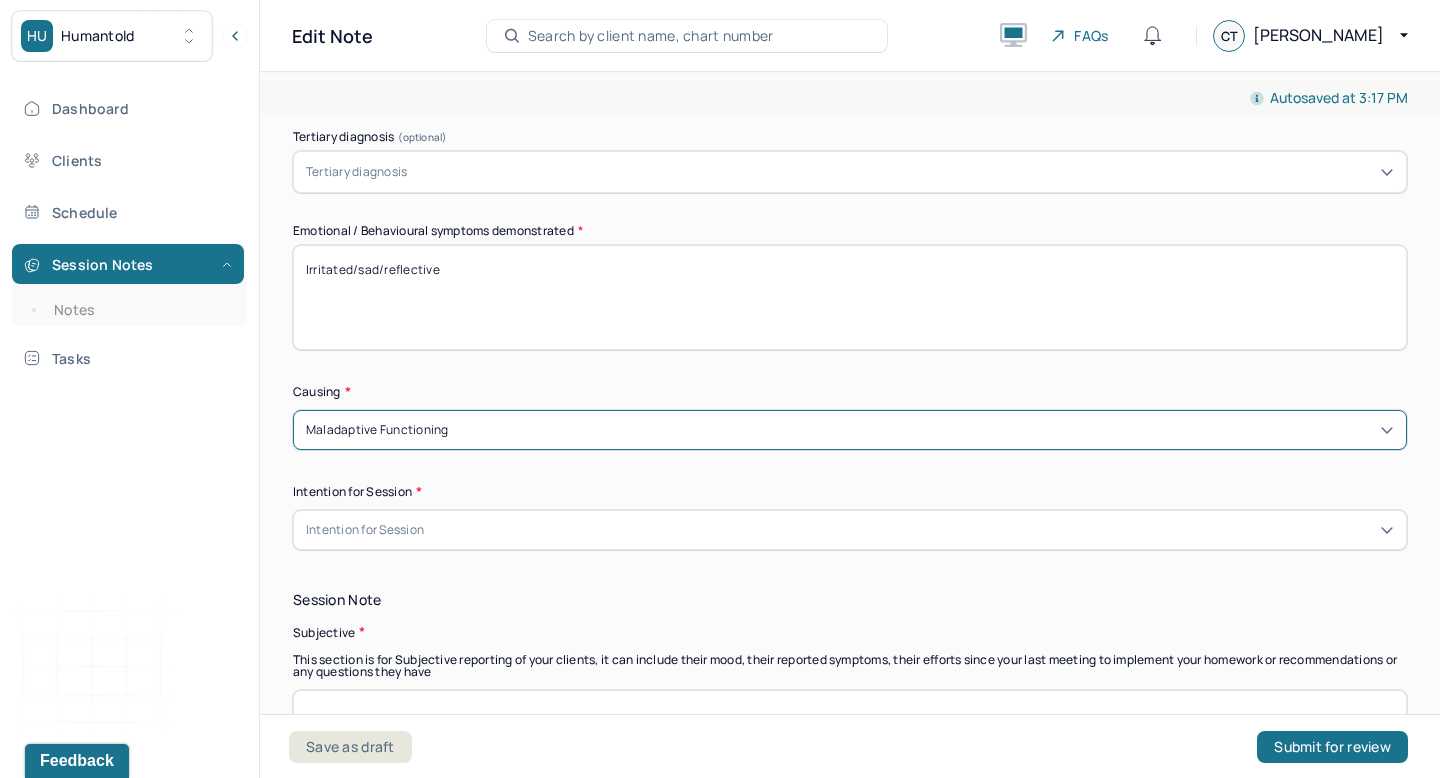 click on "Intention for Session" at bounding box center [850, 530] 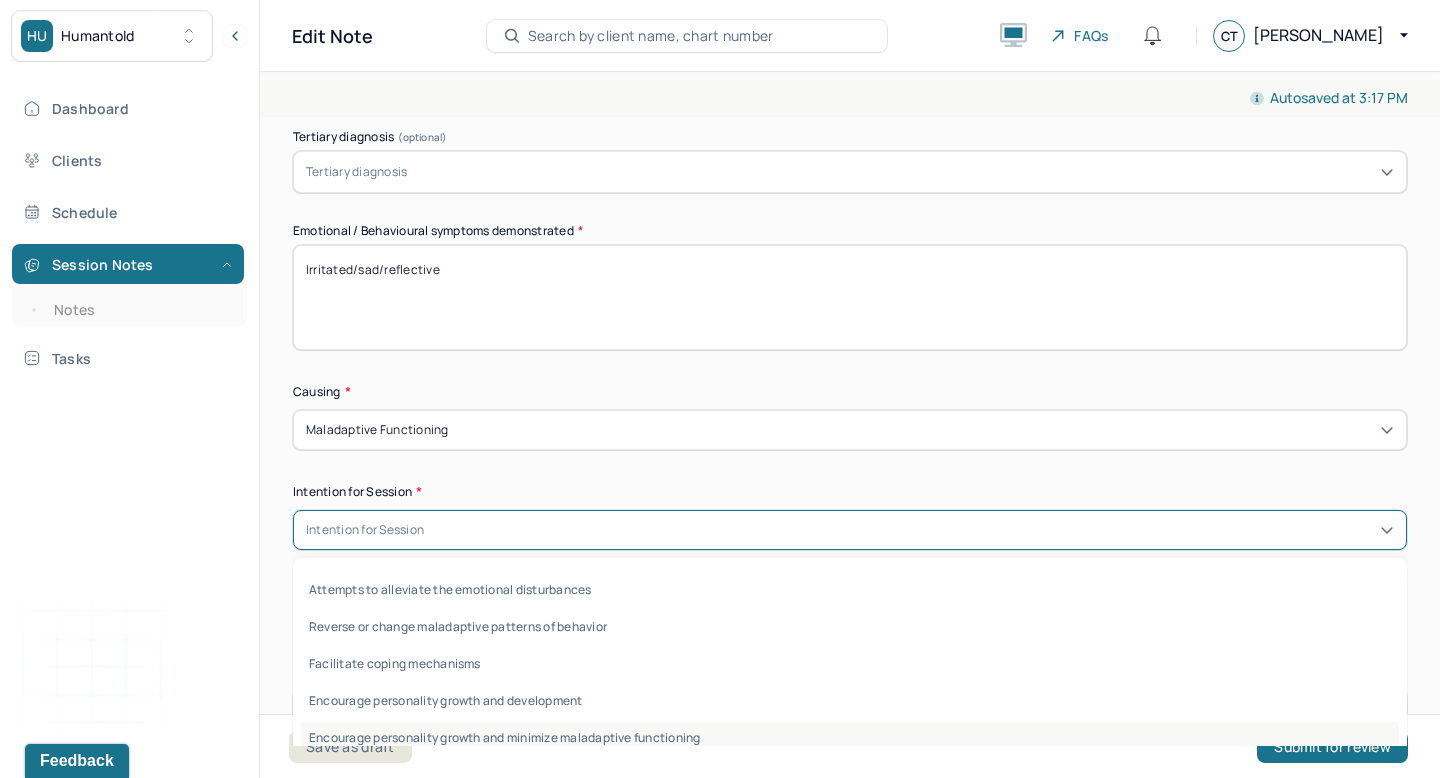 click on "Encourage personality growth and minimize maladaptive functioning" at bounding box center [850, 737] 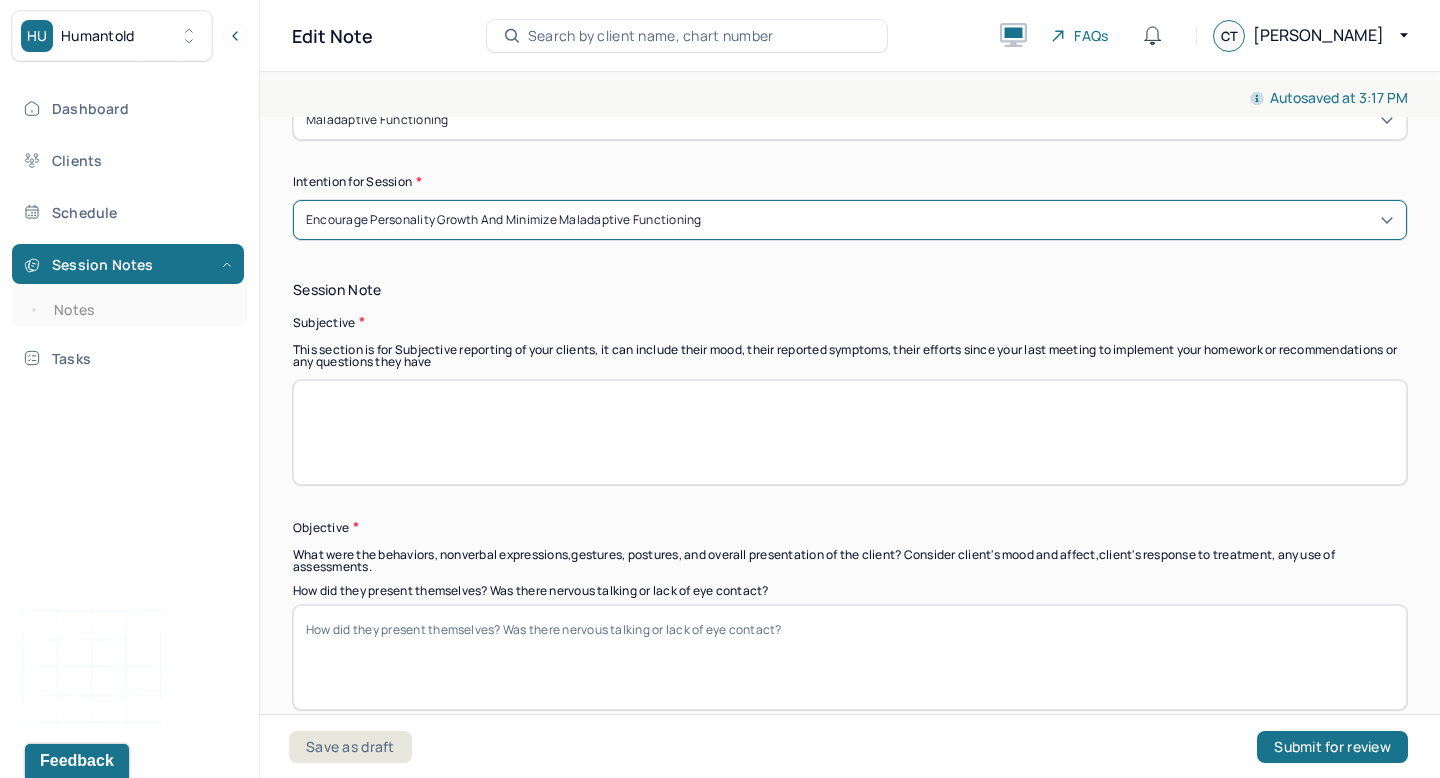 scroll, scrollTop: 936, scrollLeft: 0, axis: vertical 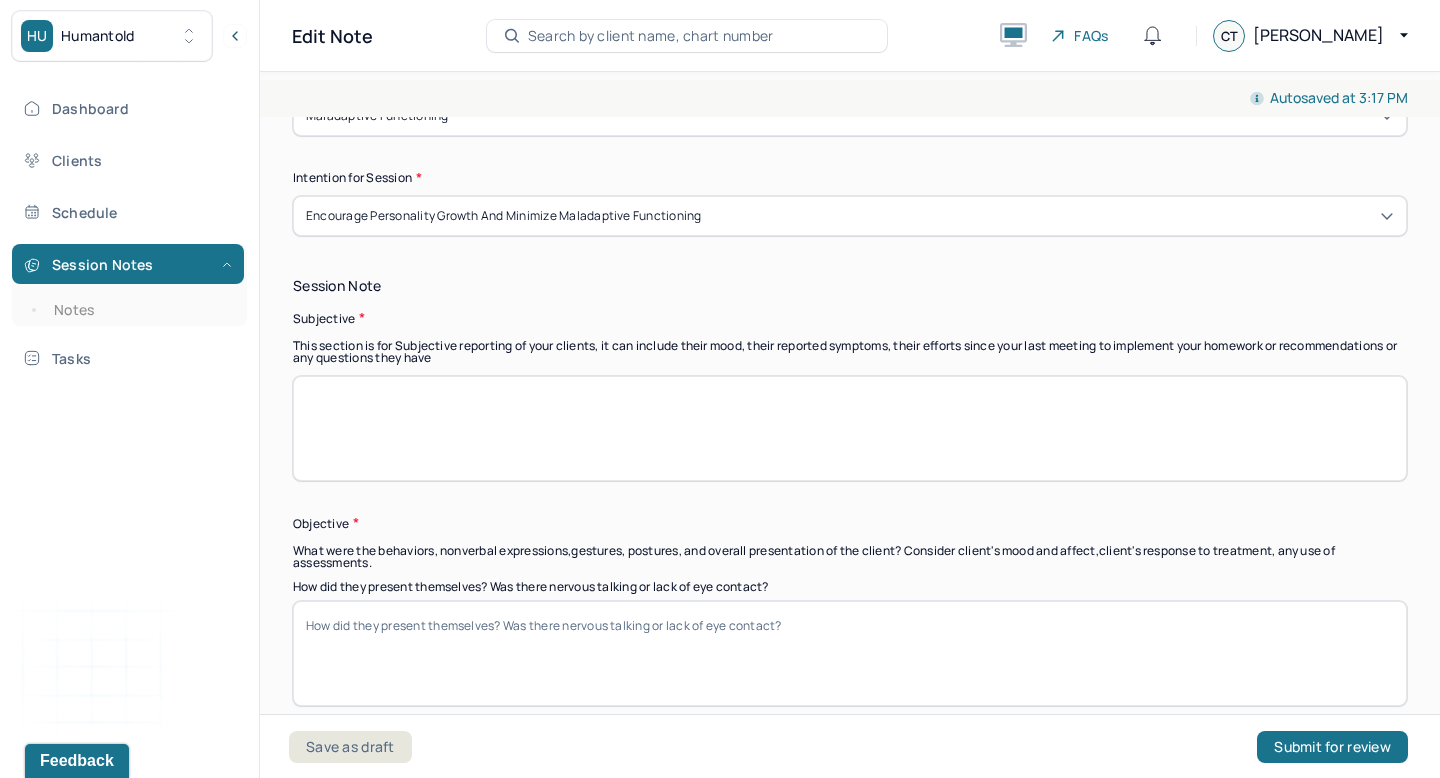 click on "How did they present themselves? Was there nervous talking or lack of eye contact?" at bounding box center [850, 653] 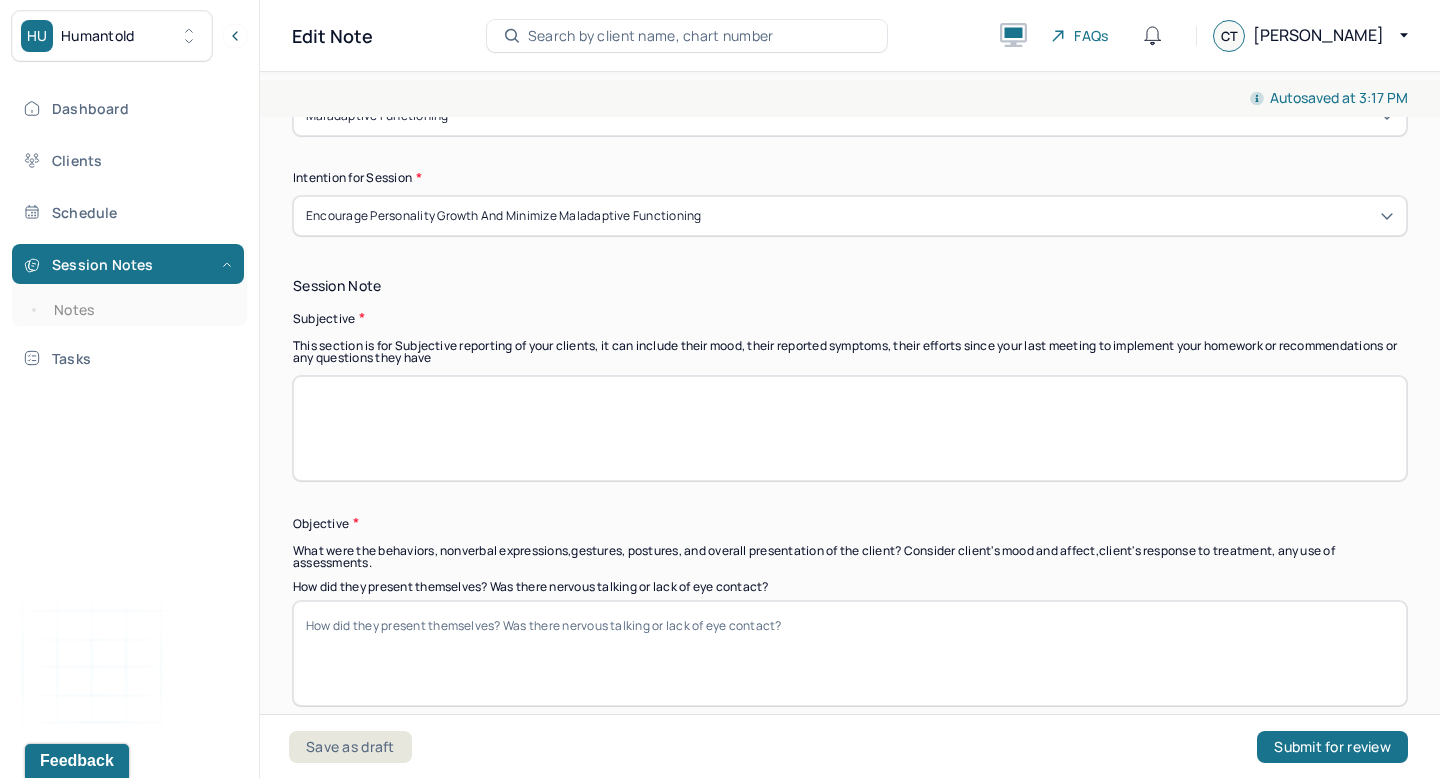 paste on "As of 7/22, reflective listening, support, validation provided; further exploration of subjective concerns presented with. The client presented as AOx3, well-groomed, engaged and reflective in session. Client showed agreement with nodding and verbal confirmation." 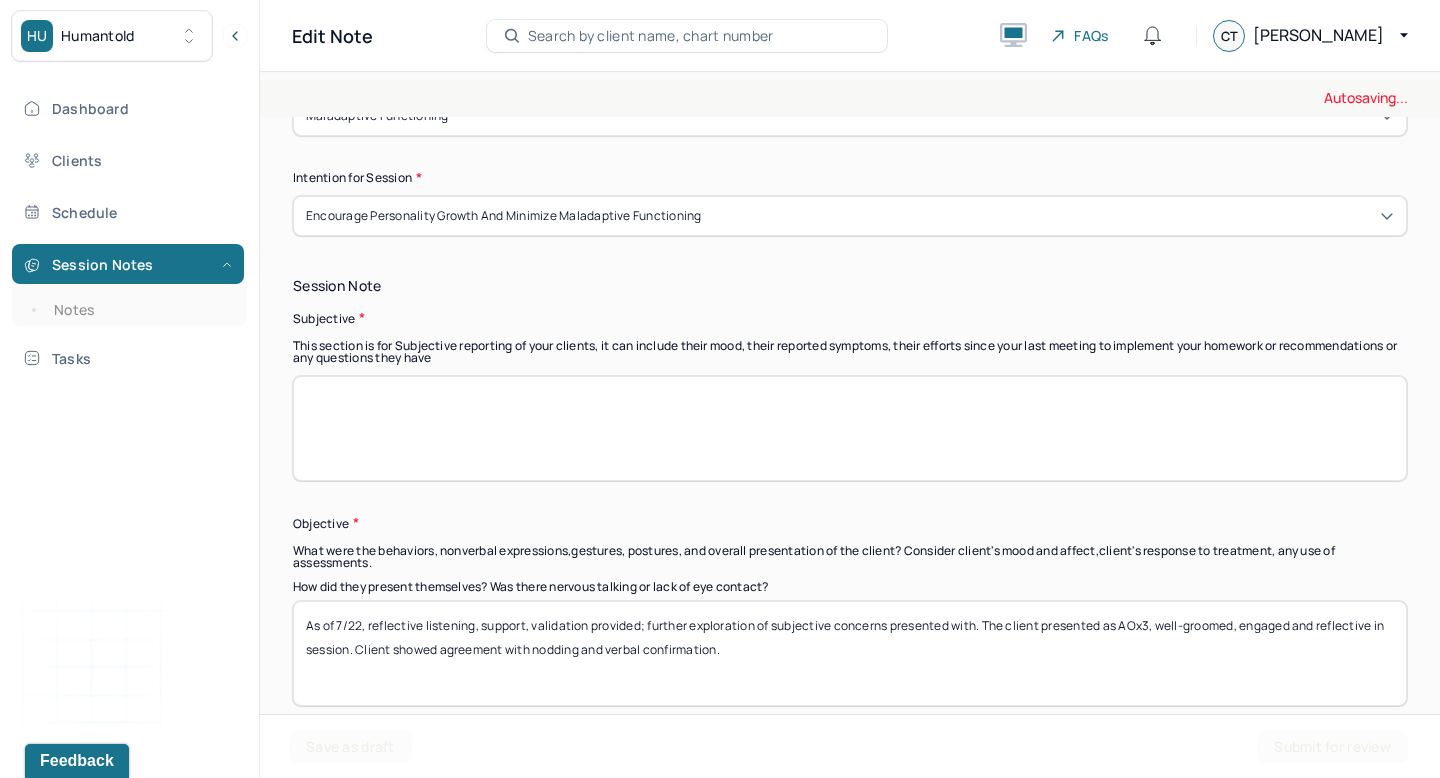 type on "As of 7/22, reflective listening, support, validation provided; further exploration of subjective concerns presented with. The client presented as AOx3, well-groomed, engaged and reflective in session. Client showed agreement with nodding and verbal confirmation." 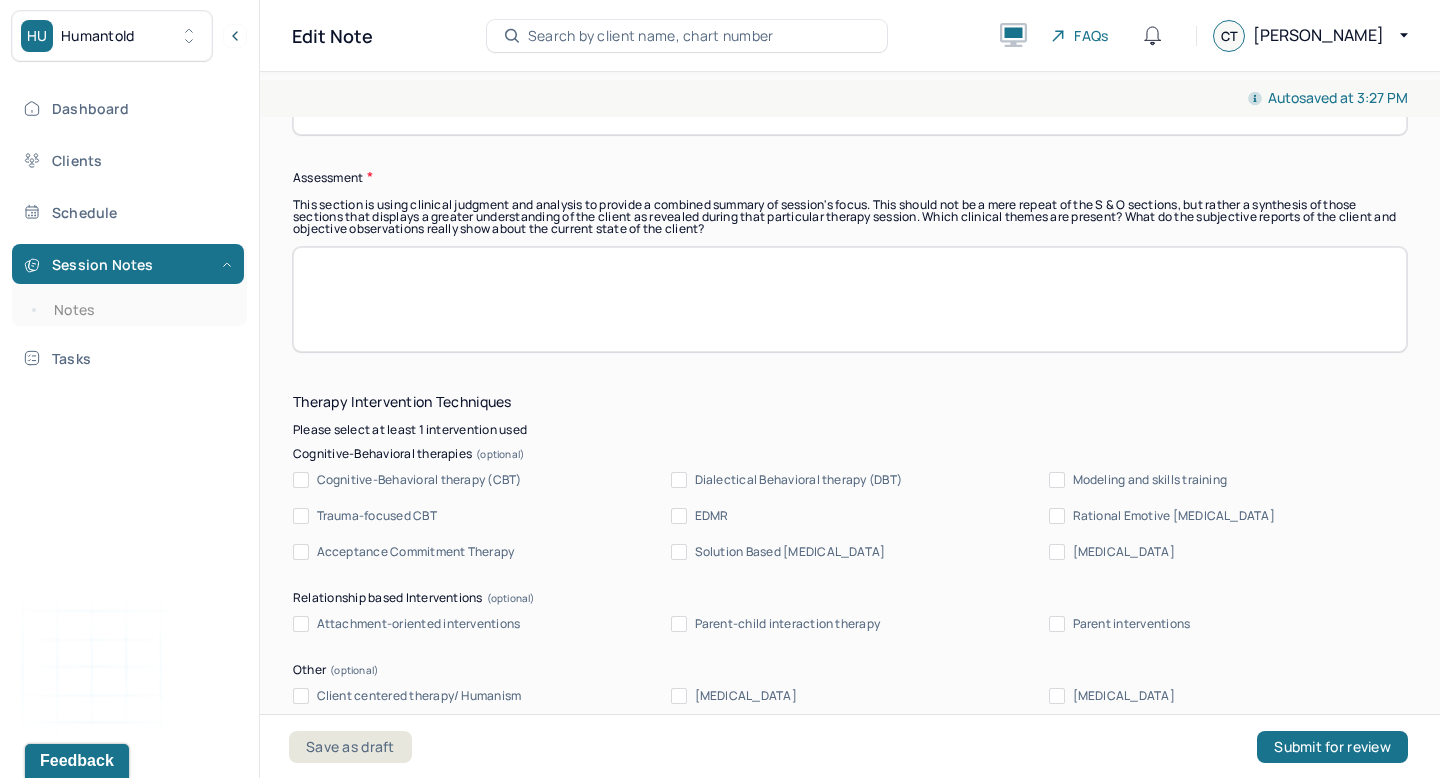 scroll, scrollTop: 1627, scrollLeft: 0, axis: vertical 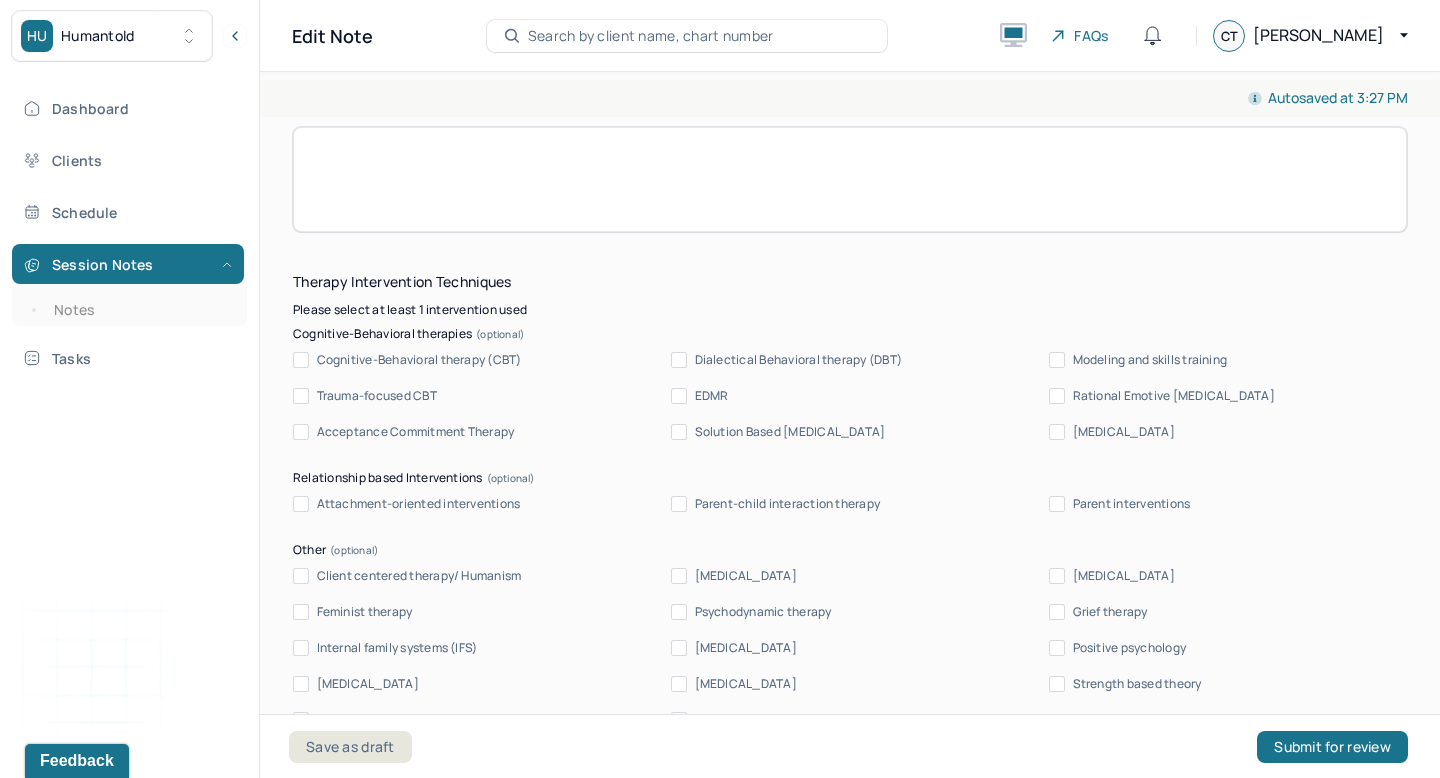 click on "Cognitive-Behavioral therapy (CBT)" at bounding box center [419, 360] 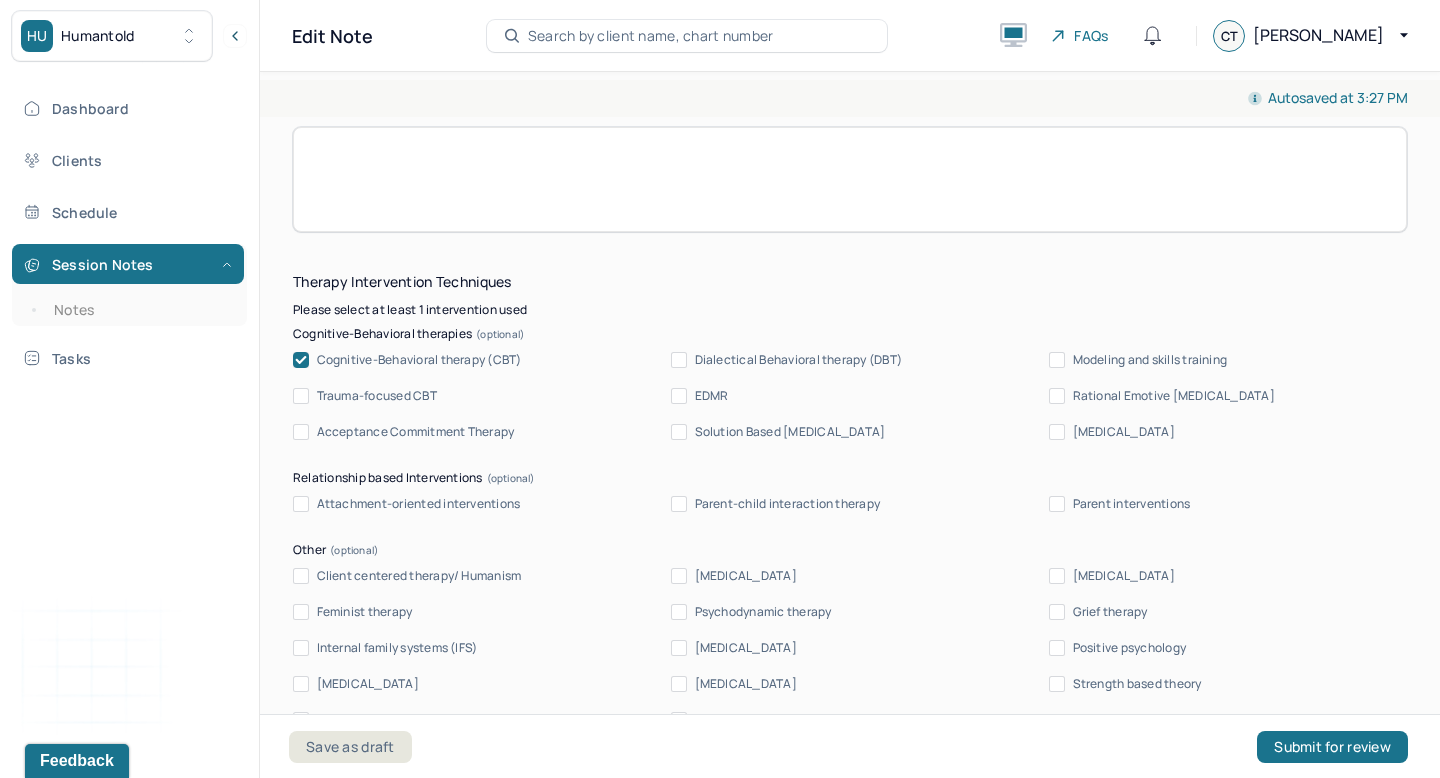 click on "Acceptance Commitment Therapy" at bounding box center (416, 432) 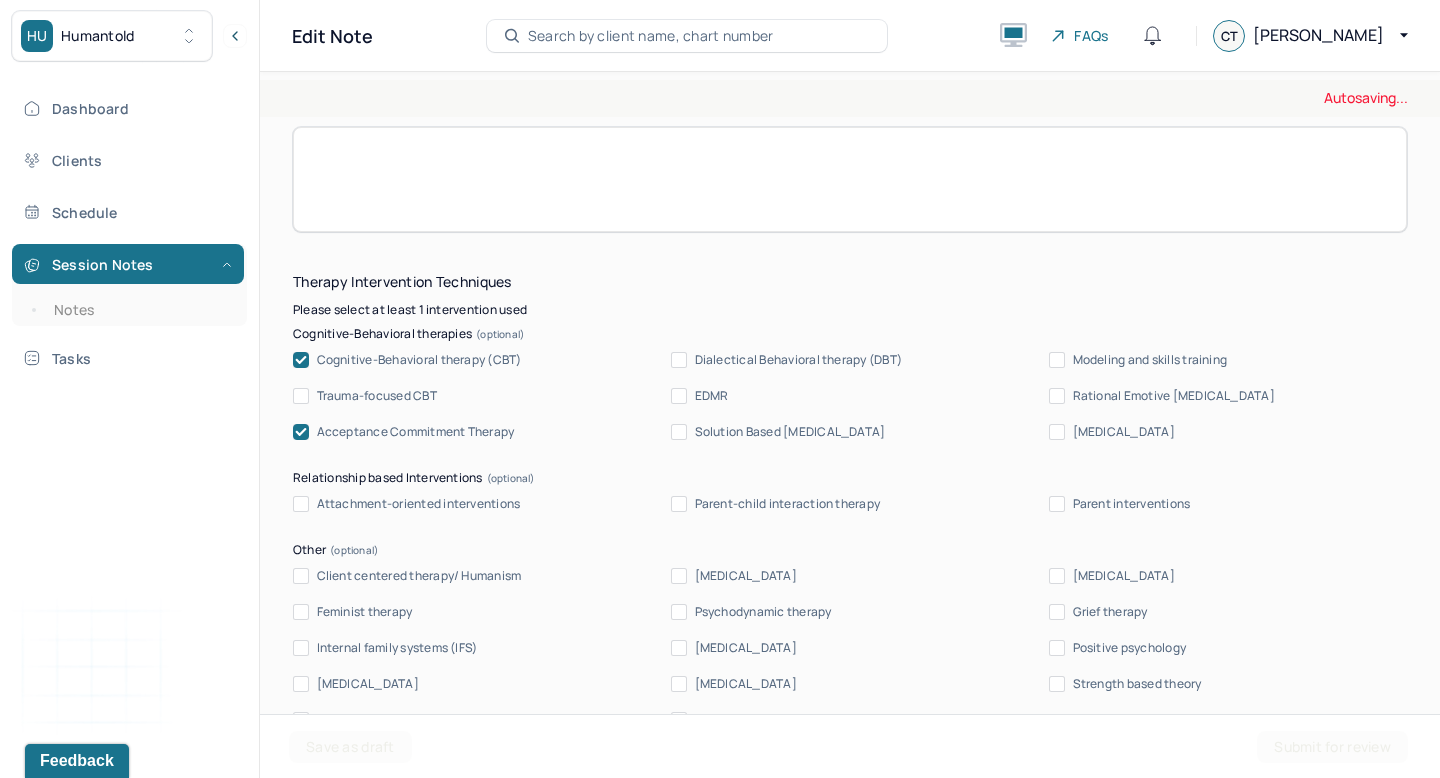 scroll, scrollTop: 1645, scrollLeft: 0, axis: vertical 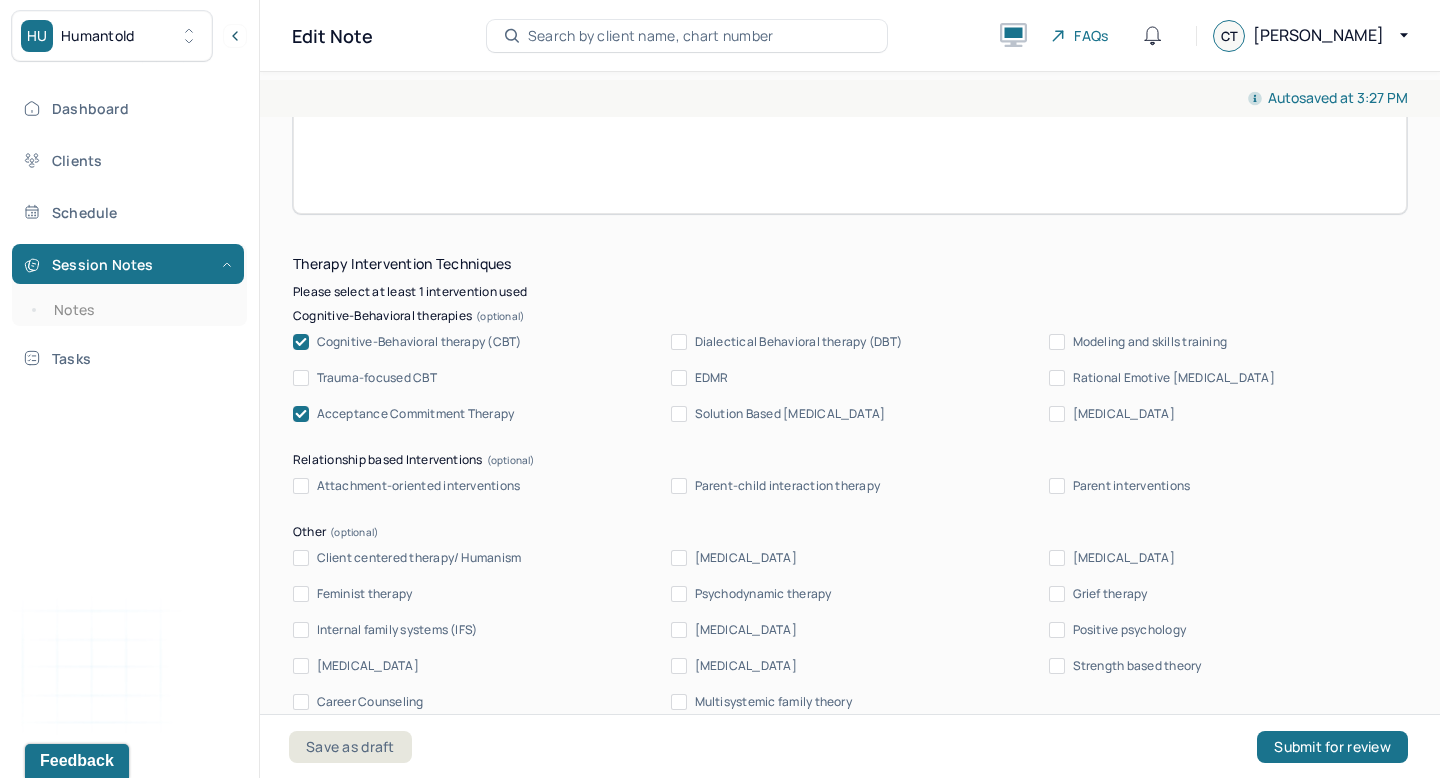 click on "Attachment-oriented interventions" at bounding box center [419, 486] 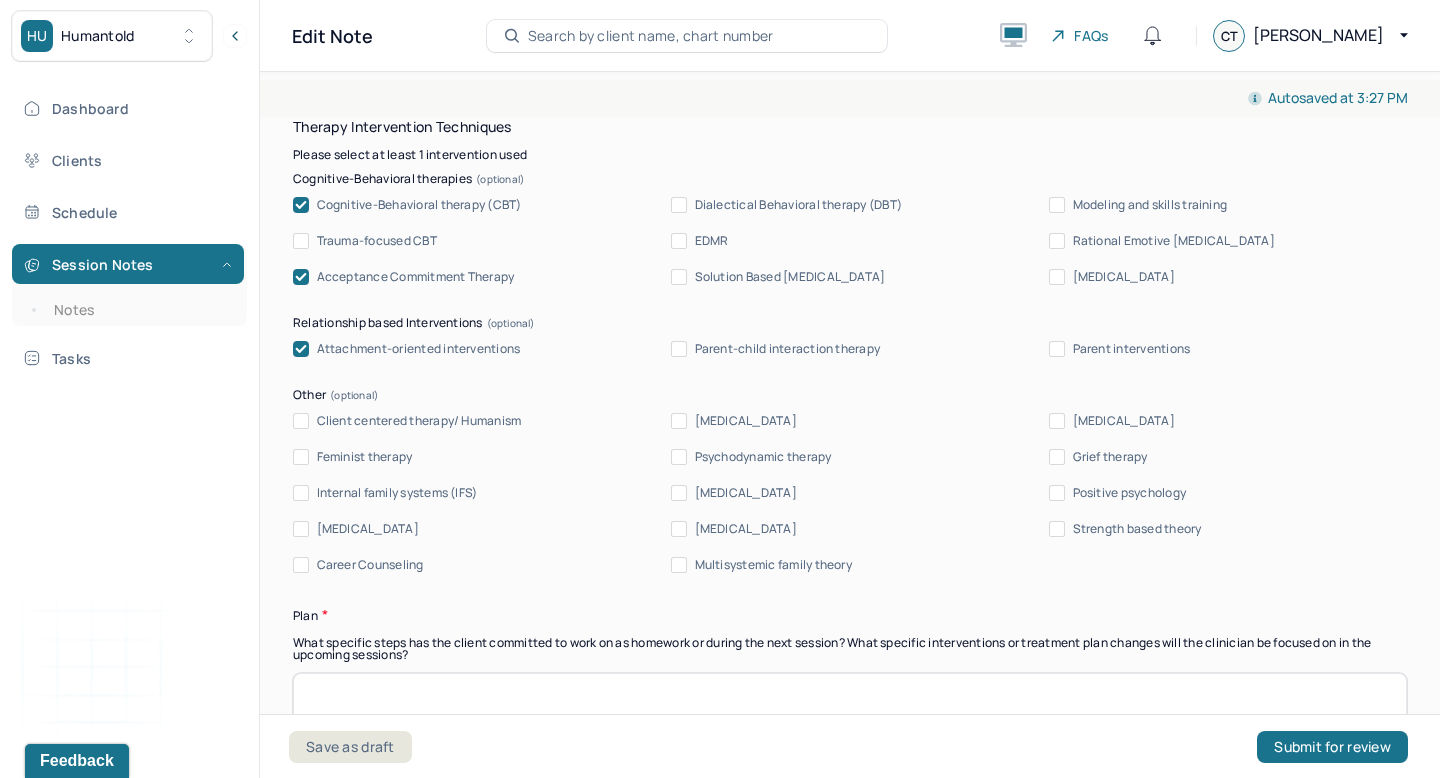 scroll, scrollTop: 1792, scrollLeft: 0, axis: vertical 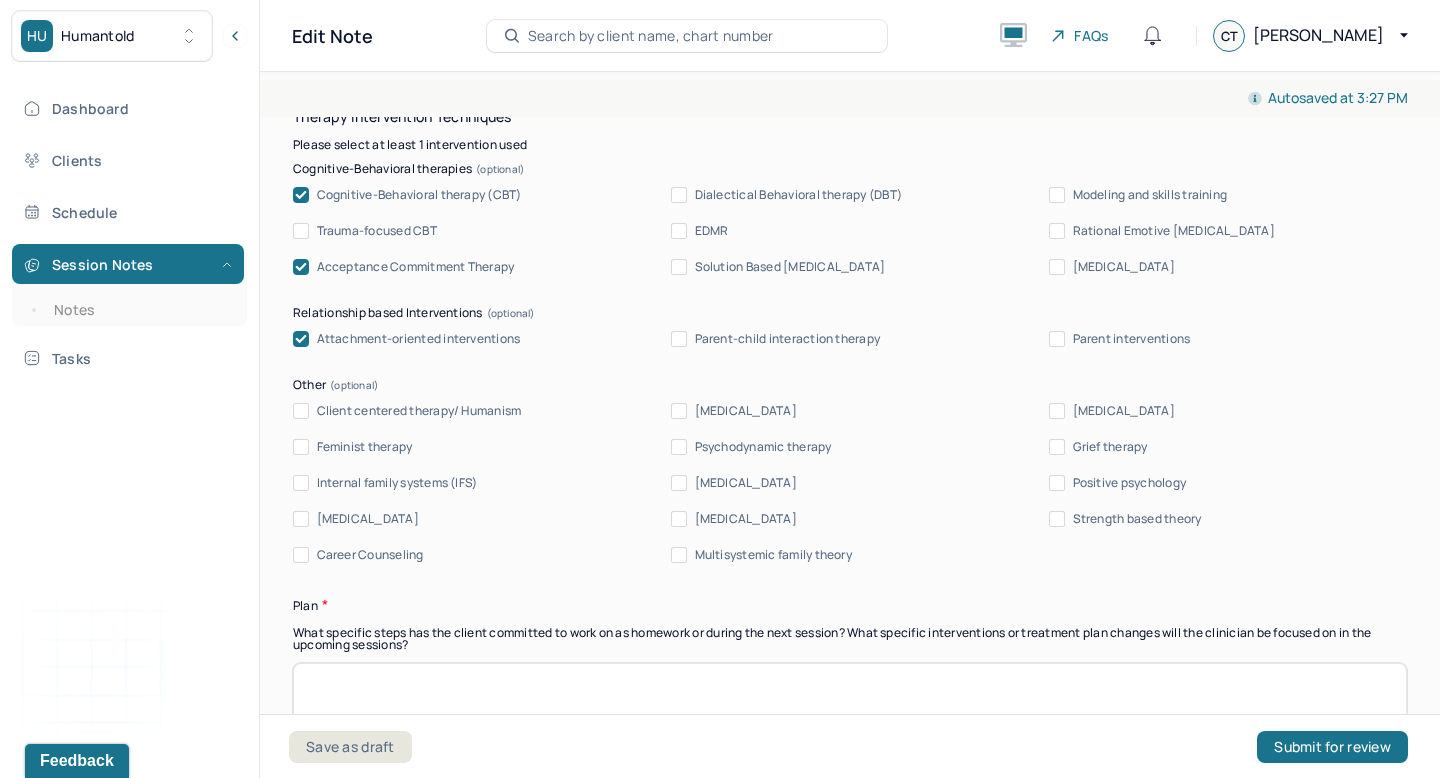 click on "Therapy Intervention Techniques Please select at least 1 intervention used Cognitive-Behavioral therapies Cognitive-Behavioral therapy (CBT) Dialectical Behavioral therapy (DBT) Modeling and skills training Trauma-focused CBT EDMR Rational Emotive Behaviour therapy Acceptance Commitment Therapy Solution Based Brief Therapy Mindfulness Based Cognitive Therapy Relationship based Interventions Attachment-oriented interventions Parent-child interaction therapy Parent interventions Other Client centered therapy/ Humanism Gestalt therapy Existential therapy Feminist therapy Psychodynamic therapy Grief therapy Internal family systems (IFS) Narrative therapy Positive psychology Psychoeducation Sex therapy Strength based theory Career Counseling Multisystemic family theory Plan What specific steps has the client committed to work on as homework or during the next session? What specific interventions or treatment plan changes will the clinician be focused on in the upcoming sessions? Frequency of sessions Weekly Other" at bounding box center (850, 717) 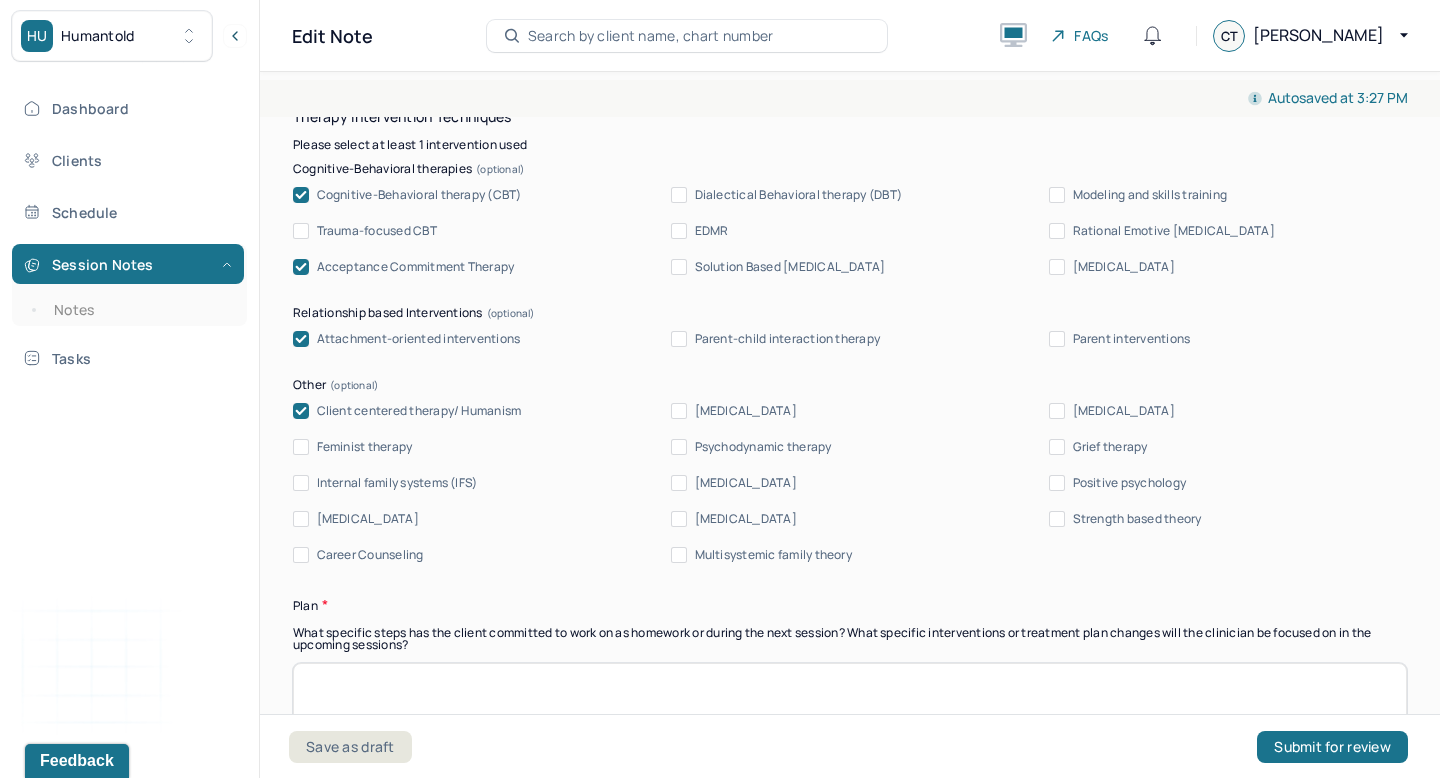 click at bounding box center [850, 715] 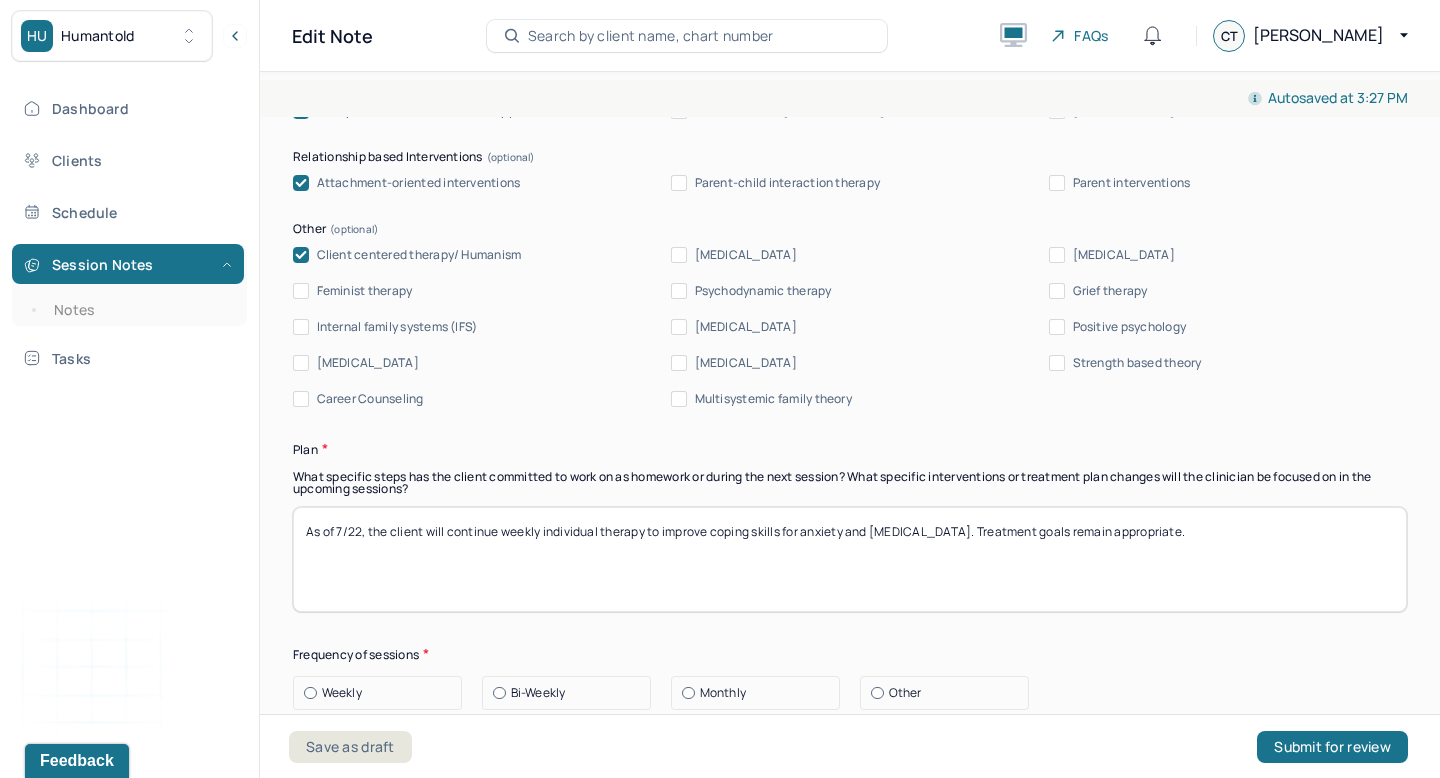 scroll, scrollTop: 1949, scrollLeft: 0, axis: vertical 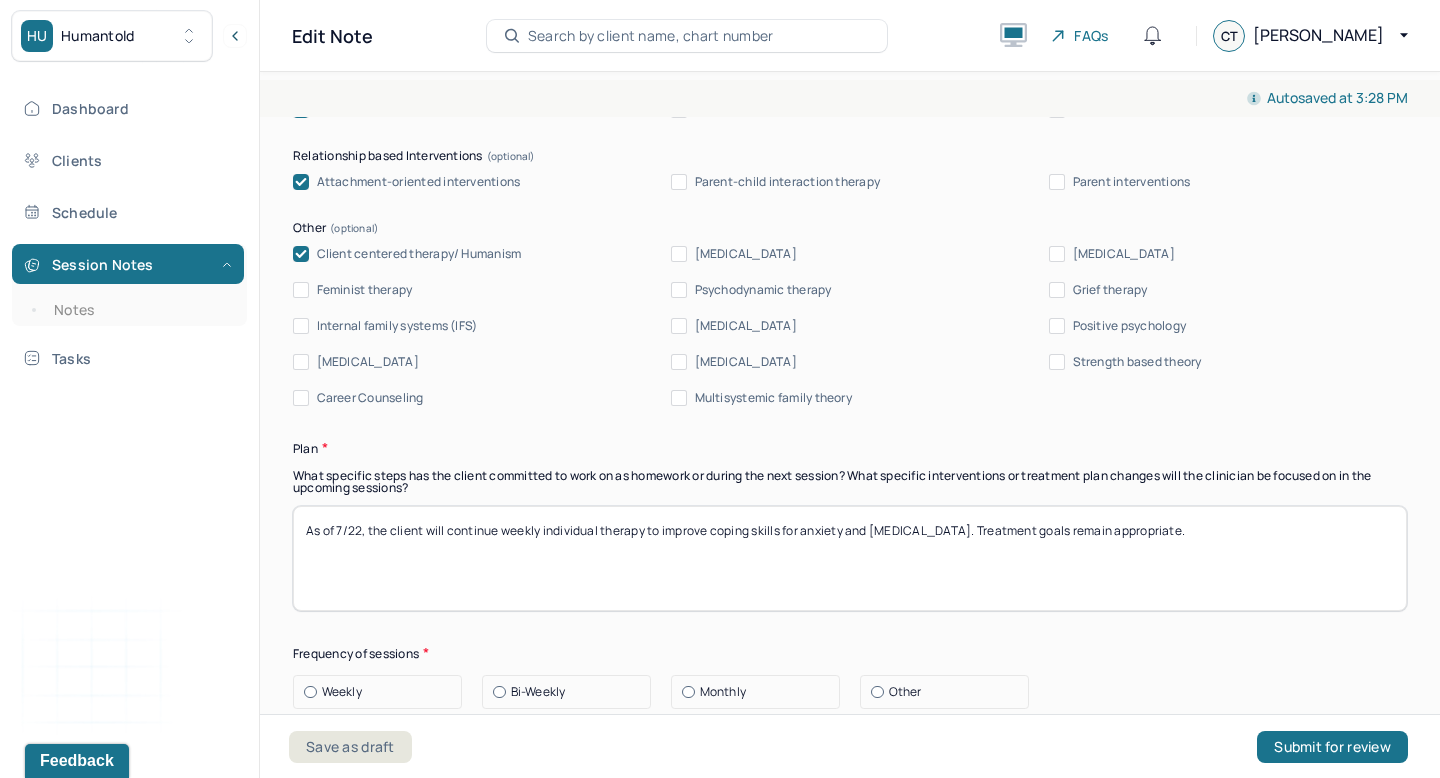 click on "As of 7/22, the client will continue weekly individual therapy to improve coping skills for anxiety and [MEDICAL_DATA]. Treatment goals remain appropriate." at bounding box center [850, 558] 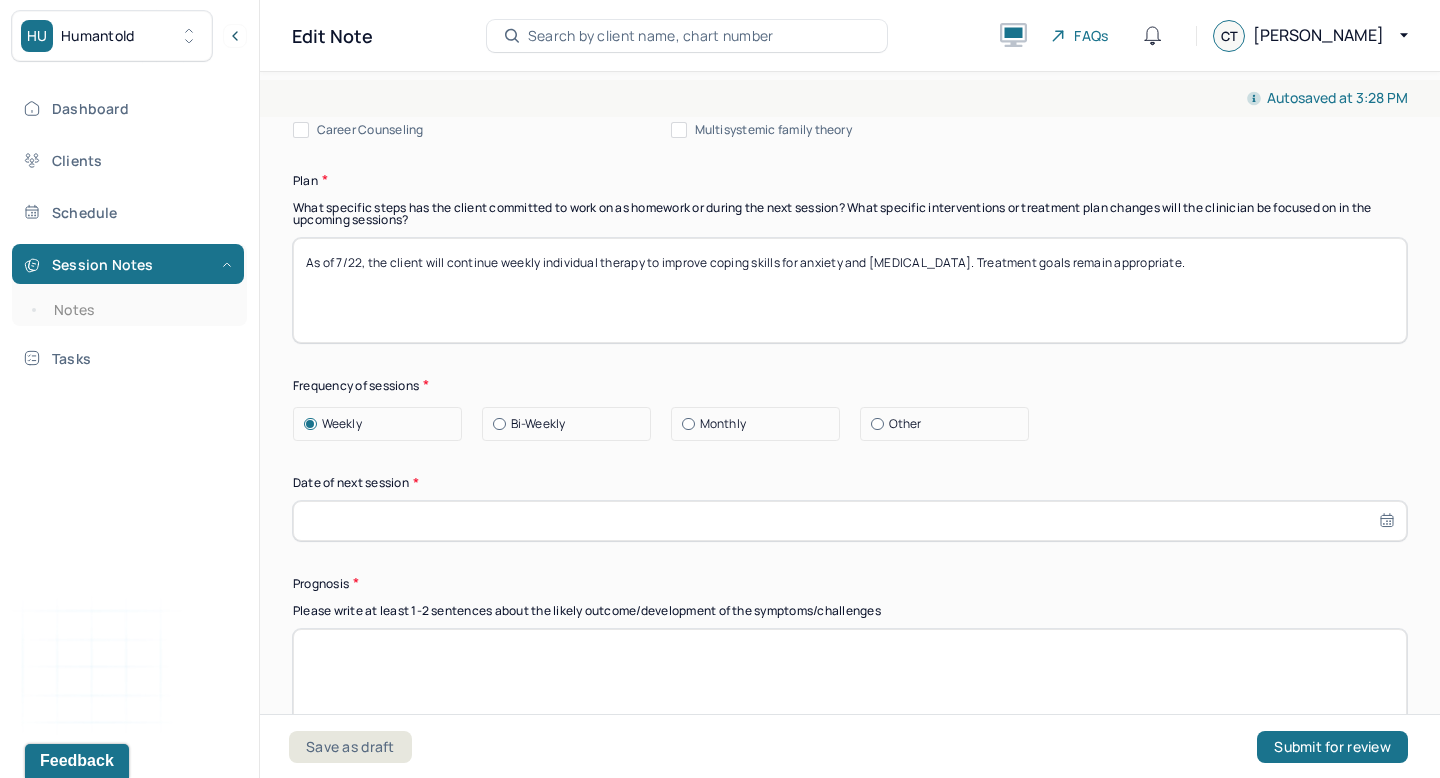 scroll, scrollTop: 2219, scrollLeft: 0, axis: vertical 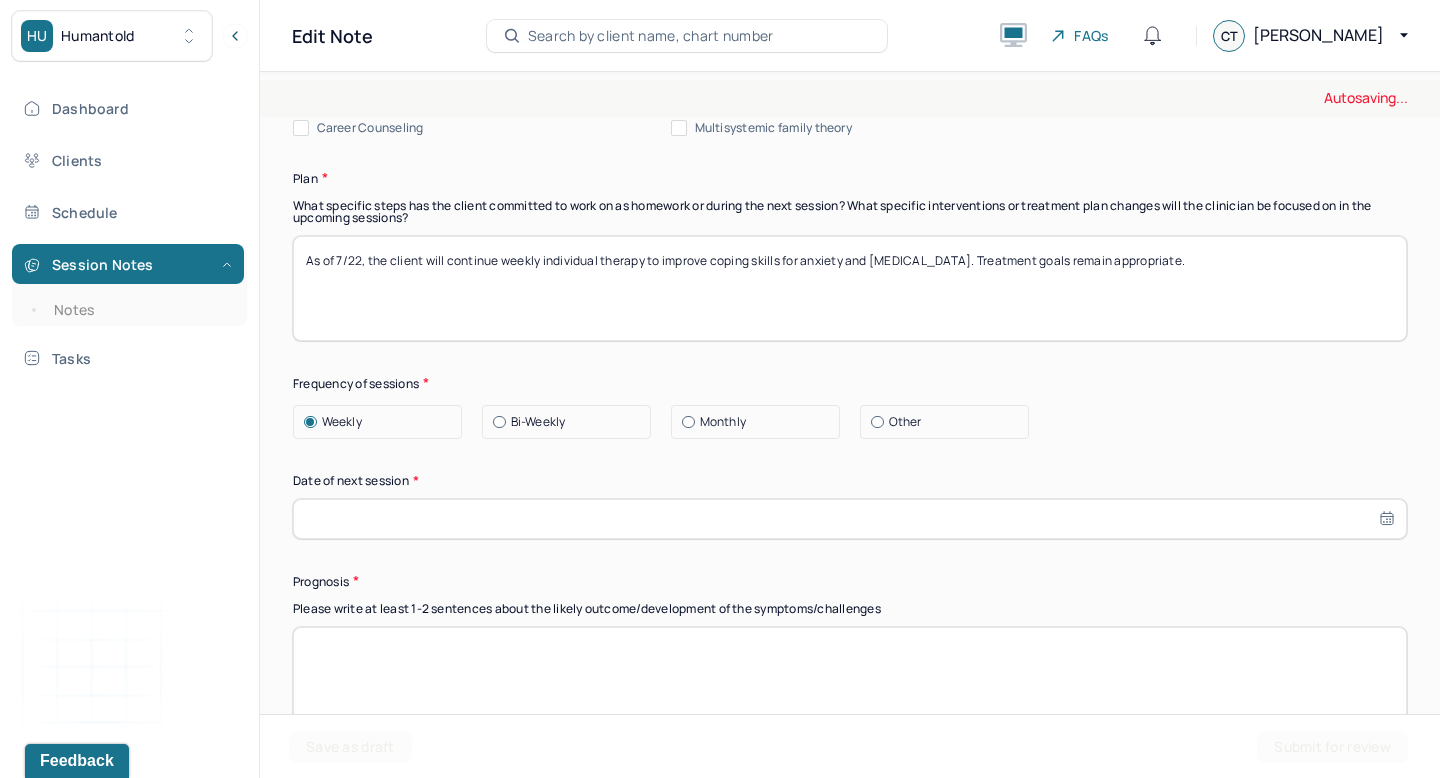 click at bounding box center (850, 519) 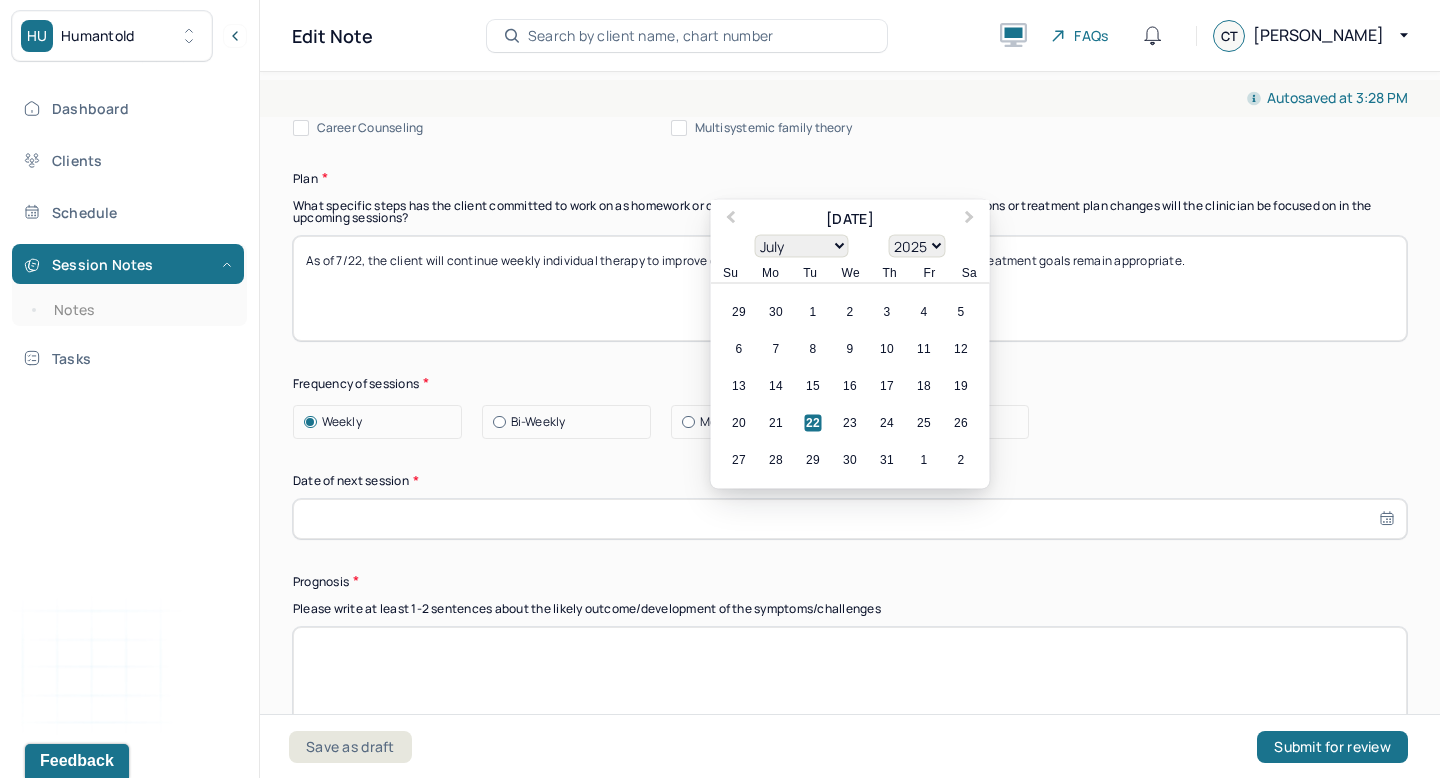 click on "27 28 29 30 31 1 2" at bounding box center [850, 459] 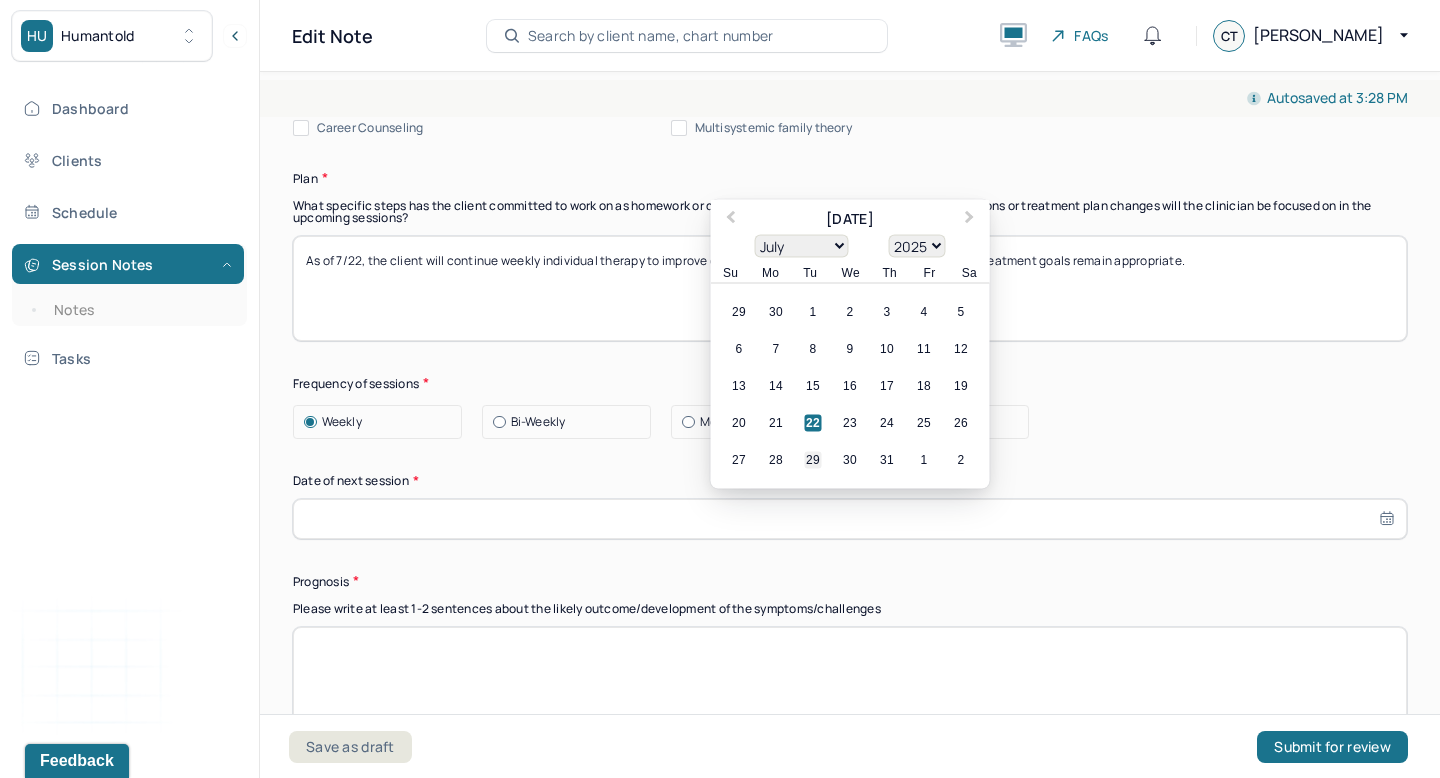 click on "29" at bounding box center (813, 459) 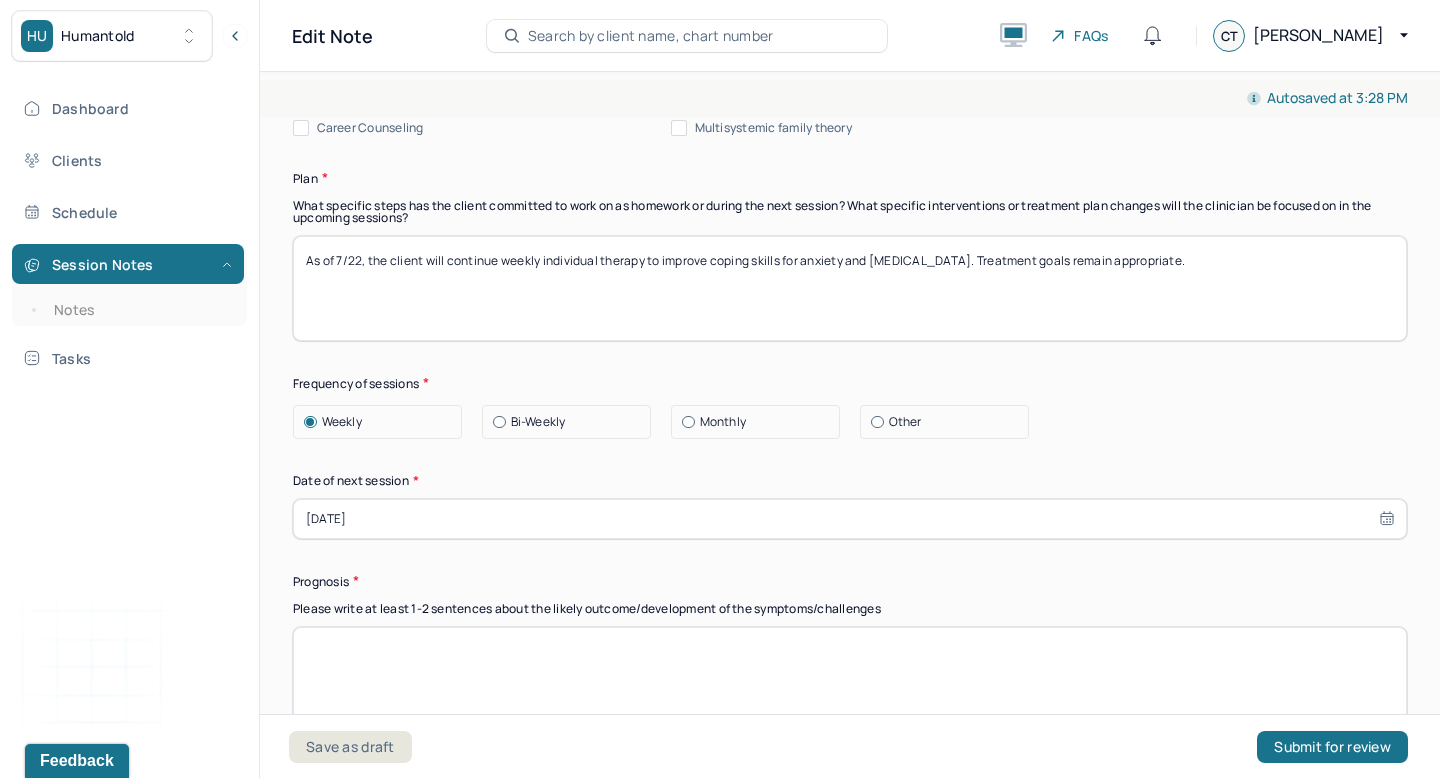 click at bounding box center [850, 679] 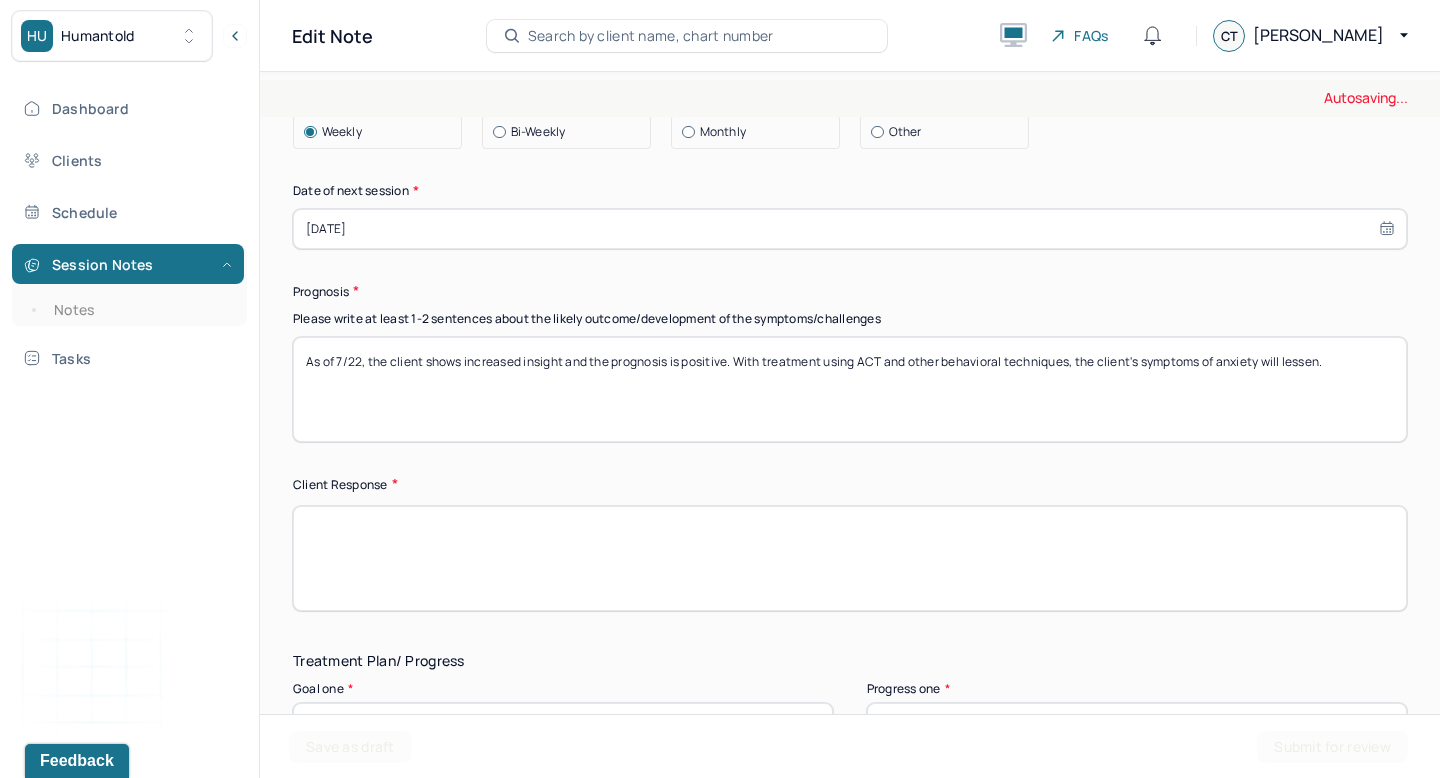 scroll, scrollTop: 2520, scrollLeft: 0, axis: vertical 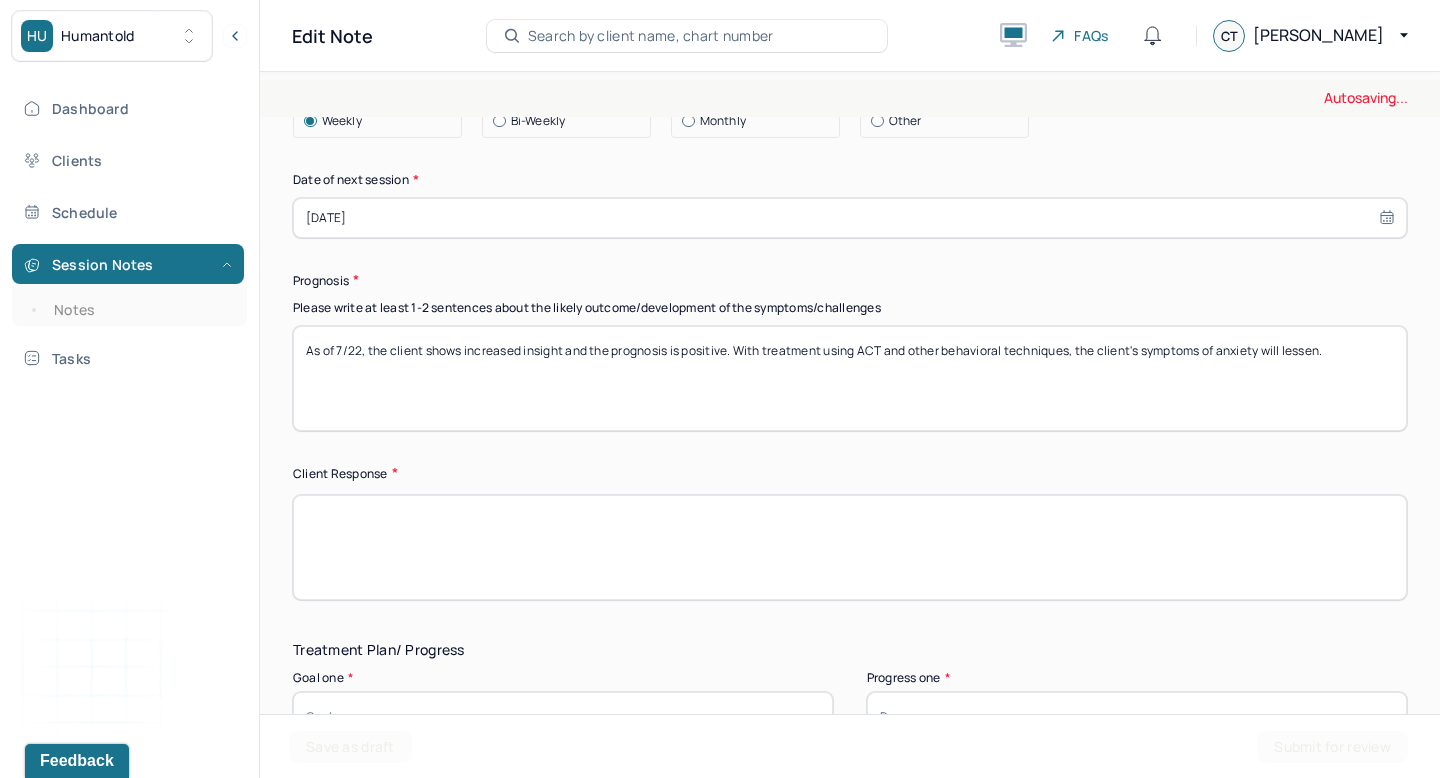 type on "As of 7/22, the client shows increased insight and the prognosis is positive. With treatment using ACT and other behavioral techniques, the client's symptoms of anxiety will lessen." 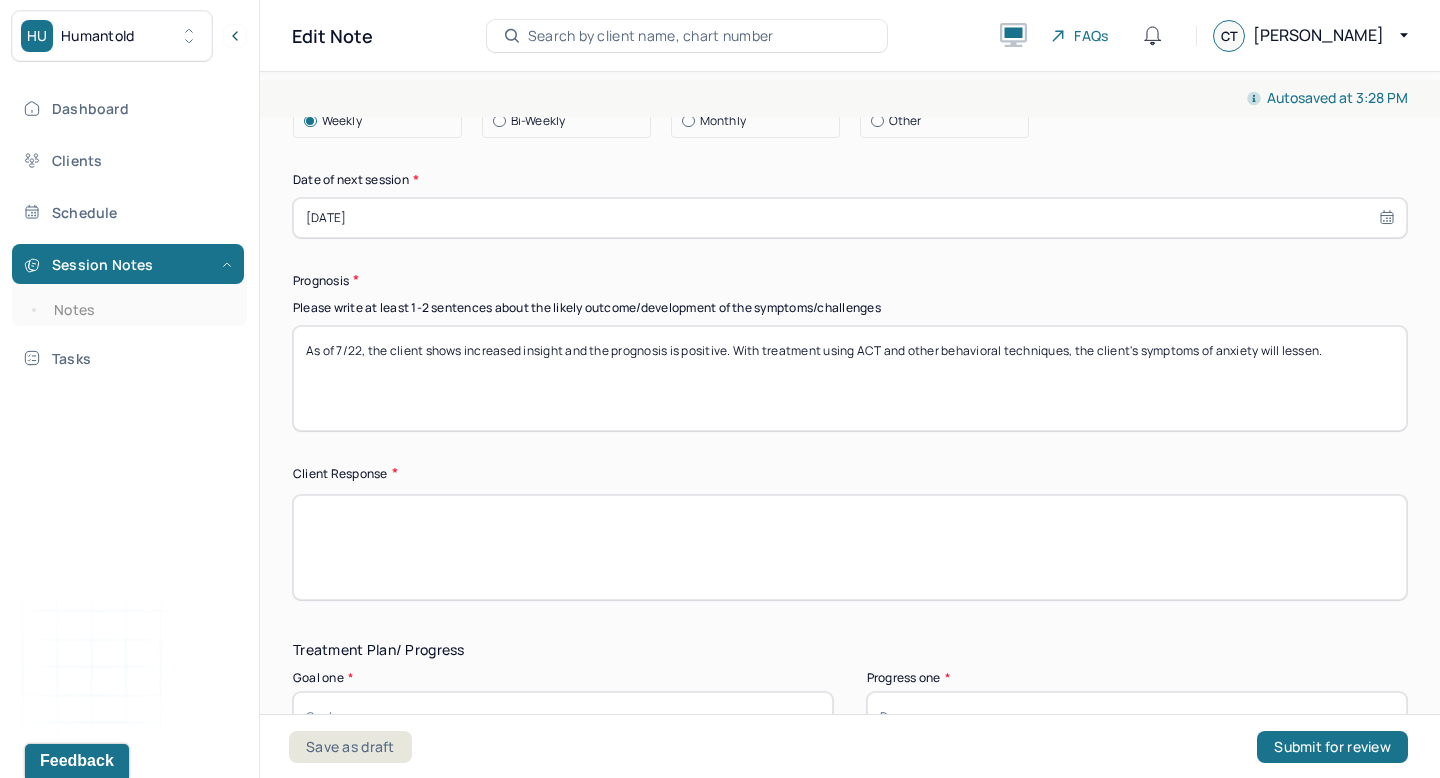 paste on "Client was engaged and thoughtful throughout the session." 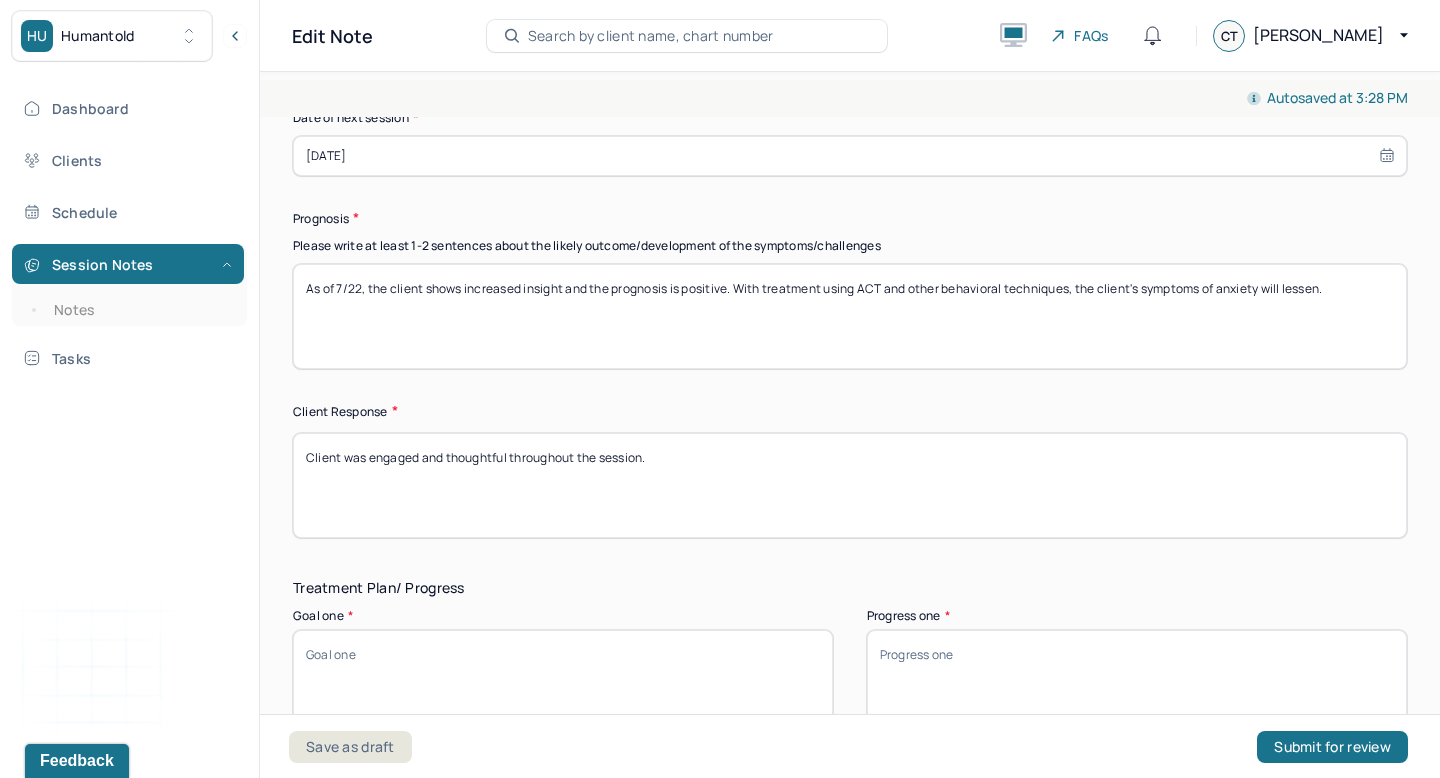scroll, scrollTop: 2583, scrollLeft: 0, axis: vertical 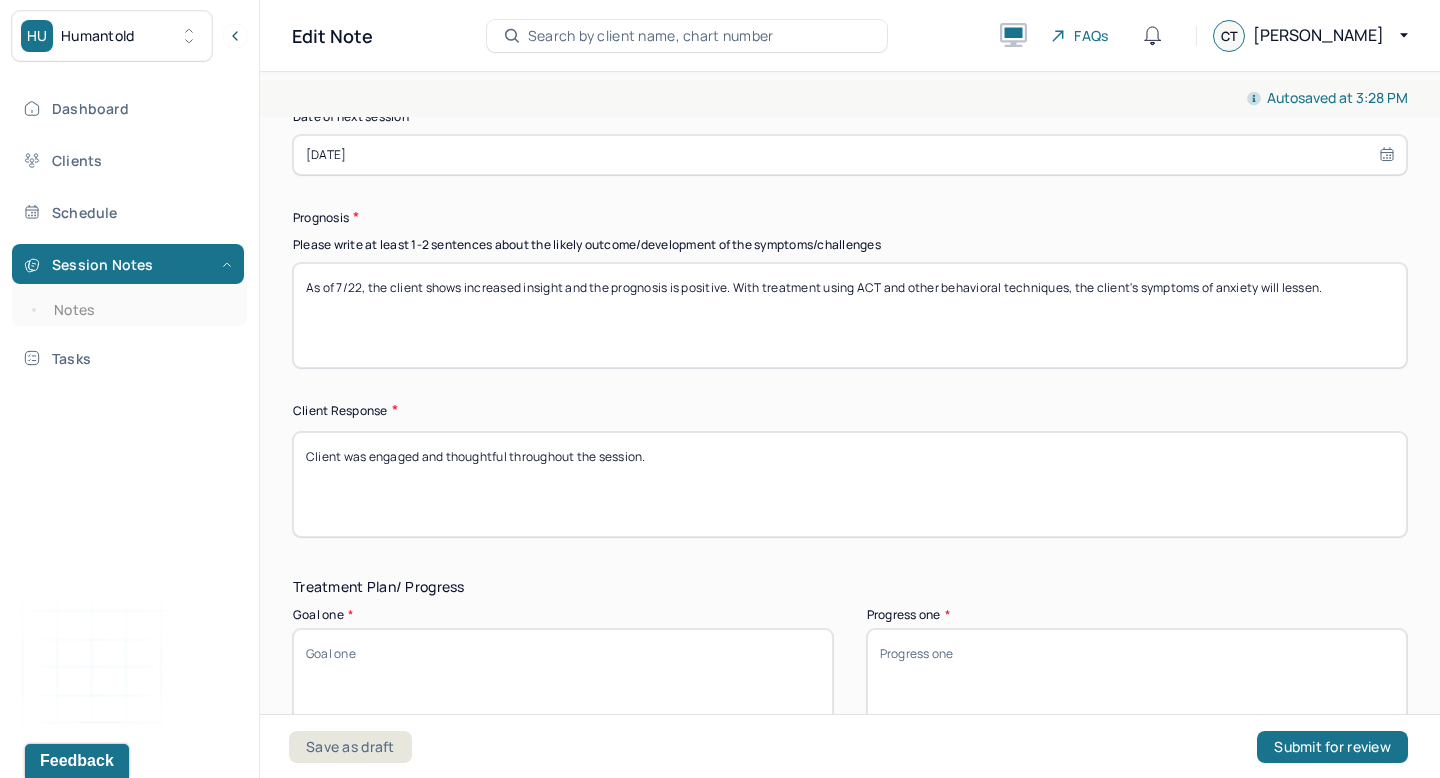 type on "Client was engaged and thoughtful throughout the session." 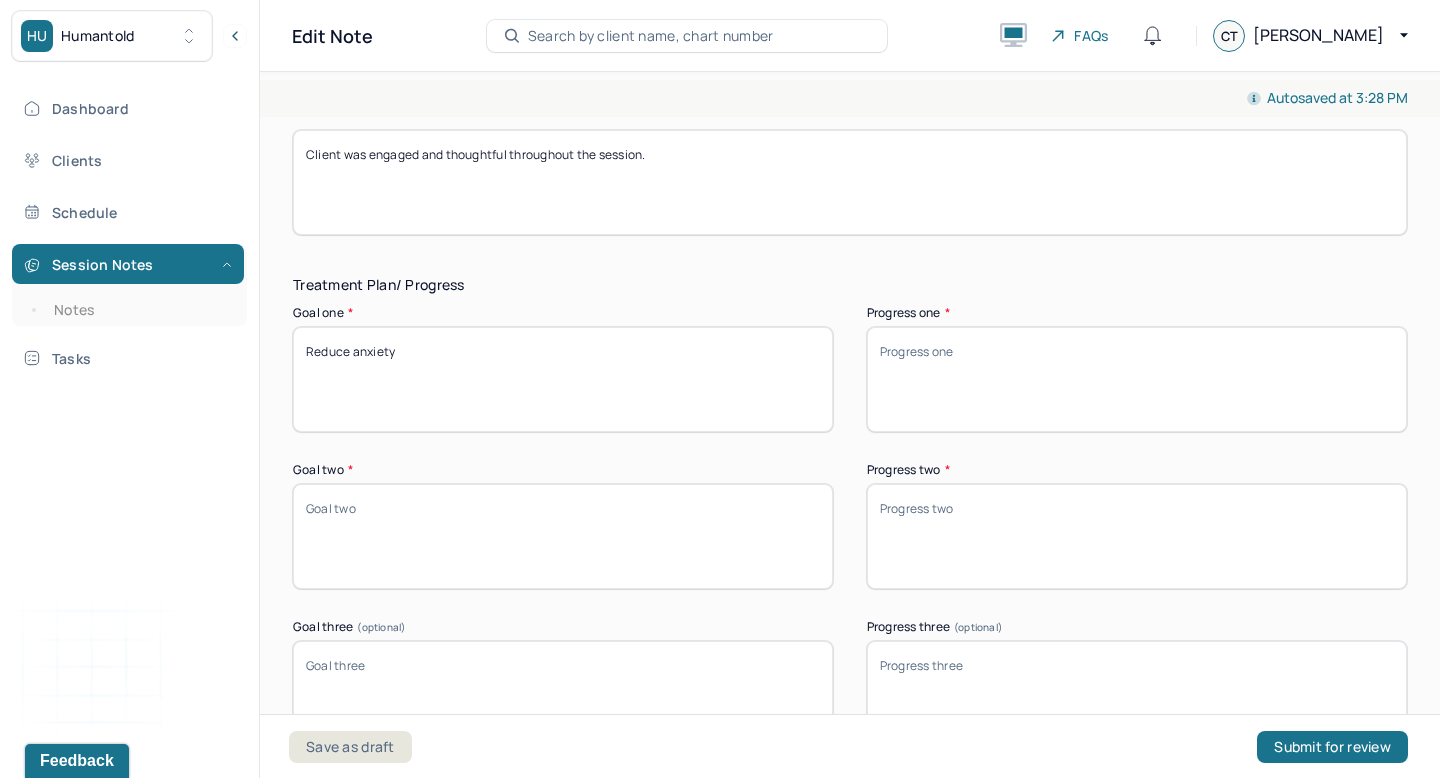 scroll, scrollTop: 2890, scrollLeft: 0, axis: vertical 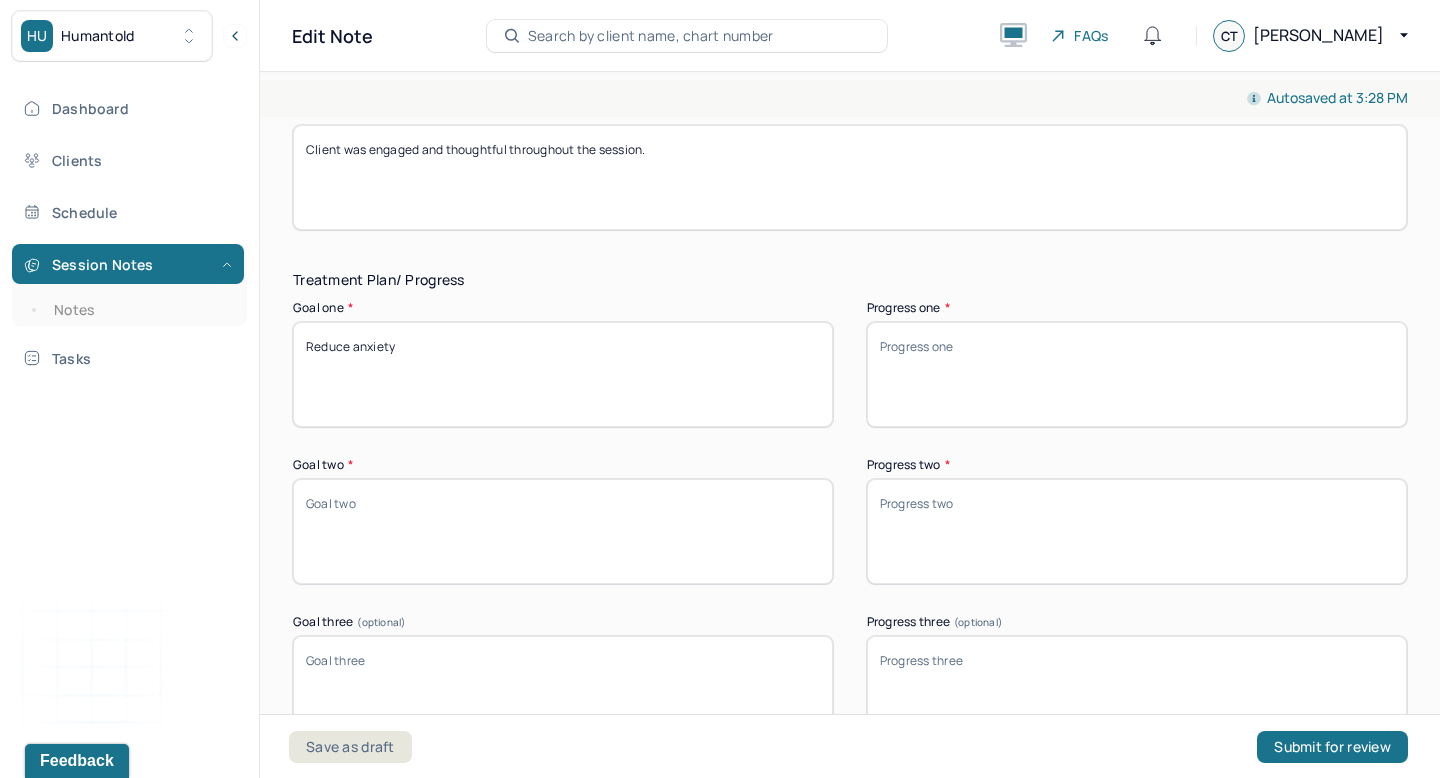 type on "Reduce anxiety" 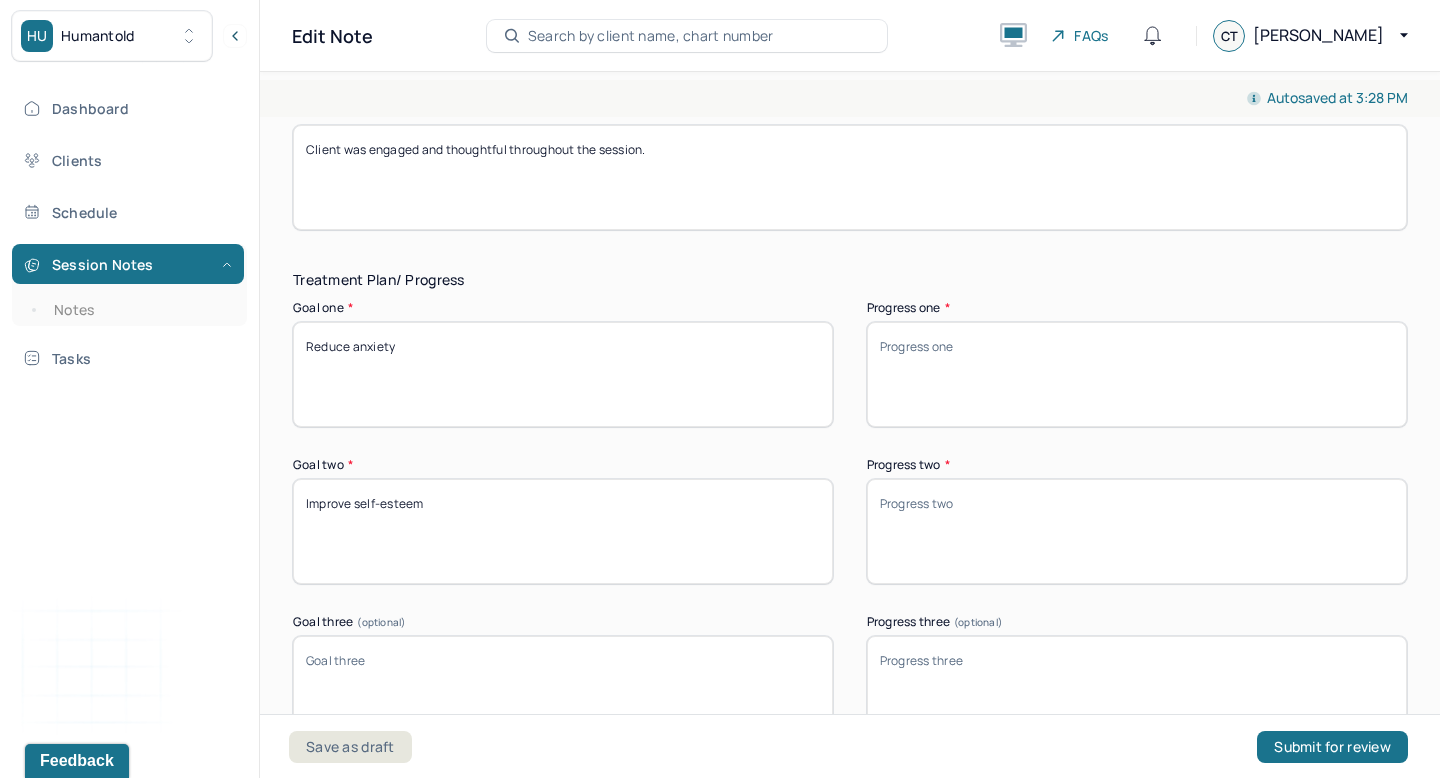 type on "Improve self-esteem" 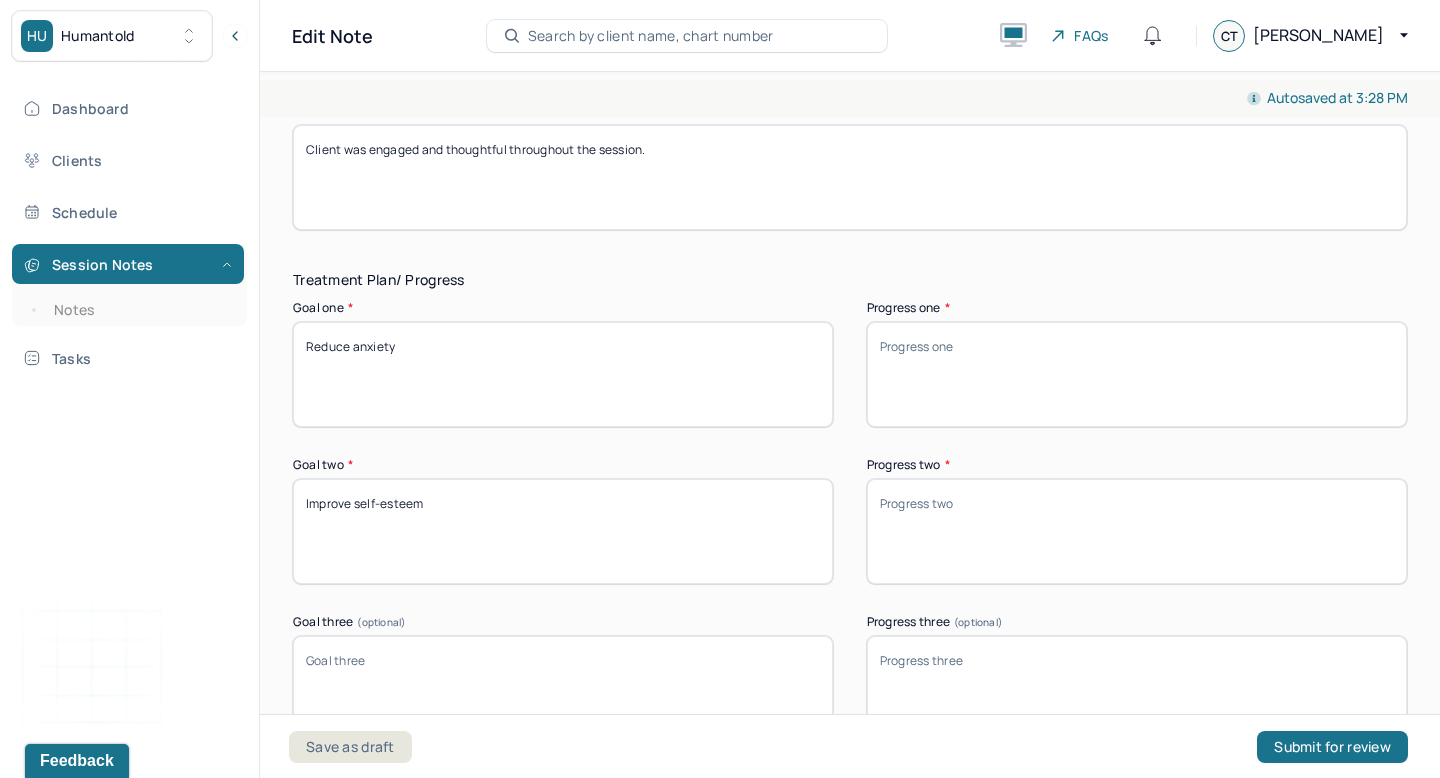 click on "Progress one *" at bounding box center (1137, 374) 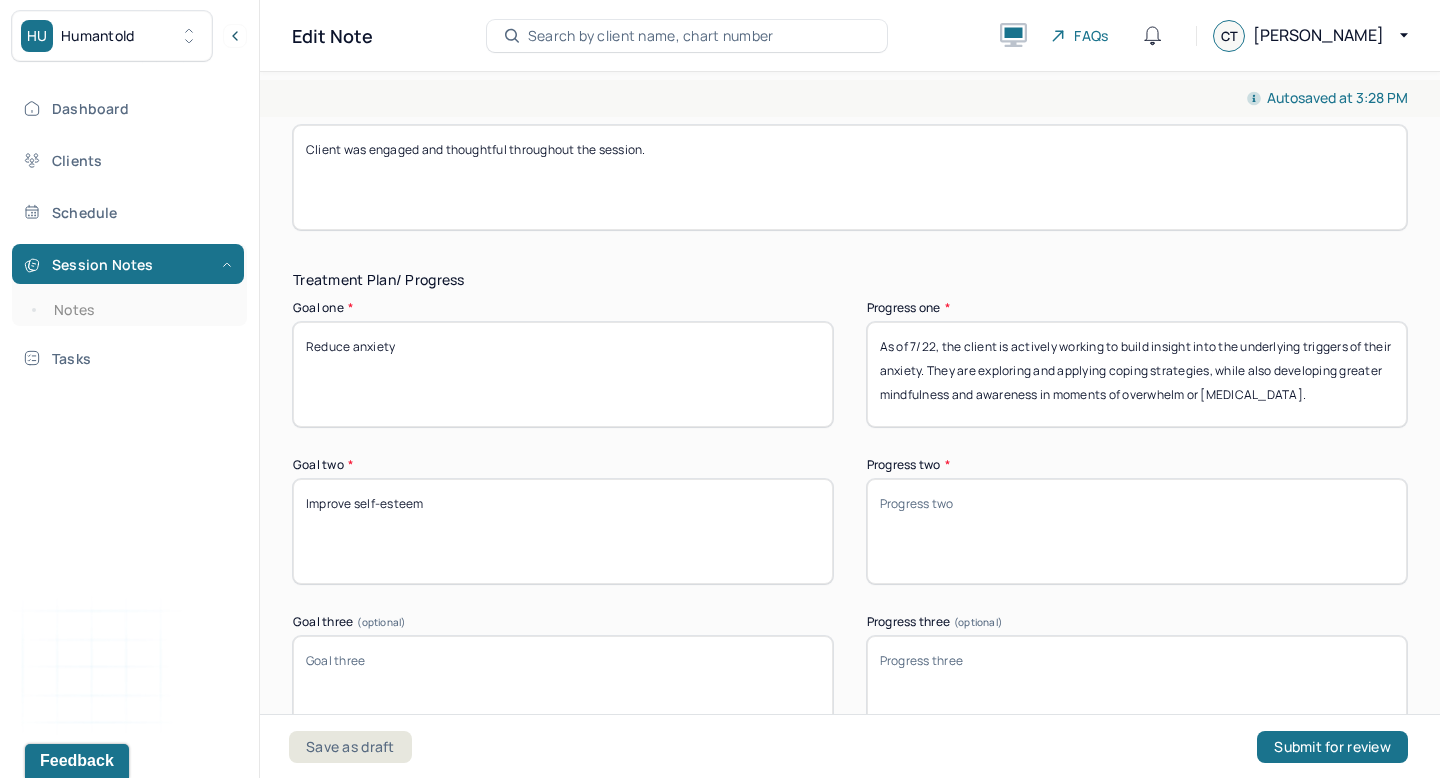 type on "As of 7/22, the client is actively working to build insight into the underlying triggers of their anxiety. They are exploring and applying coping strategies, while also developing greater mindfulness and awareness in moments of overwhelm or emotional dysregulation." 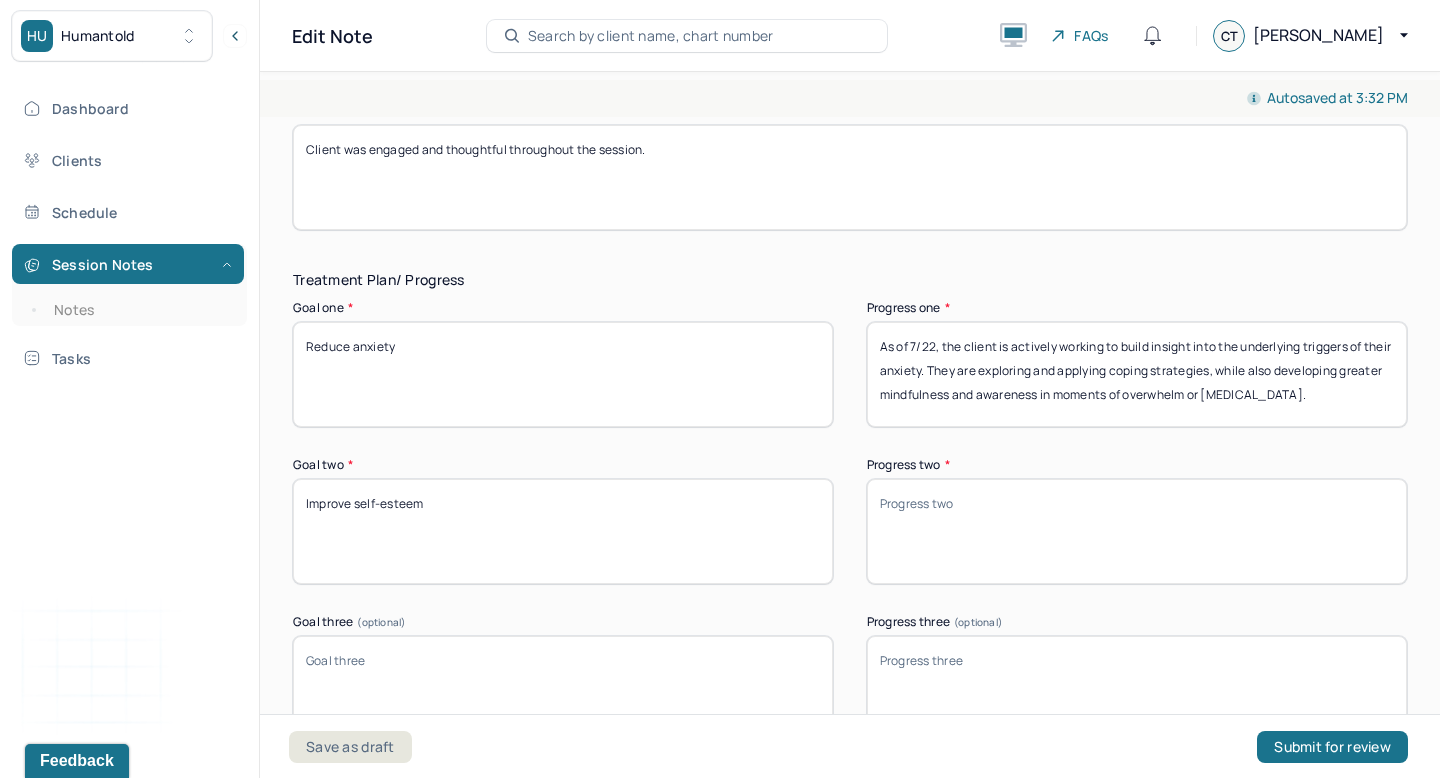 click on "Progress two *" at bounding box center [1137, 531] 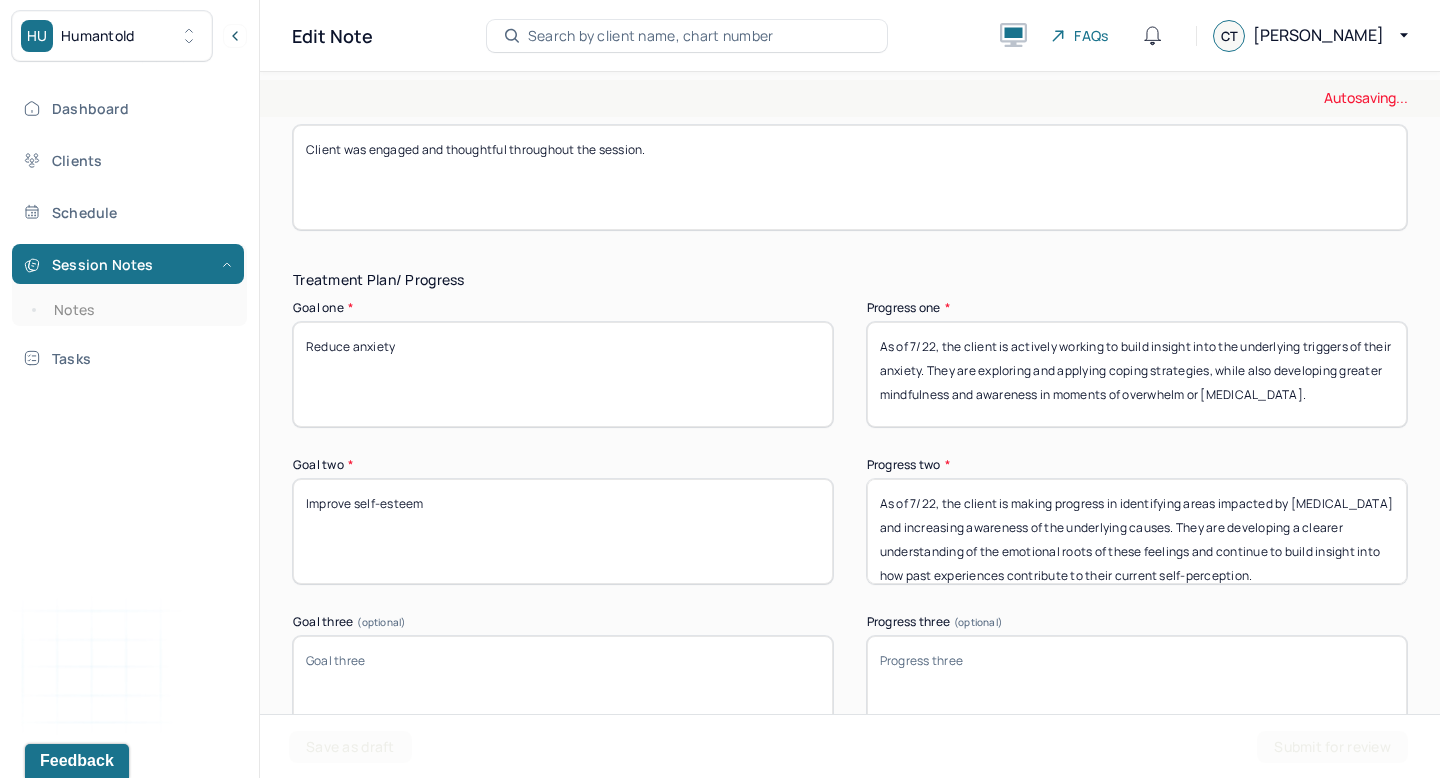 type on "As of 7/22, the client is making progress in identifying areas impacted by low self-esteem and increasing awareness of the underlying causes. They are developing a clearer understanding of the emotional roots of these feelings and continue to build insight into how past experiences contribute to their current self-perception." 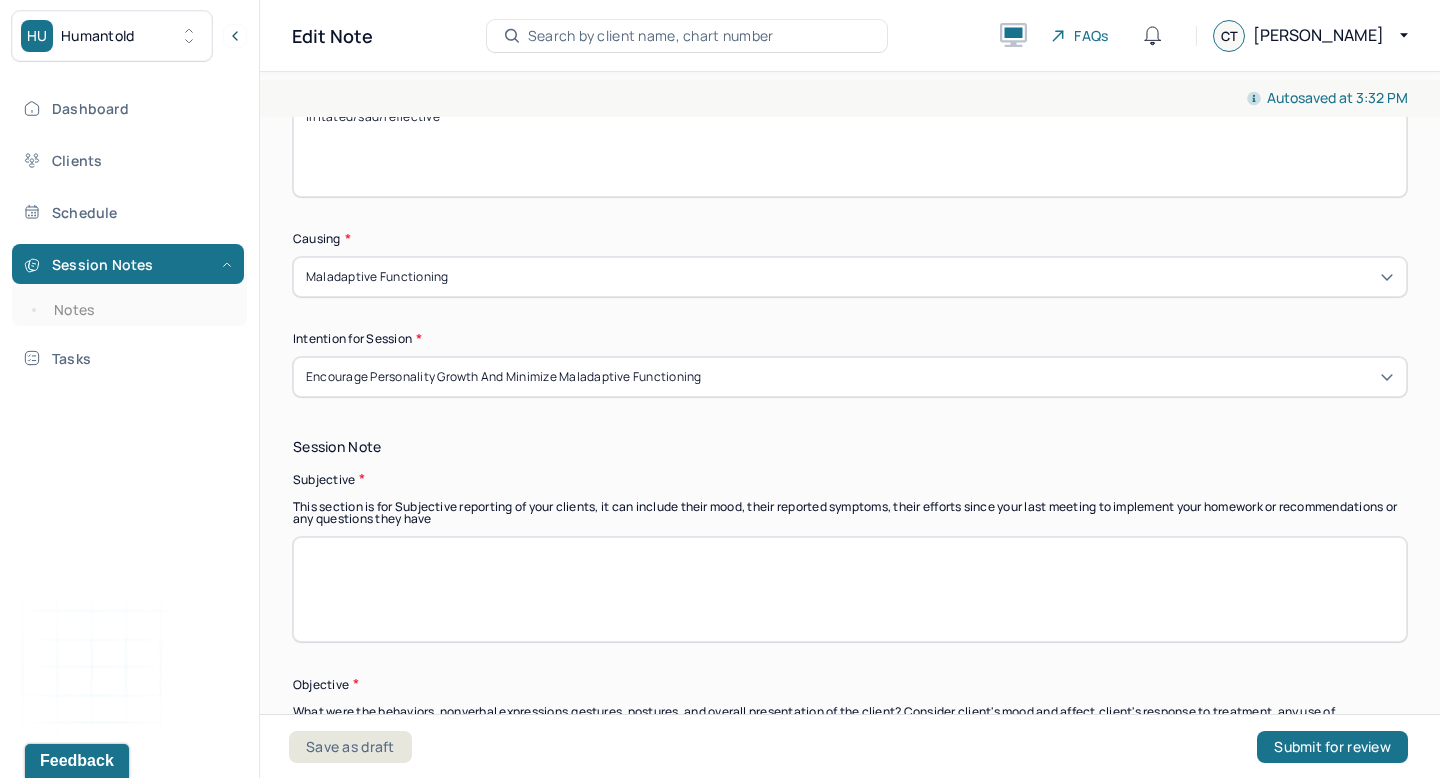scroll, scrollTop: 781, scrollLeft: 0, axis: vertical 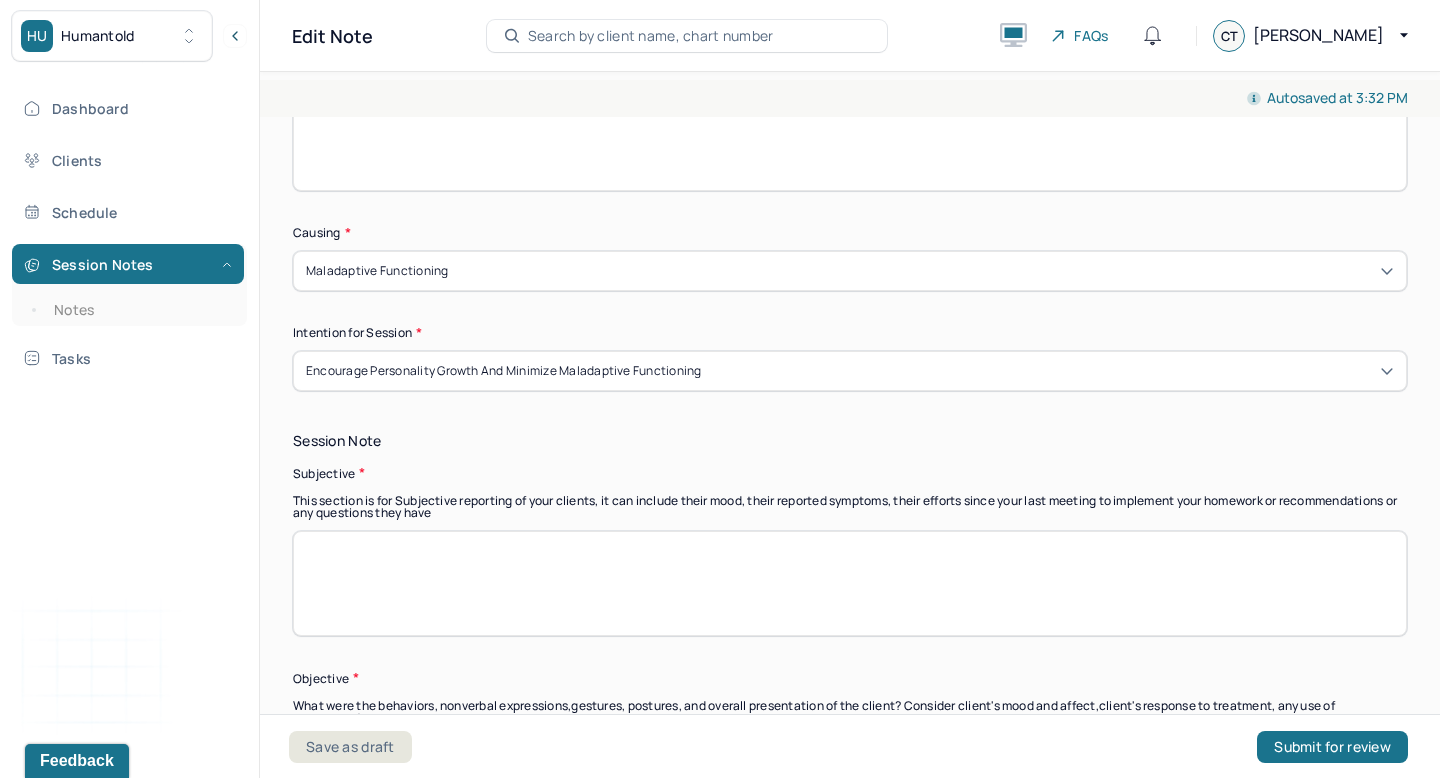 click at bounding box center (850, 583) 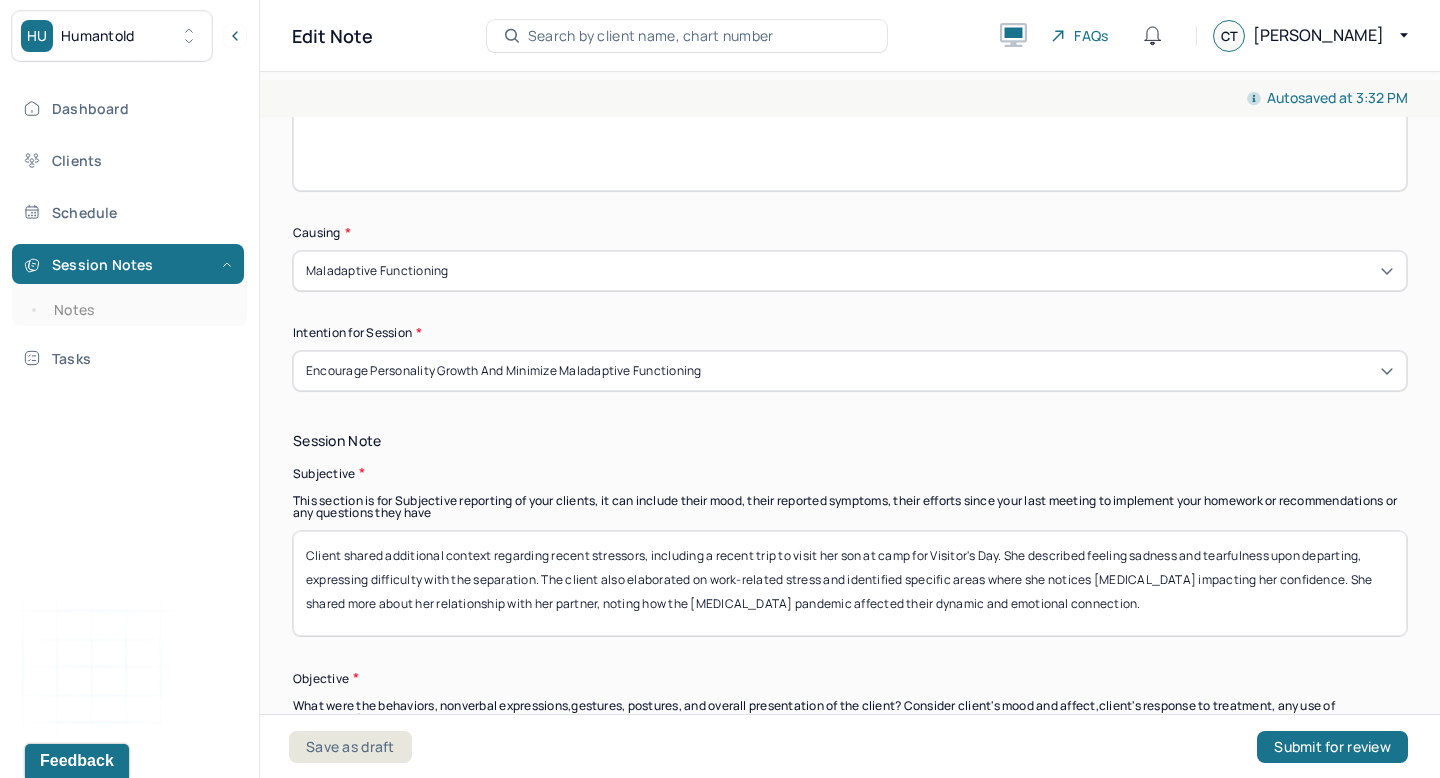 scroll, scrollTop: 240, scrollLeft: 0, axis: vertical 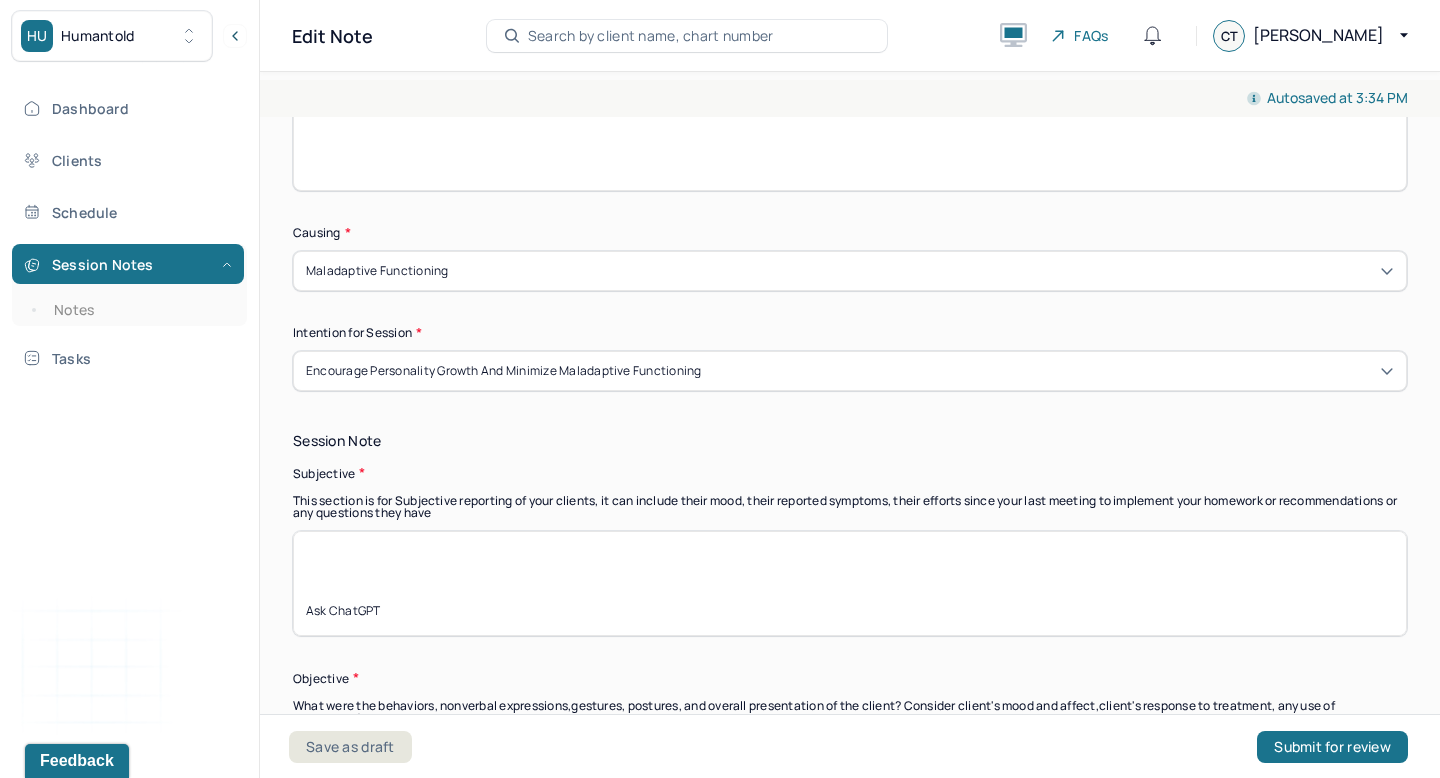 drag, startPoint x: 353, startPoint y: 623, endPoint x: 317, endPoint y: 545, distance: 85.90693 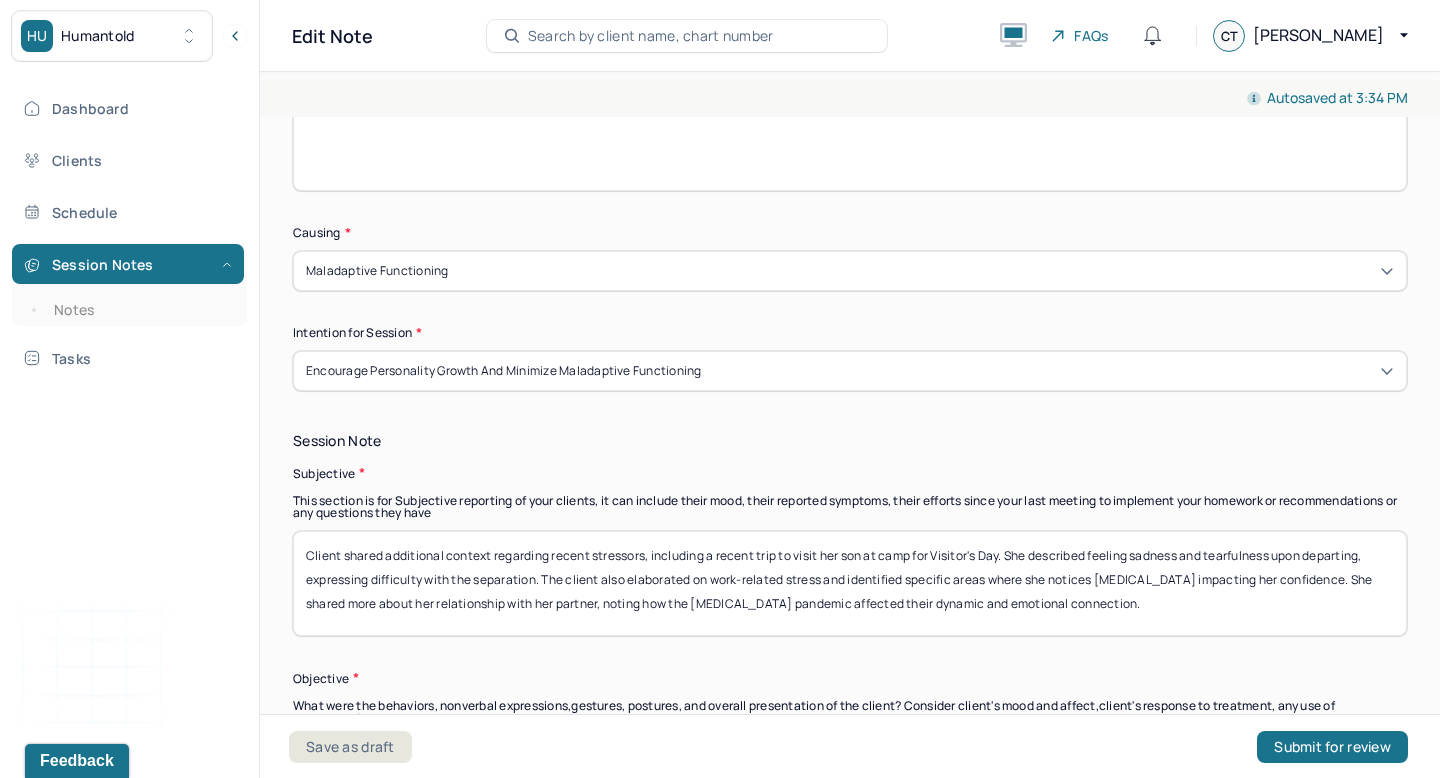 scroll, scrollTop: 0, scrollLeft: 0, axis: both 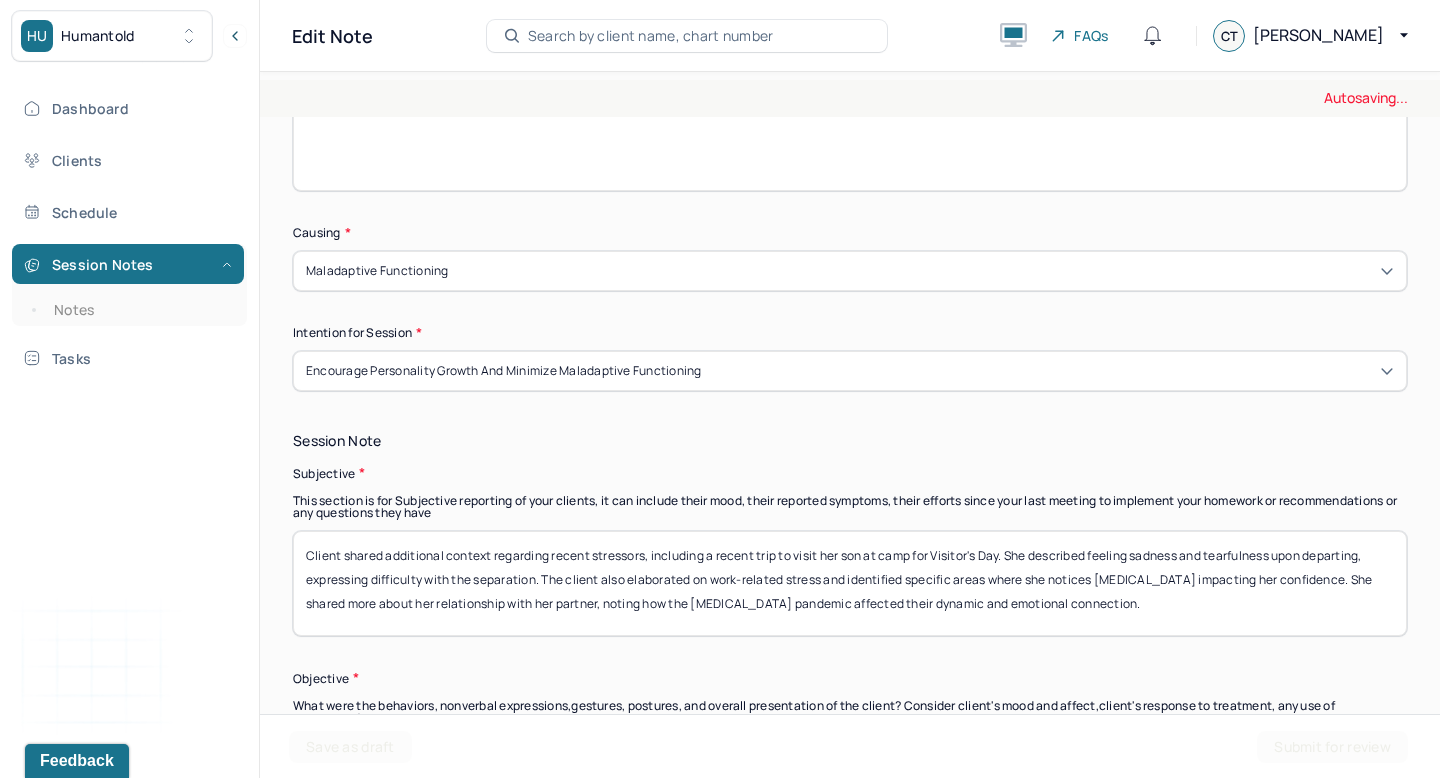 type on "Client shared additional context regarding recent stressors, including a recent trip to visit her son at camp for Visitor's Day. She described feeling sadness and tearfulness upon departing, expressing difficulty with the separation. The client also elaborated on work-related stress and identified specific areas where she notices low self-esteem impacting her confidence. She shared more about her relationship with her partner, noting how the COVID-19 pandemic affected their dynamic and emotional connection." 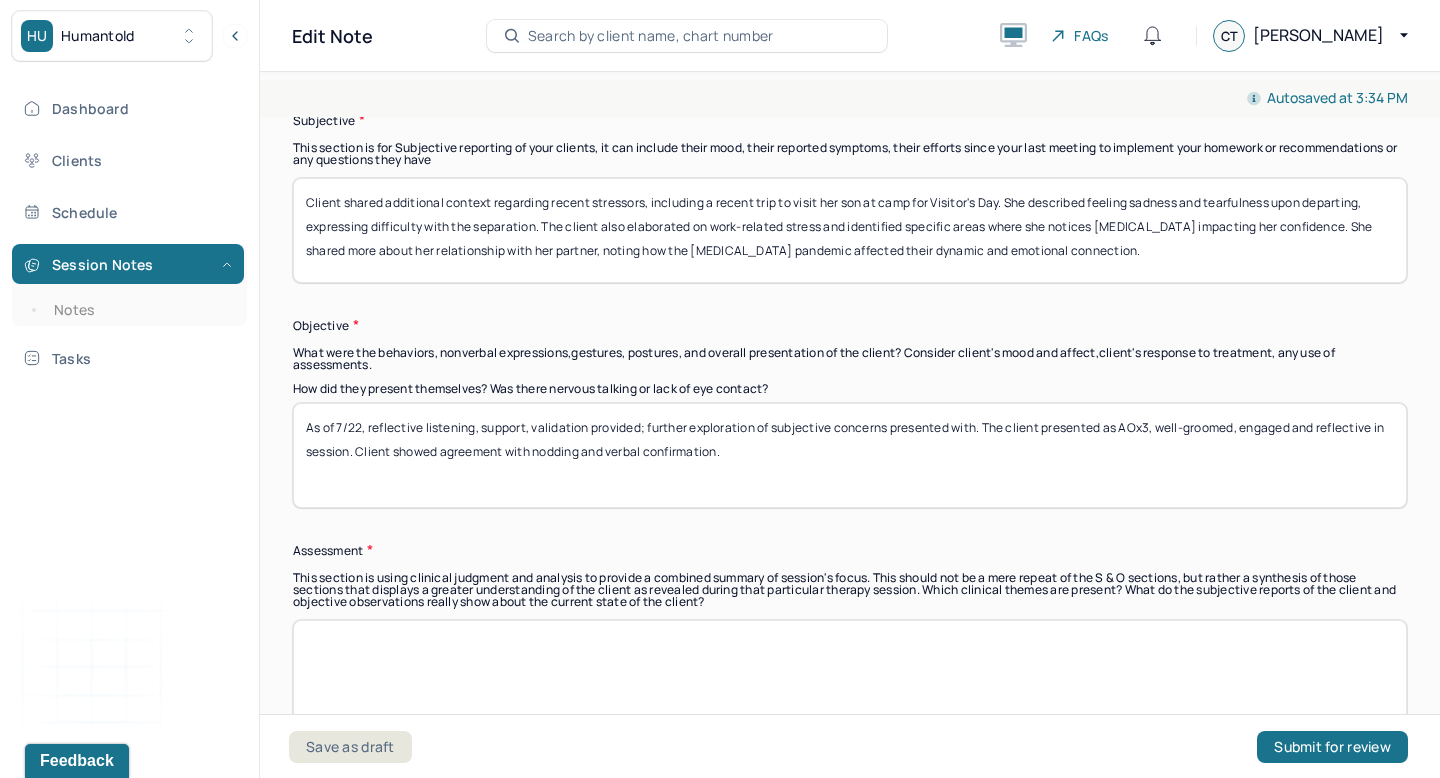scroll, scrollTop: 1135, scrollLeft: 0, axis: vertical 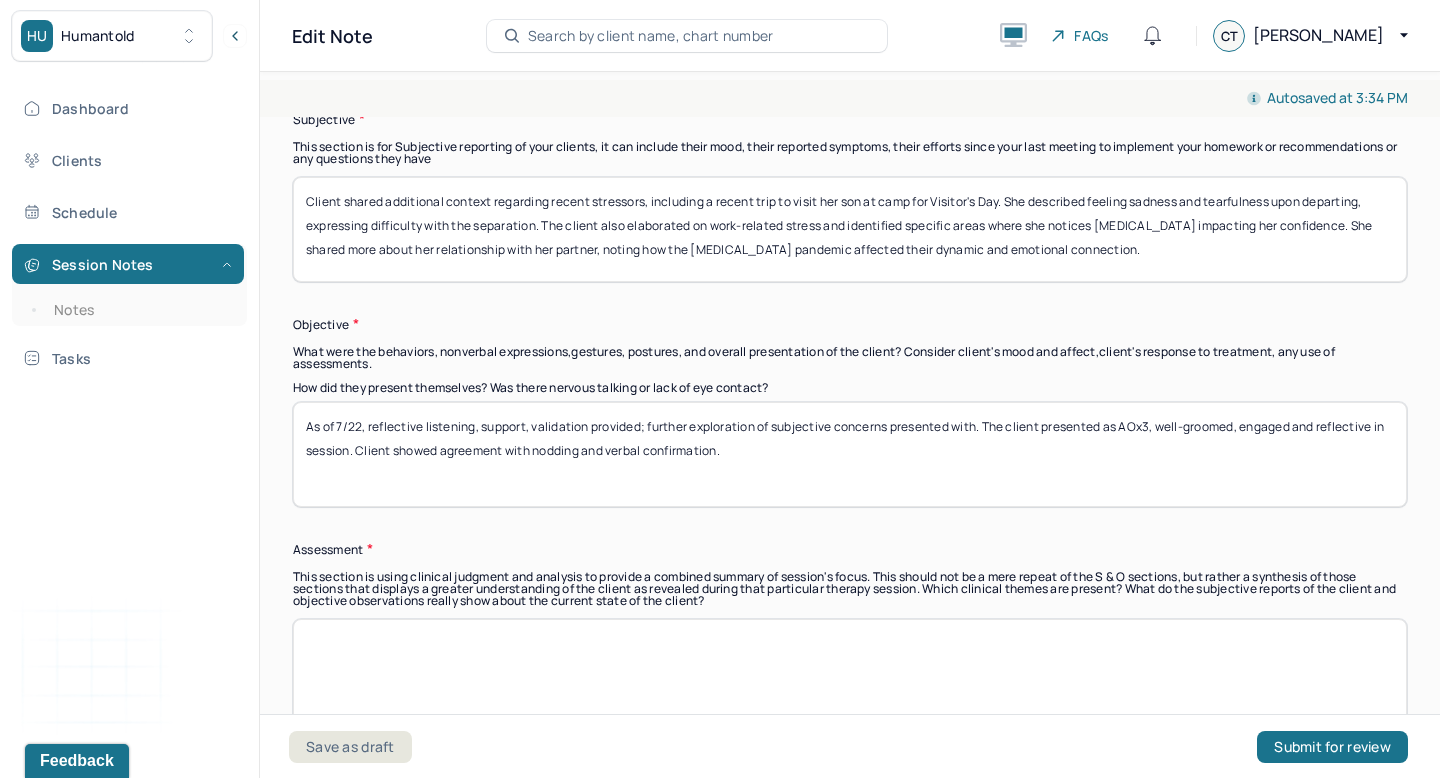 click at bounding box center (850, 671) 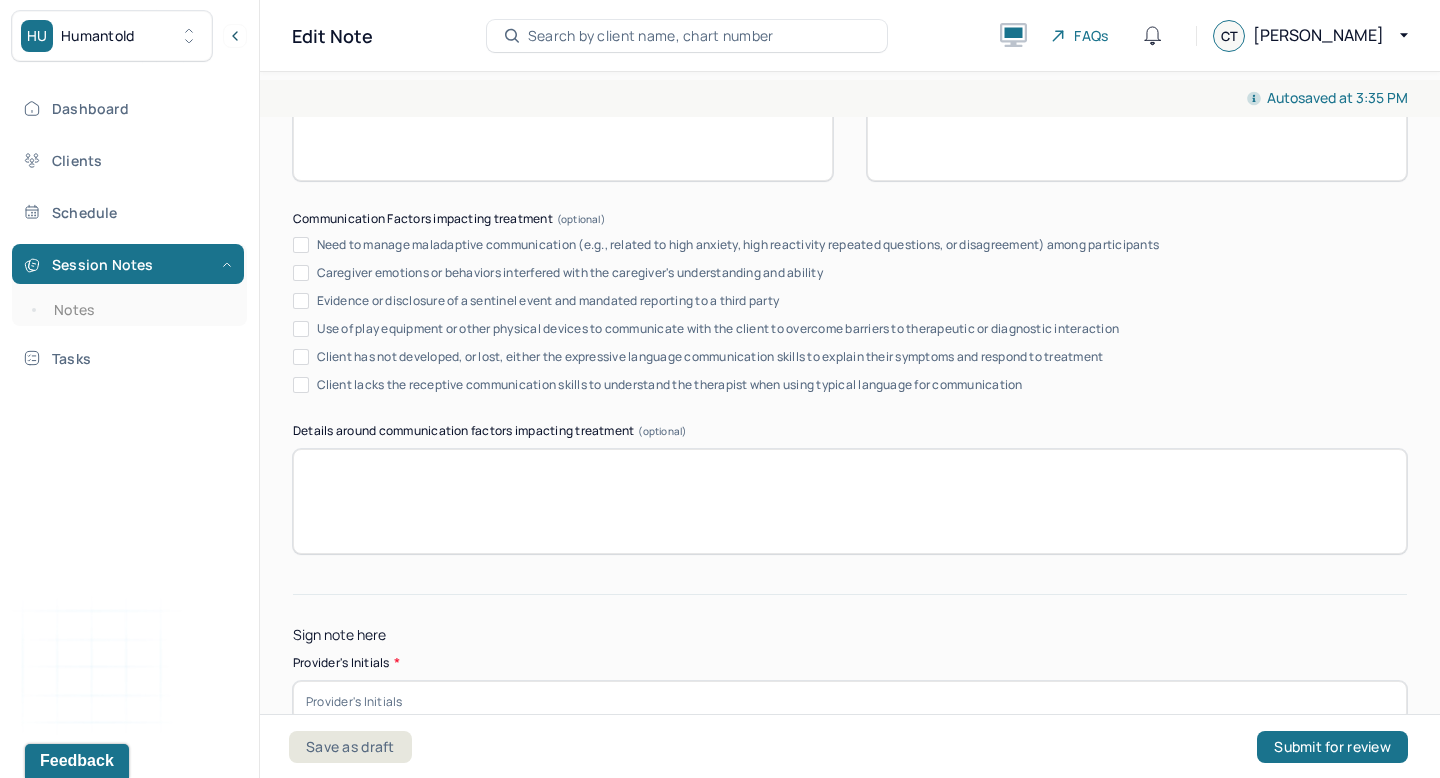 scroll, scrollTop: 3454, scrollLeft: 0, axis: vertical 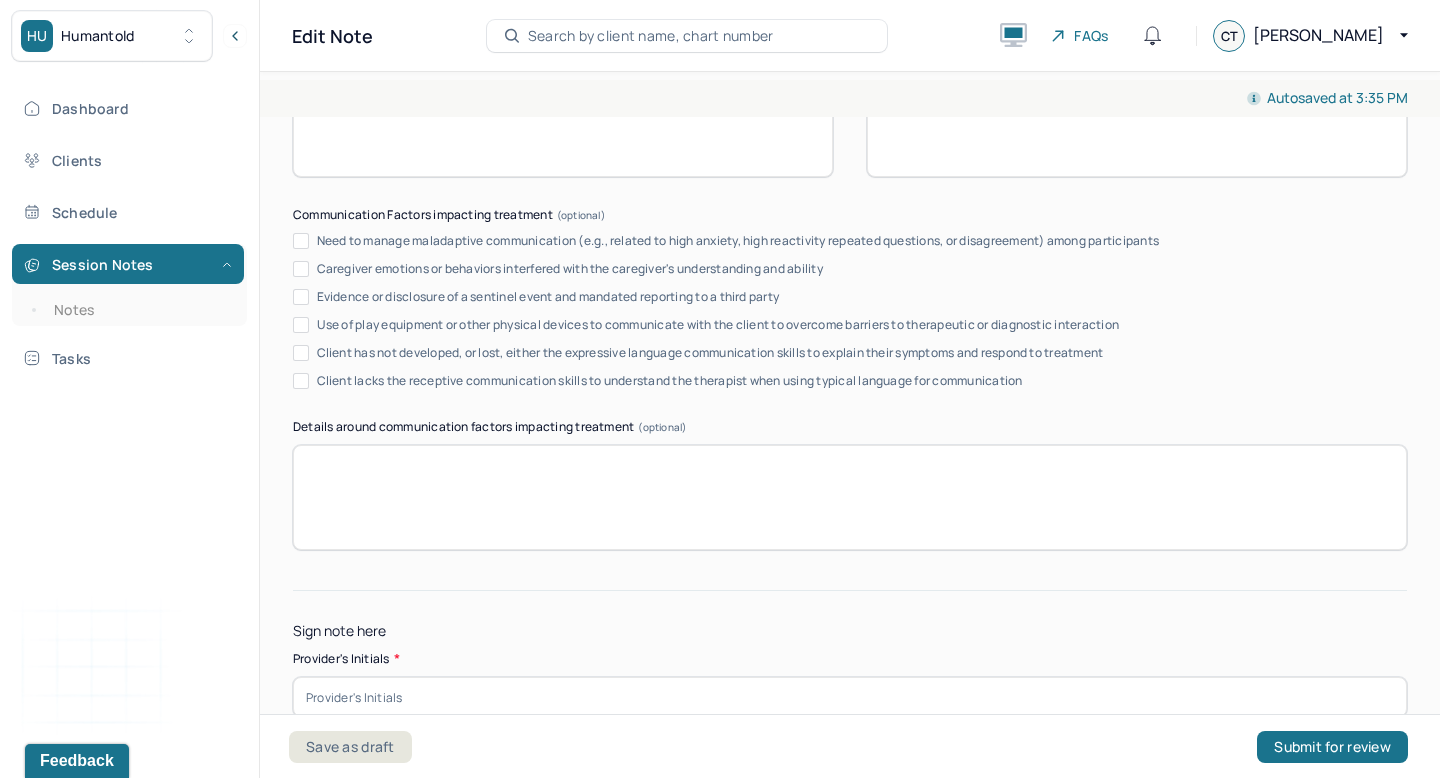 type on "In this session, the client explored the emotional impact of recent events, including separation from her son, ongoing work-related stressors, and reflections on her relationship with her partner. Interventions included reflective listening, emotional validation, and psychoeducation around low self-esteem and attachment-related dynamics. The client is demonstrating increased emotional insight and is beginning to recognize patterns contributing to feelings of sadness and insecurity. A diagnosis of Adjustment Disorder with Anxiety remains appropriate." 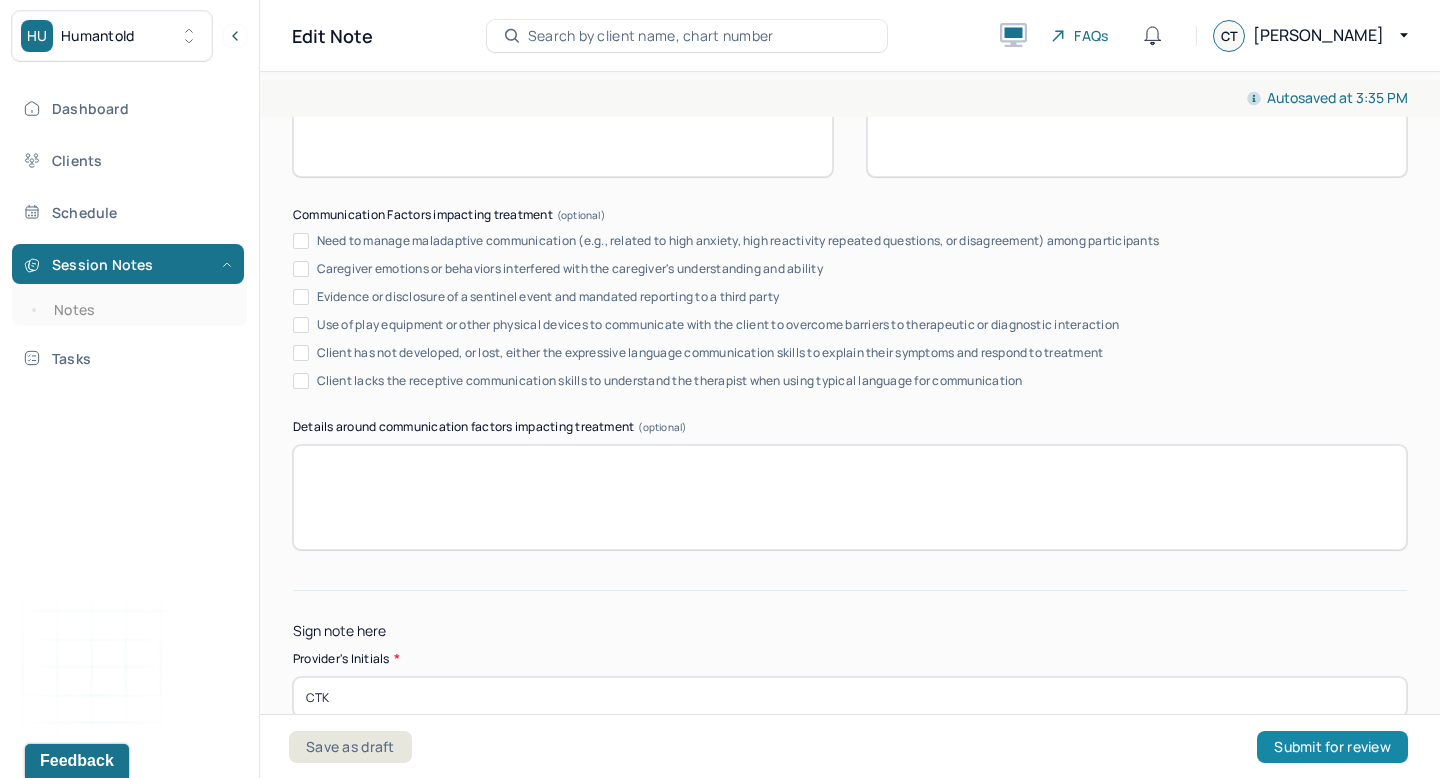 type on "CTK" 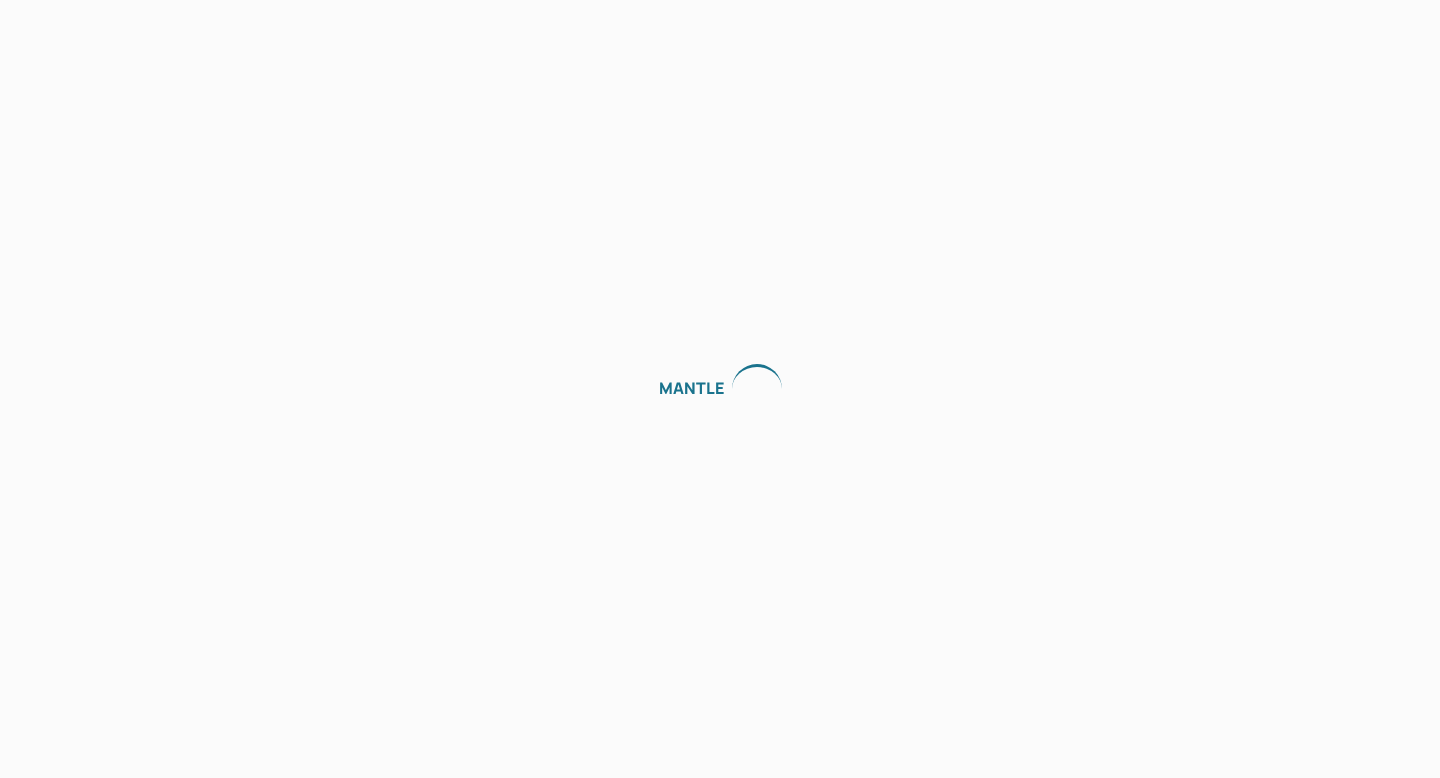 scroll, scrollTop: 0, scrollLeft: 0, axis: both 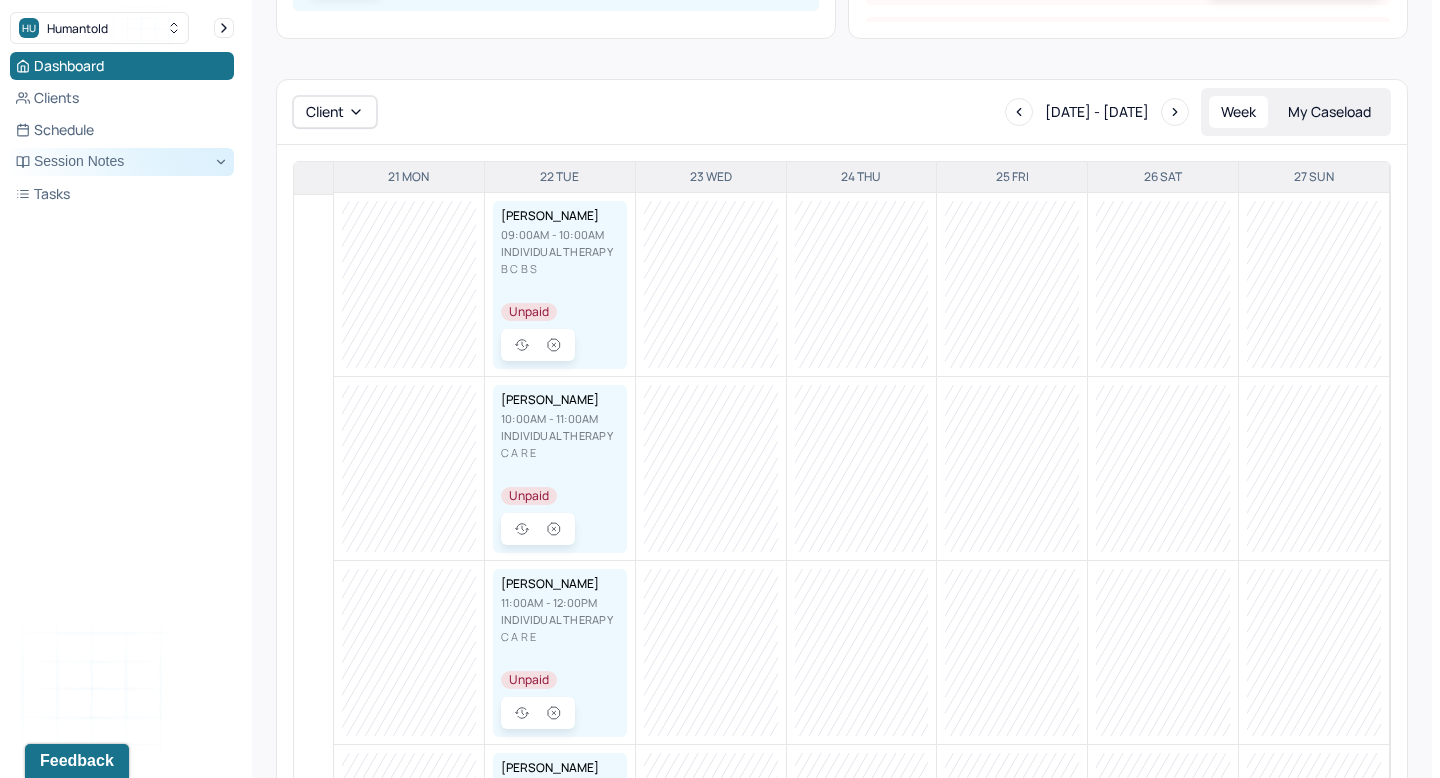click on "Session Notes" at bounding box center (122, 162) 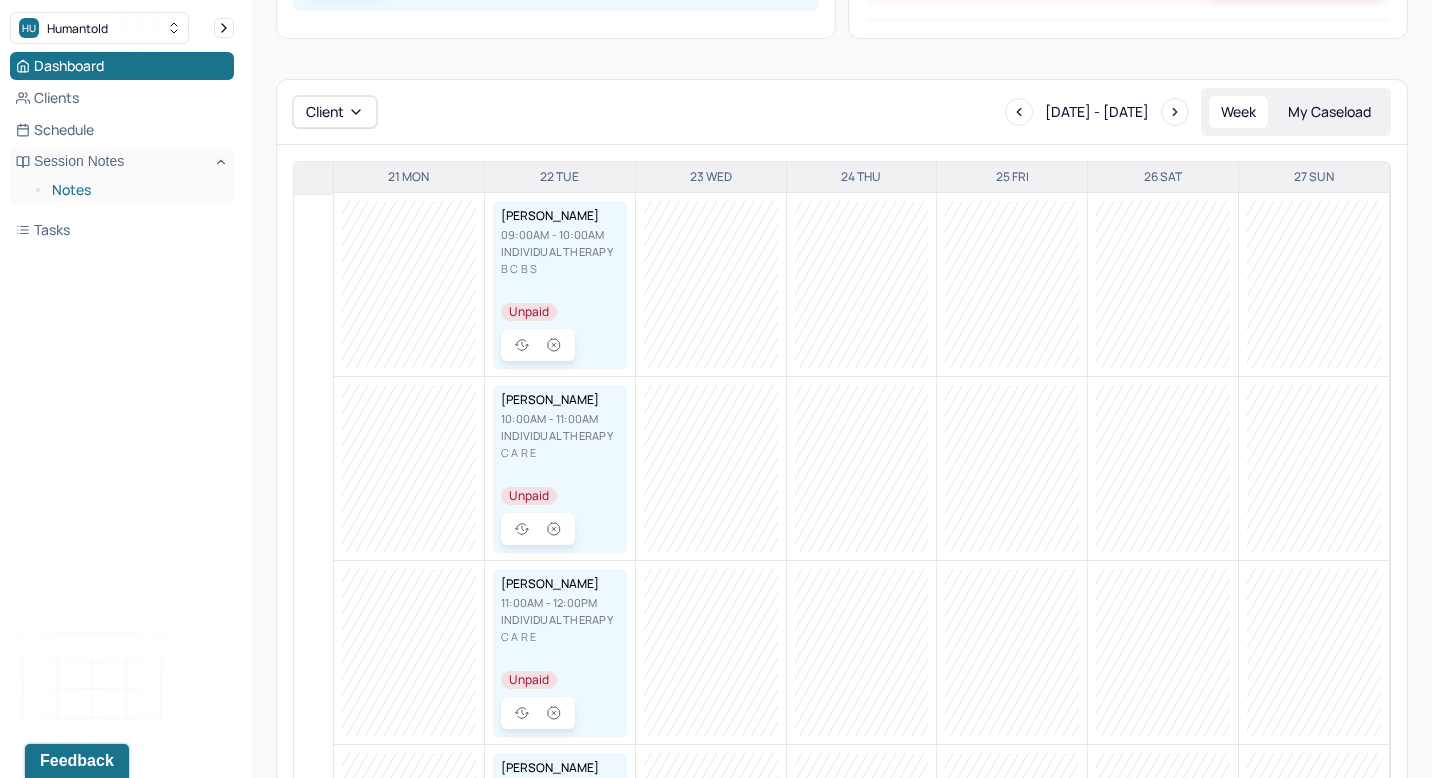 click on "Notes" at bounding box center [135, 190] 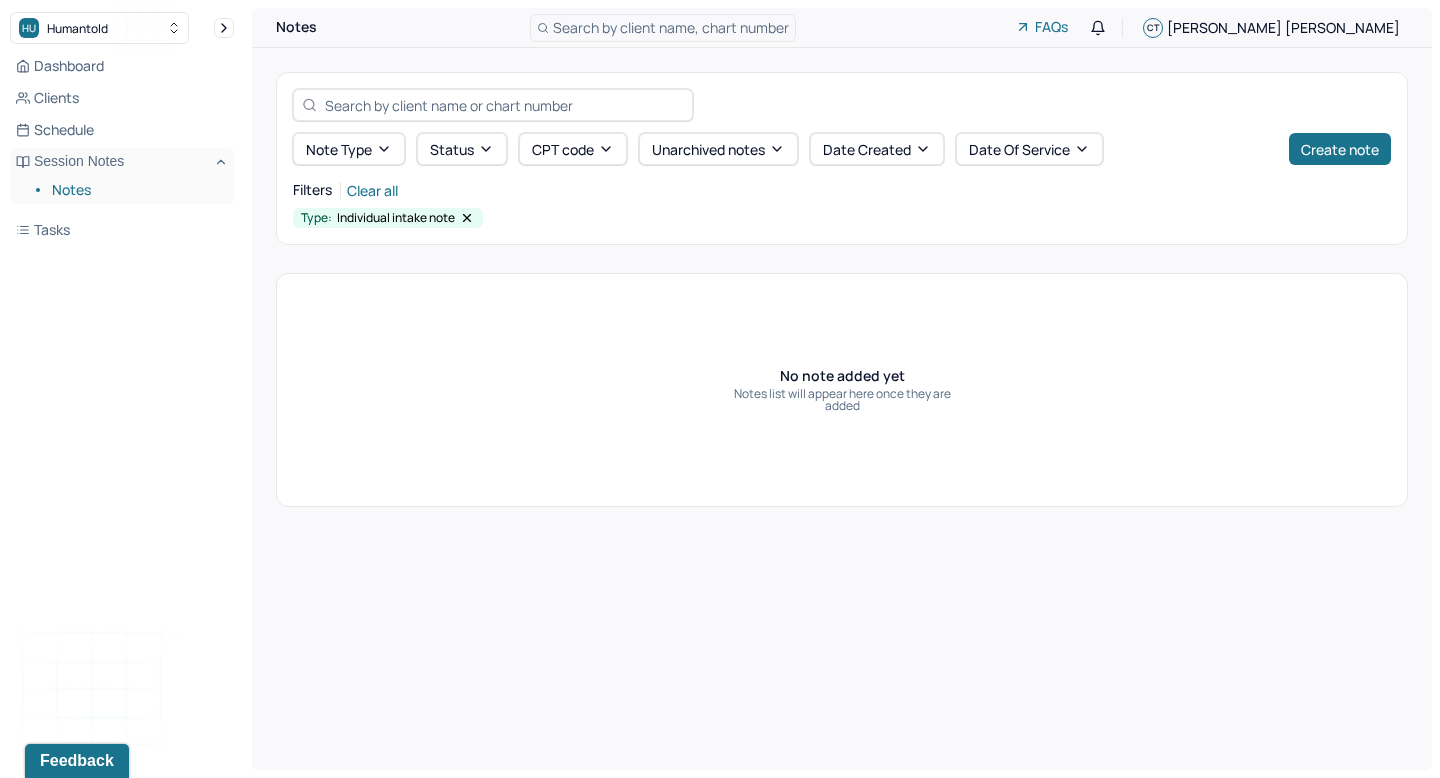 click 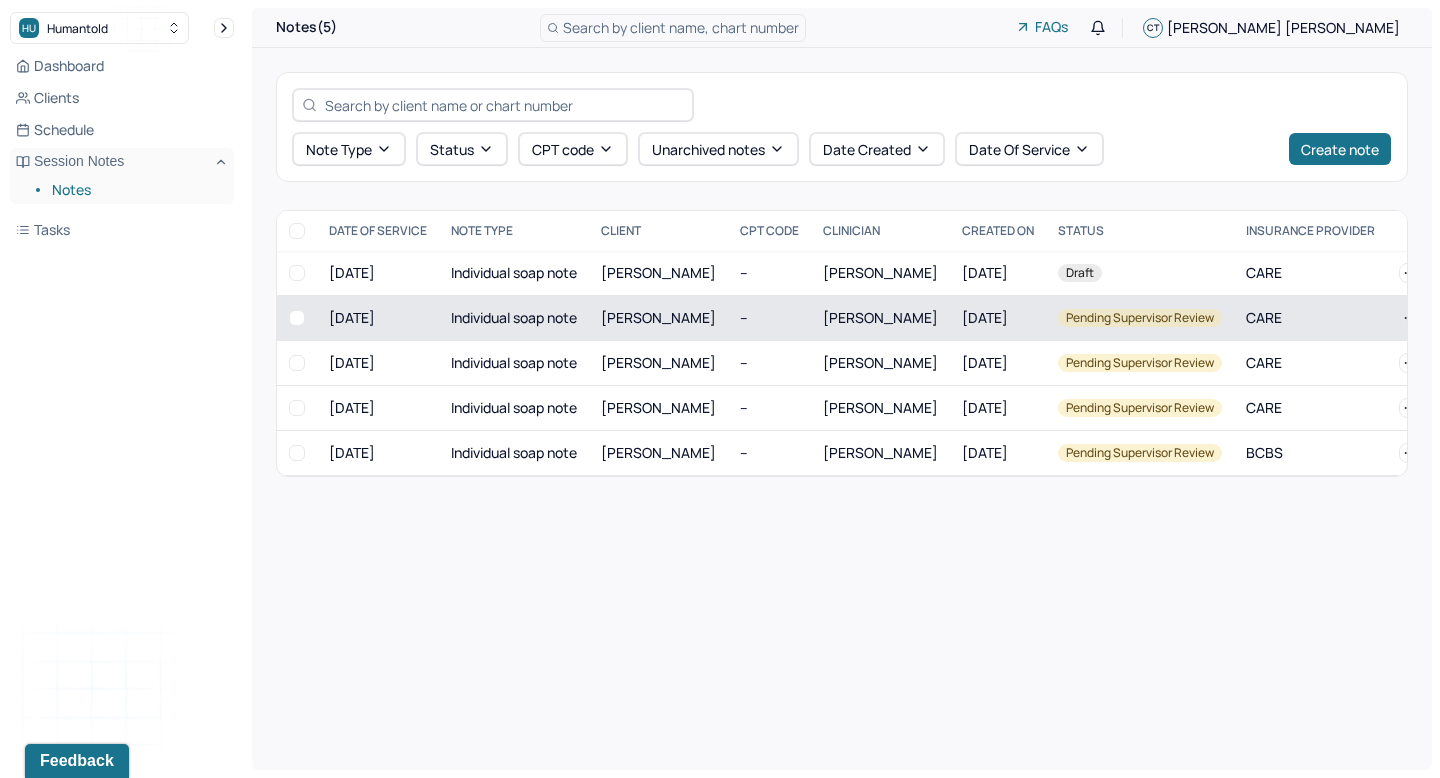 click on "[PERSON_NAME]" at bounding box center (658, 318) 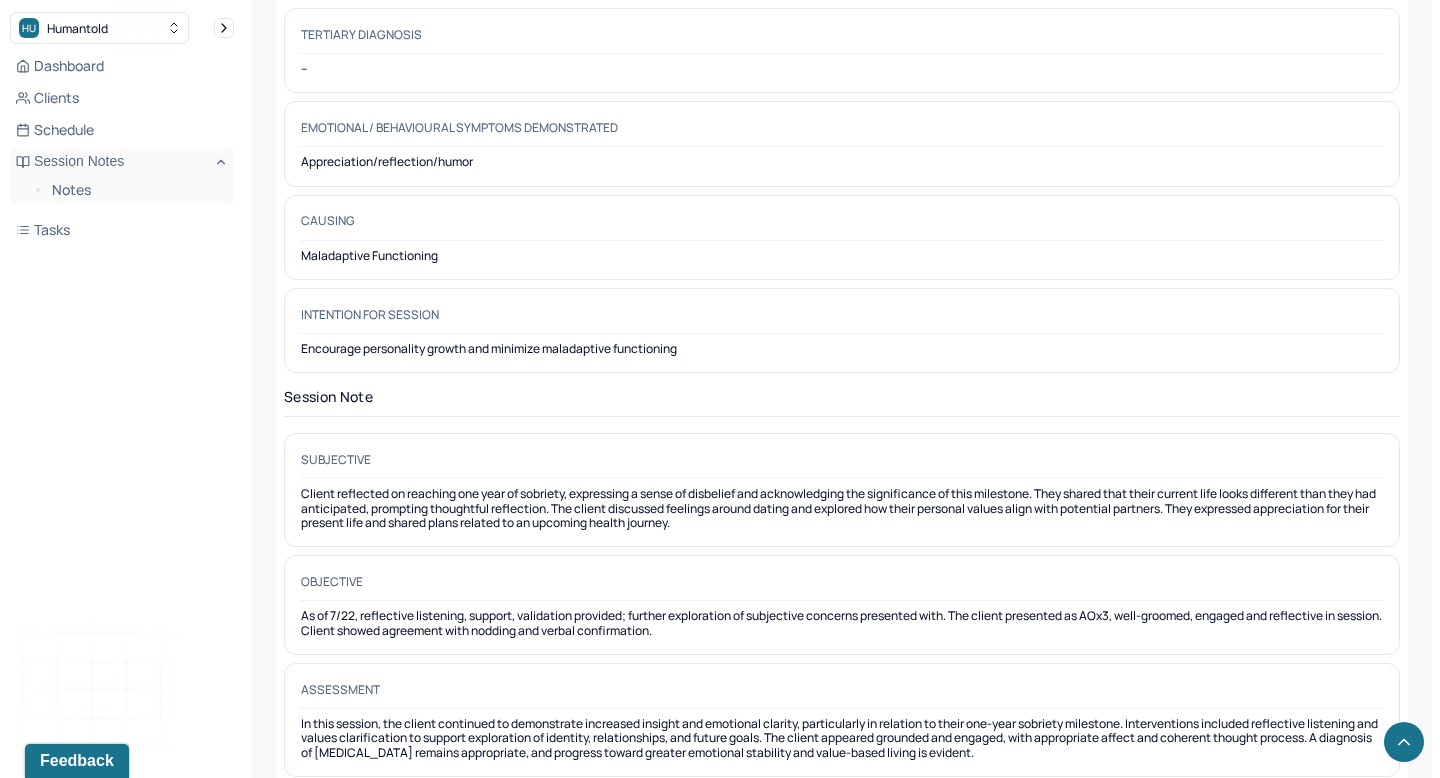 scroll, scrollTop: 1434, scrollLeft: 0, axis: vertical 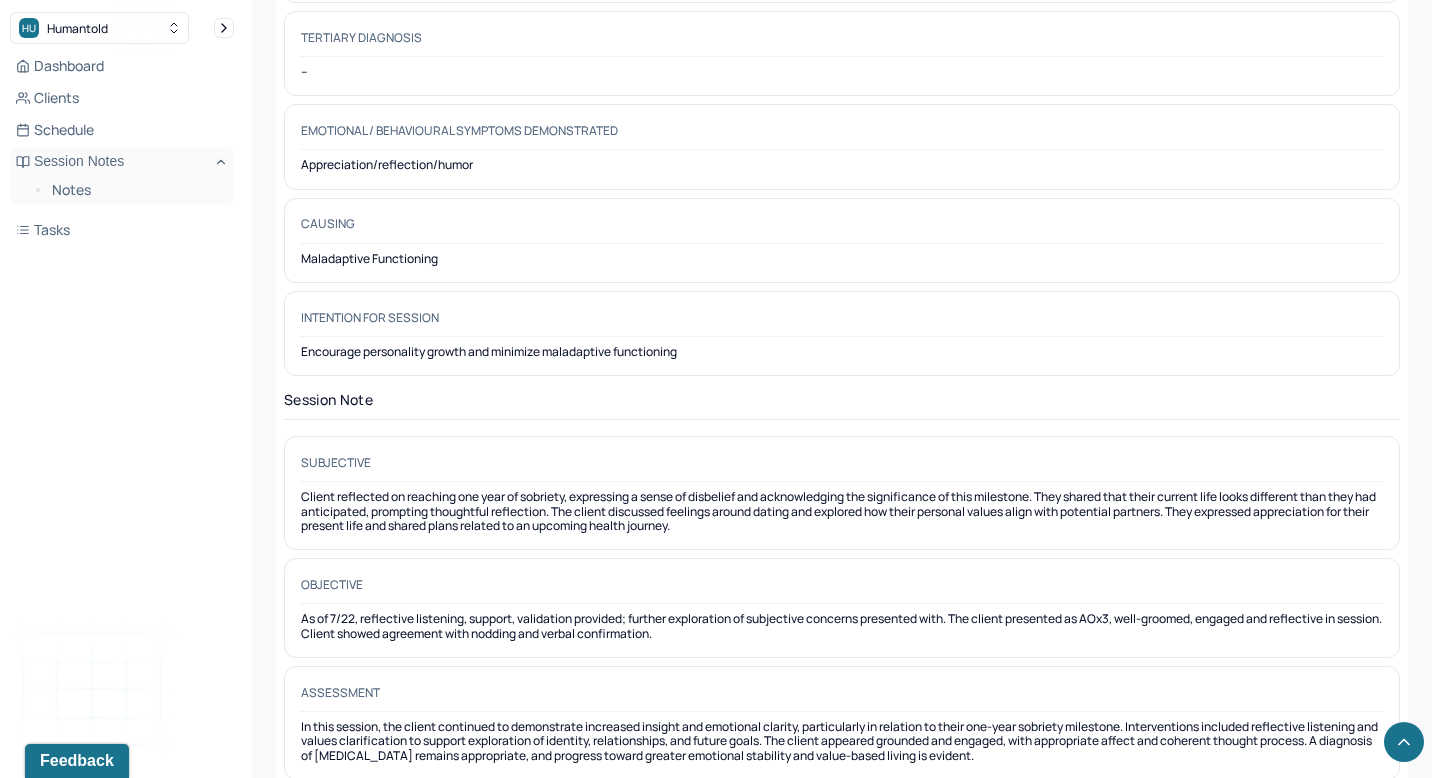 click on "As of 7/22, reflective listening, support, validation provided; further exploration of subjective concerns presented with. The client presented as AOx3, well-groomed, engaged and reflective in session. Client showed agreement with nodding and verbal confirmation." at bounding box center [842, 626] 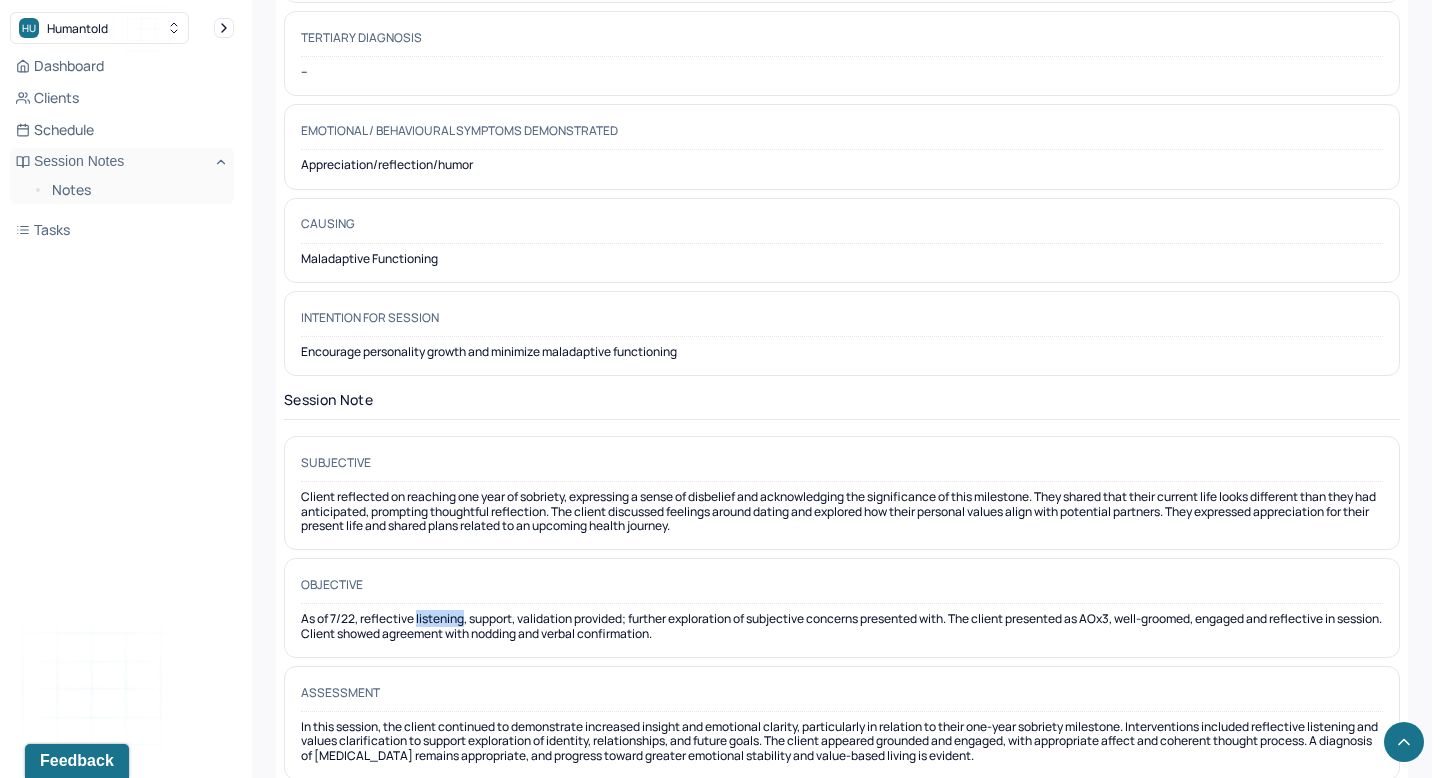 click on "As of 7/22, reflective listening, support, validation provided; further exploration of subjective concerns presented with. The client presented as AOx3, well-groomed, engaged and reflective in session. Client showed agreement with nodding and verbal confirmation." at bounding box center [842, 626] 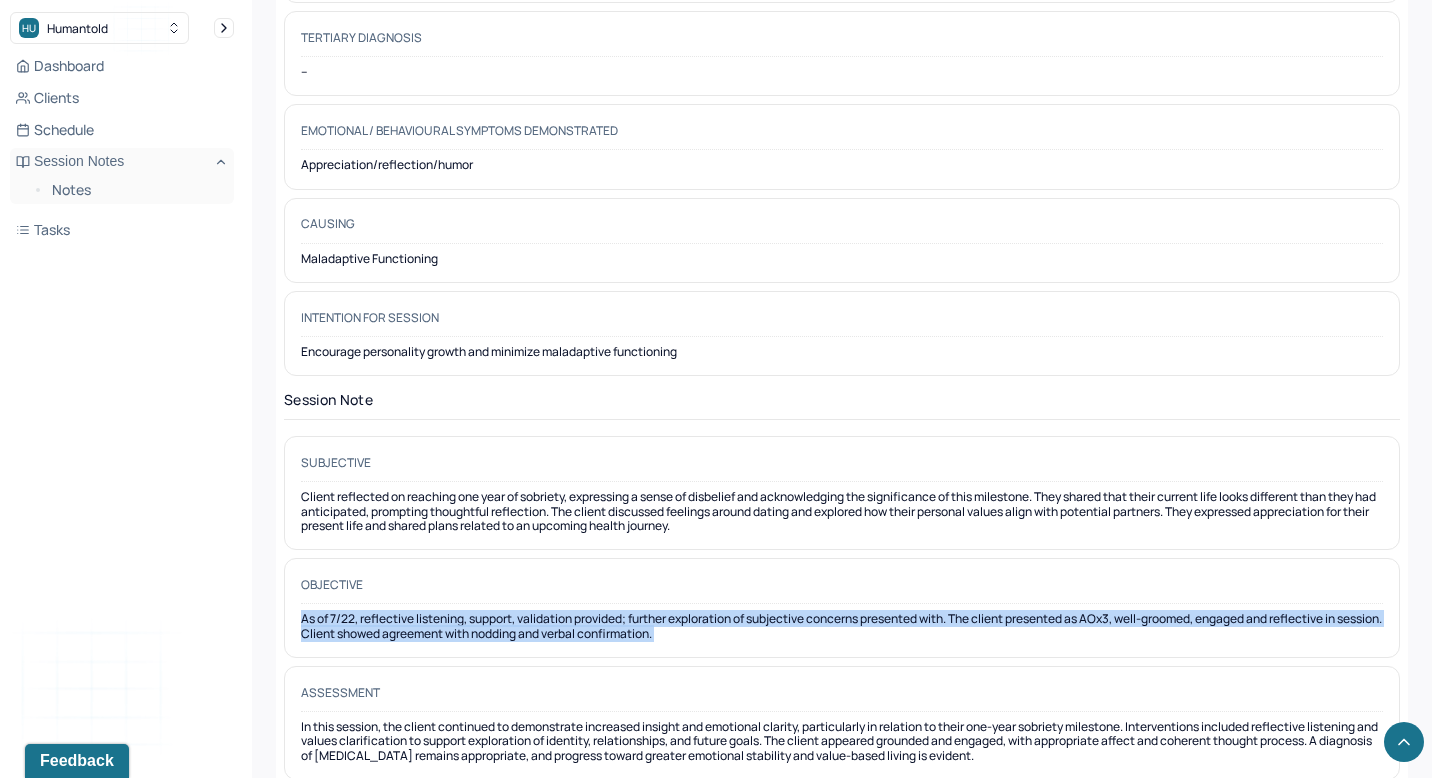 click on "As of 7/22, reflective listening, support, validation provided; further exploration of subjective concerns presented with. The client presented as AOx3, well-groomed, engaged and reflective in session. Client showed agreement with nodding and verbal confirmation." at bounding box center [842, 626] 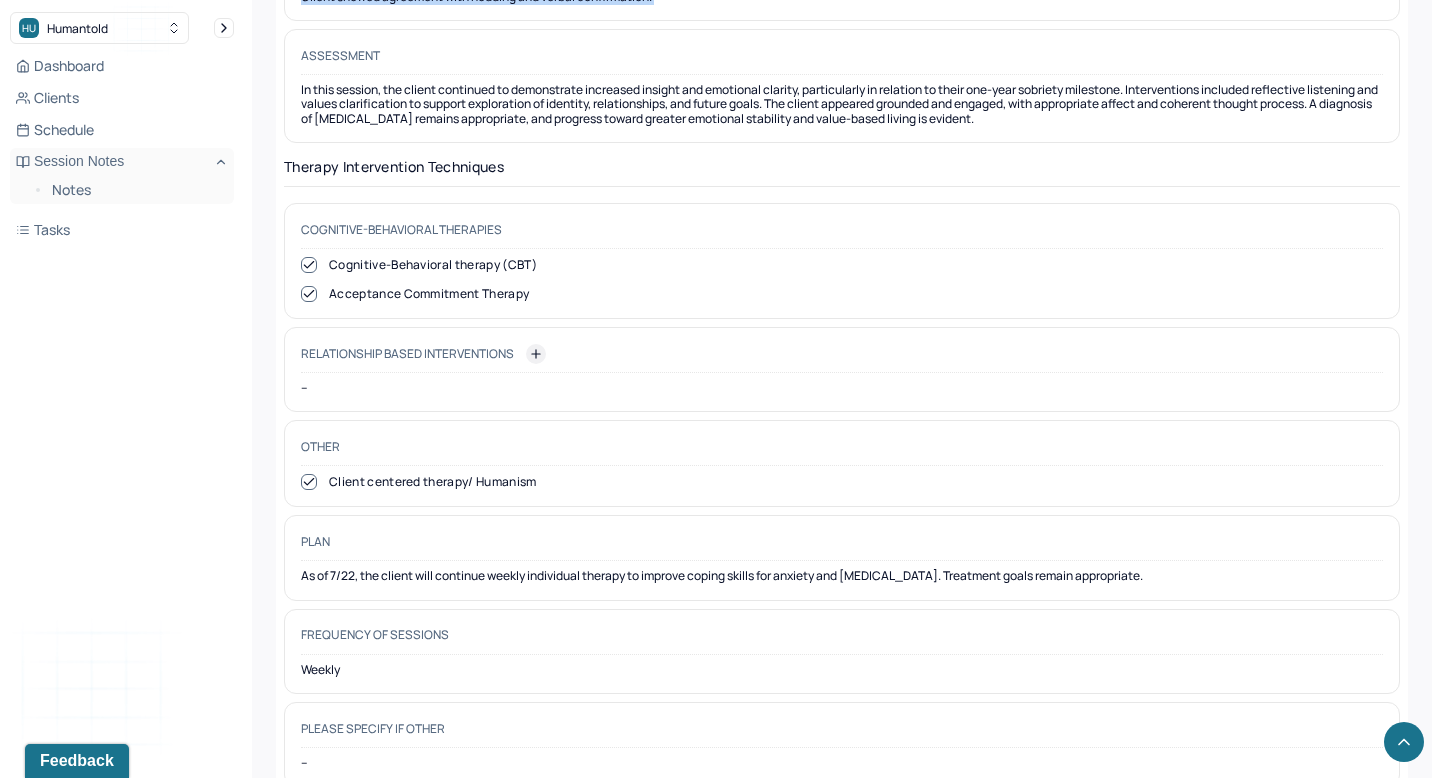 scroll, scrollTop: 2076, scrollLeft: 0, axis: vertical 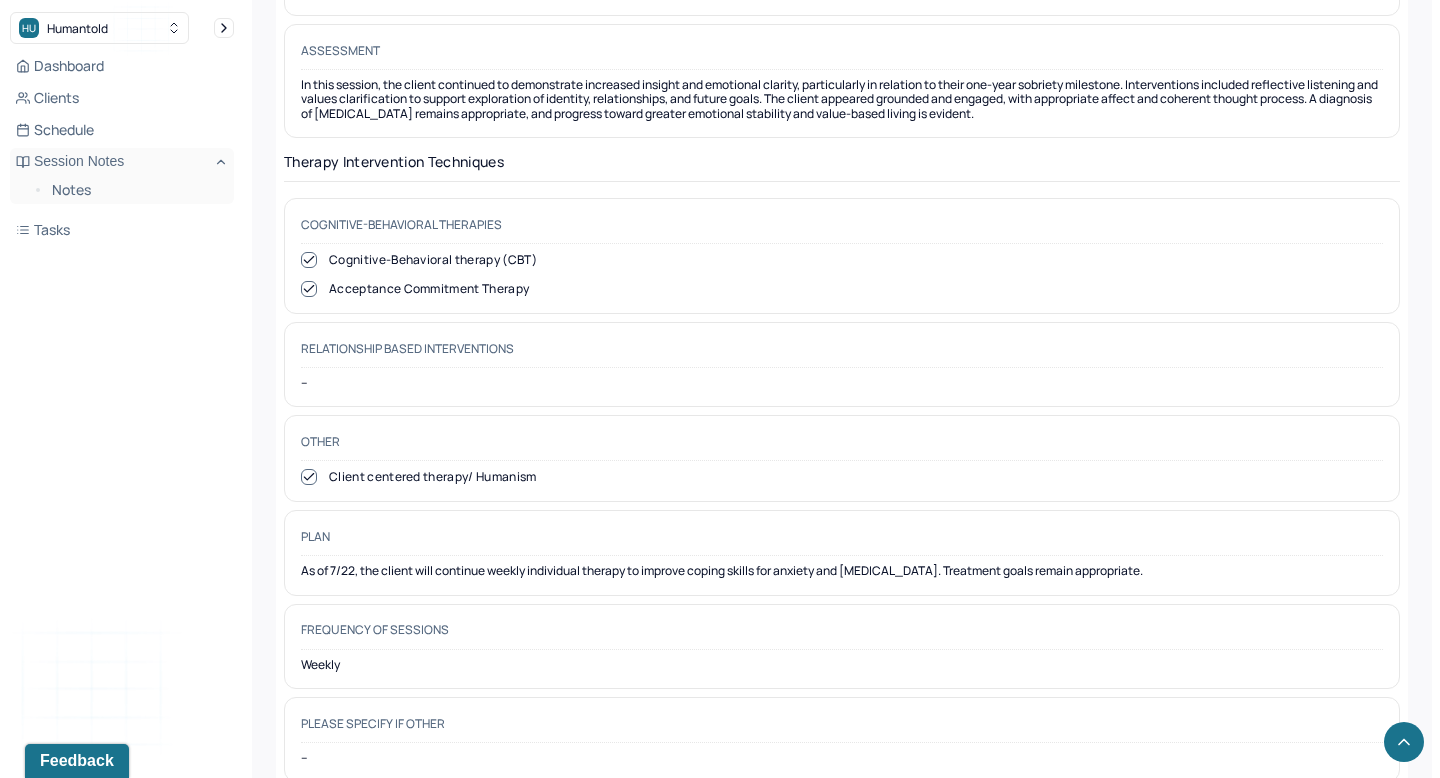 click on "As of 7/22, the client will continue weekly individual therapy to improve coping skills for anxiety and [MEDICAL_DATA]. Treatment goals remain appropriate." at bounding box center (842, 571) 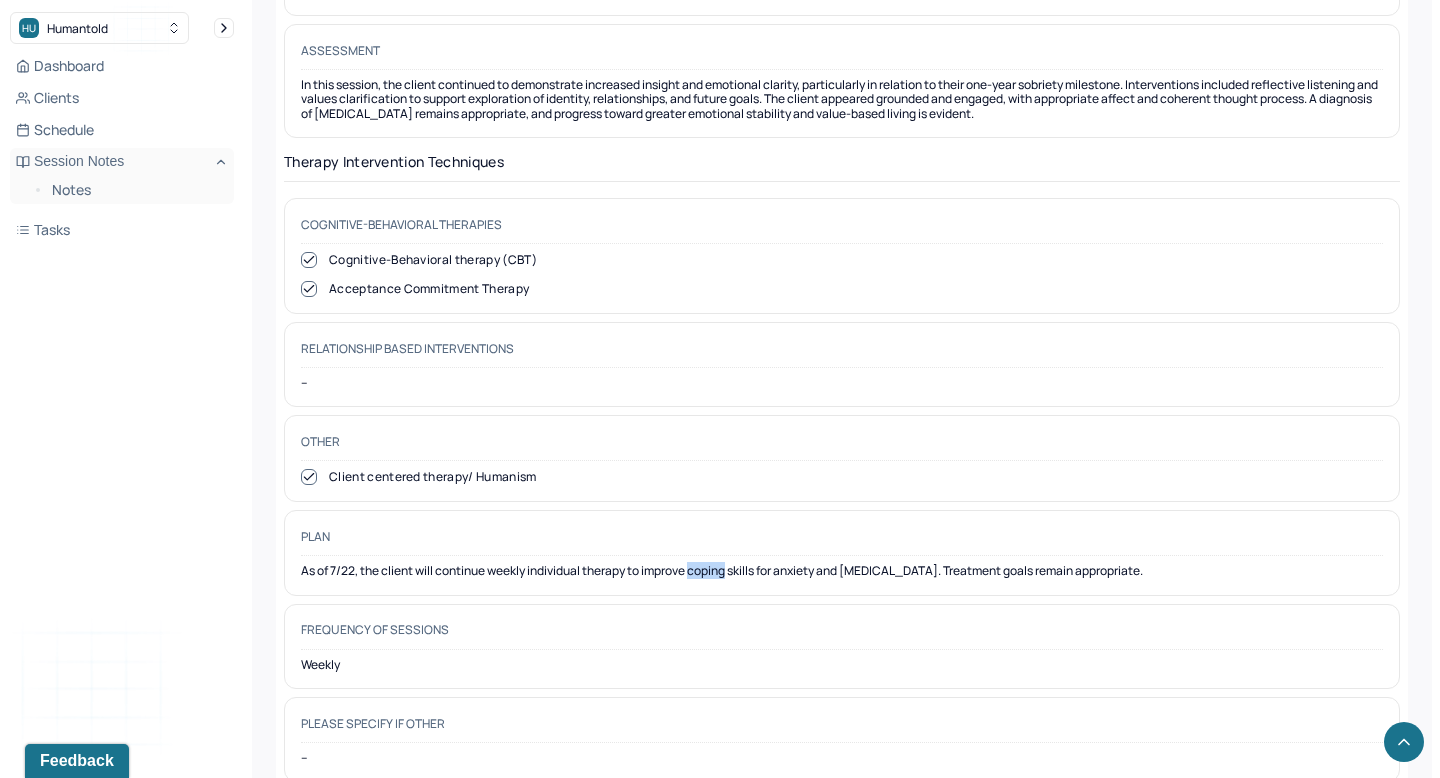 click on "As of 7/22, the client will continue weekly individual therapy to improve coping skills for anxiety and [MEDICAL_DATA]. Treatment goals remain appropriate." at bounding box center [842, 571] 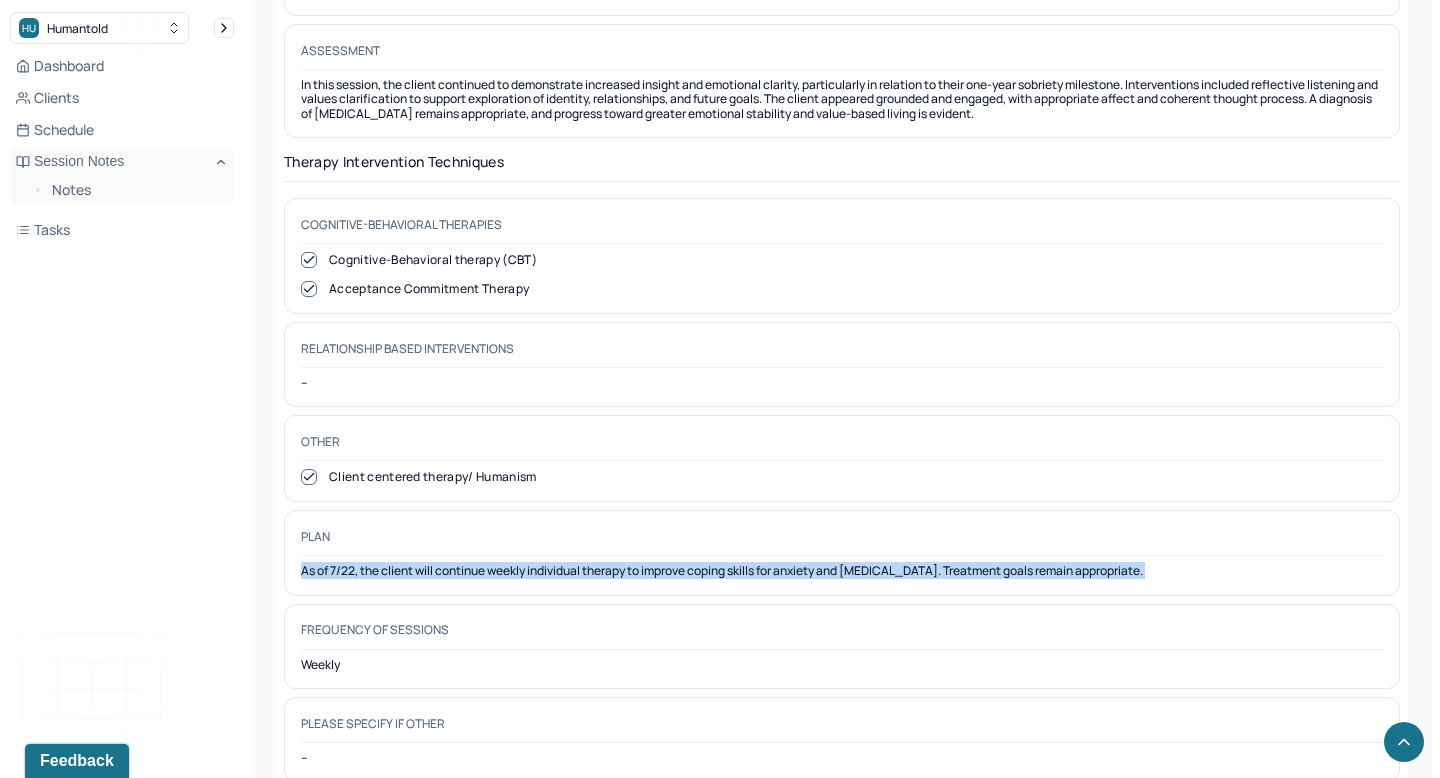 click on "As of 7/22, the client will continue weekly individual therapy to improve coping skills for anxiety and [MEDICAL_DATA]. Treatment goals remain appropriate." at bounding box center [842, 571] 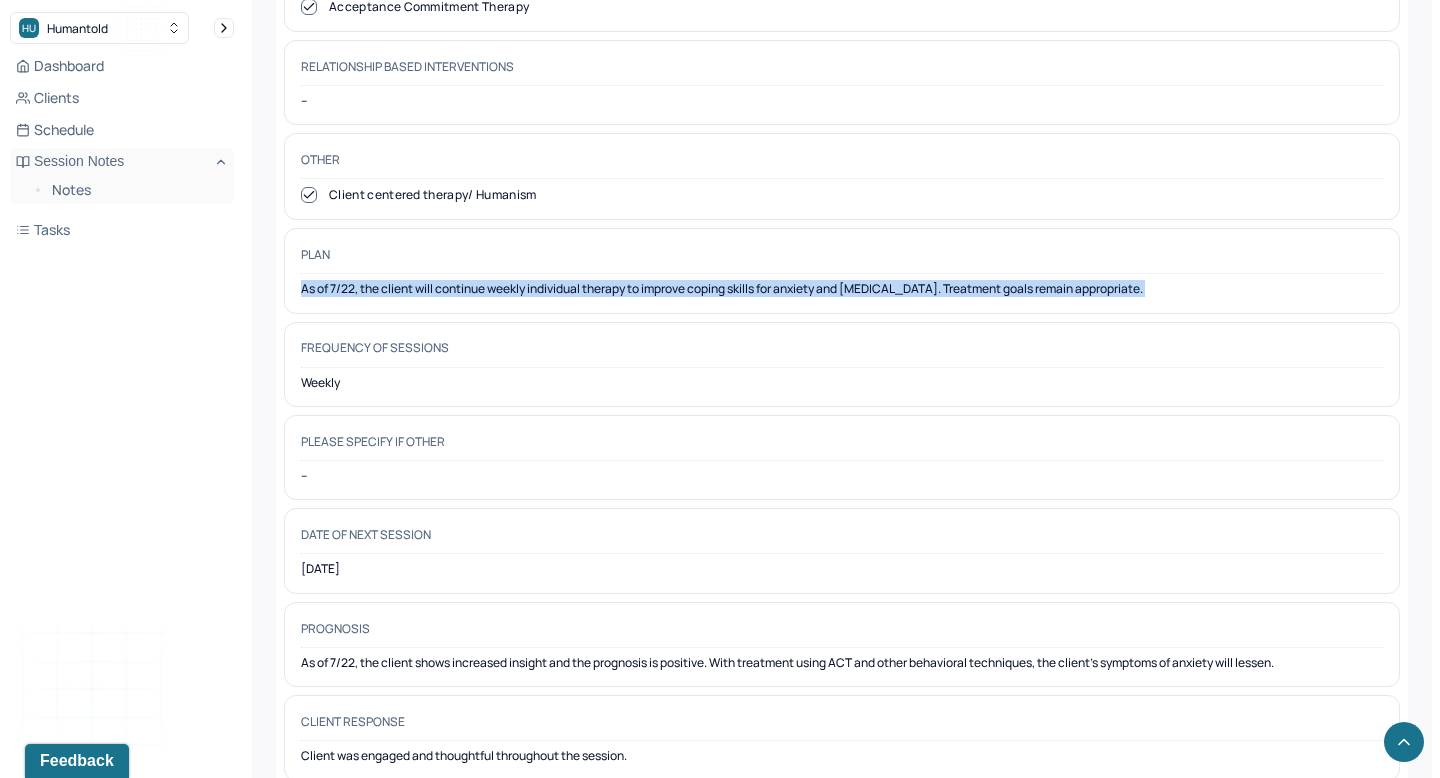 scroll, scrollTop: 2517, scrollLeft: 0, axis: vertical 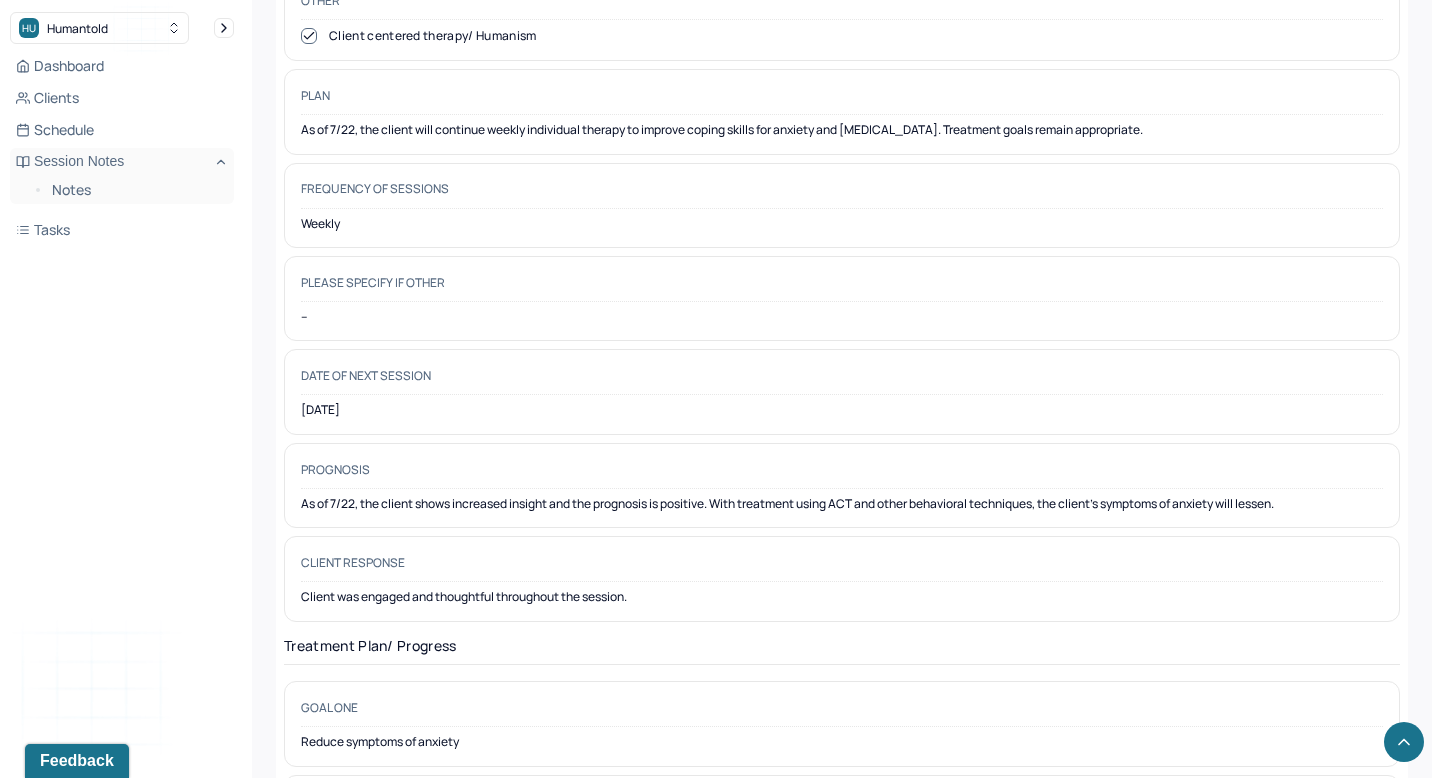 click on "As of 7/22, the client shows increased insight and the prognosis is positive. With treatment using ACT and other behavioral techniques, the client's symptoms of anxiety will lessen." at bounding box center [842, 504] 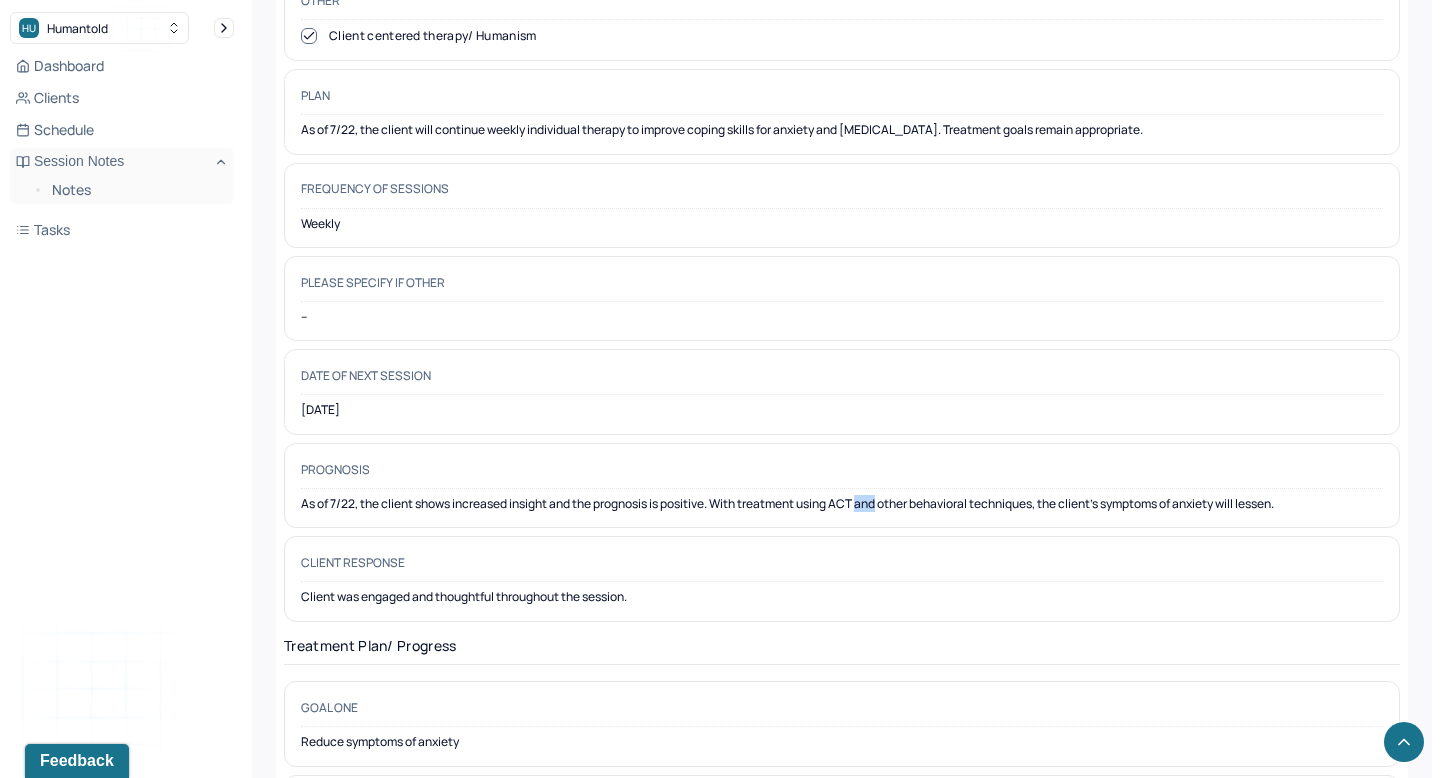 click on "As of 7/22, the client shows increased insight and the prognosis is positive. With treatment using ACT and other behavioral techniques, the client's symptoms of anxiety will lessen." at bounding box center (842, 504) 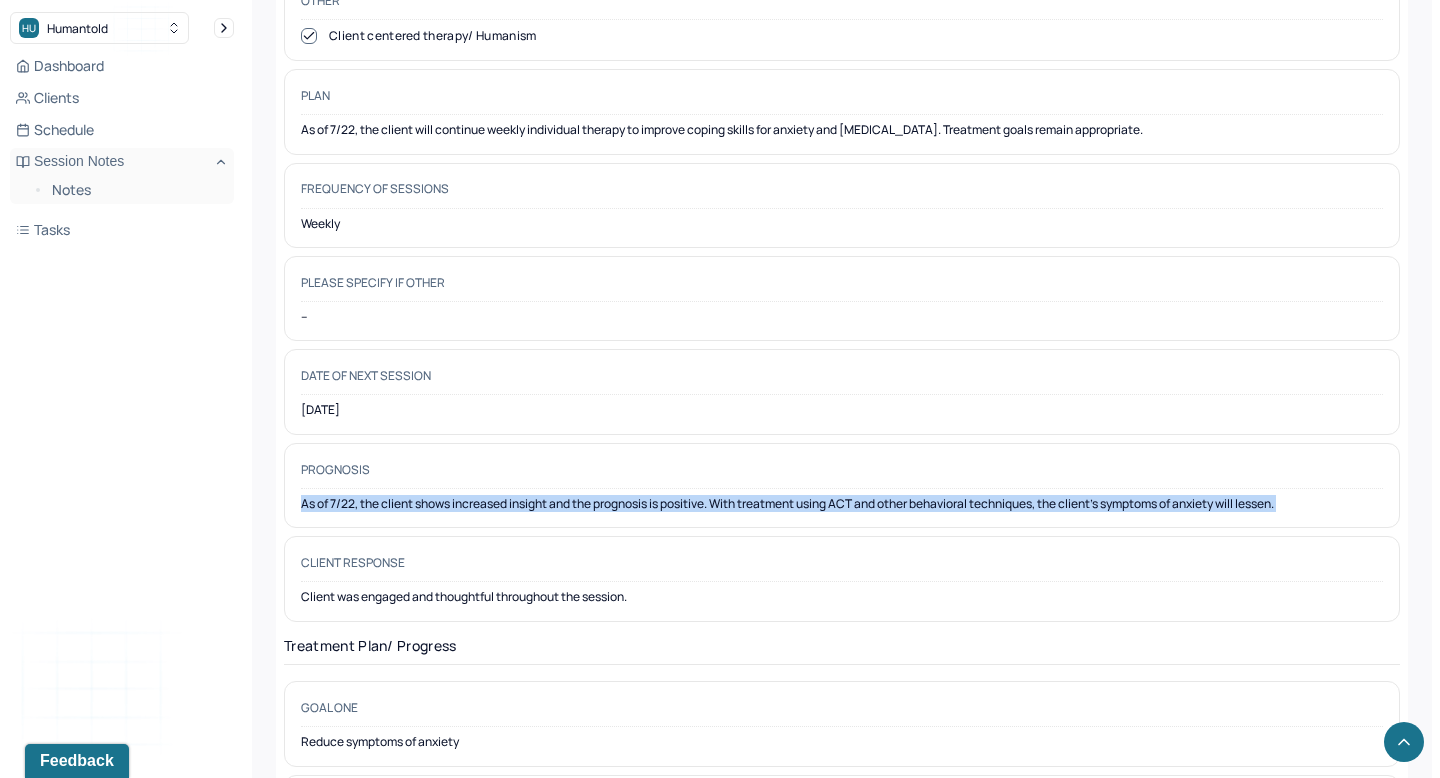 click on "As of 7/22, the client shows increased insight and the prognosis is positive. With treatment using ACT and other behavioral techniques, the client's symptoms of anxiety will lessen." at bounding box center [842, 504] 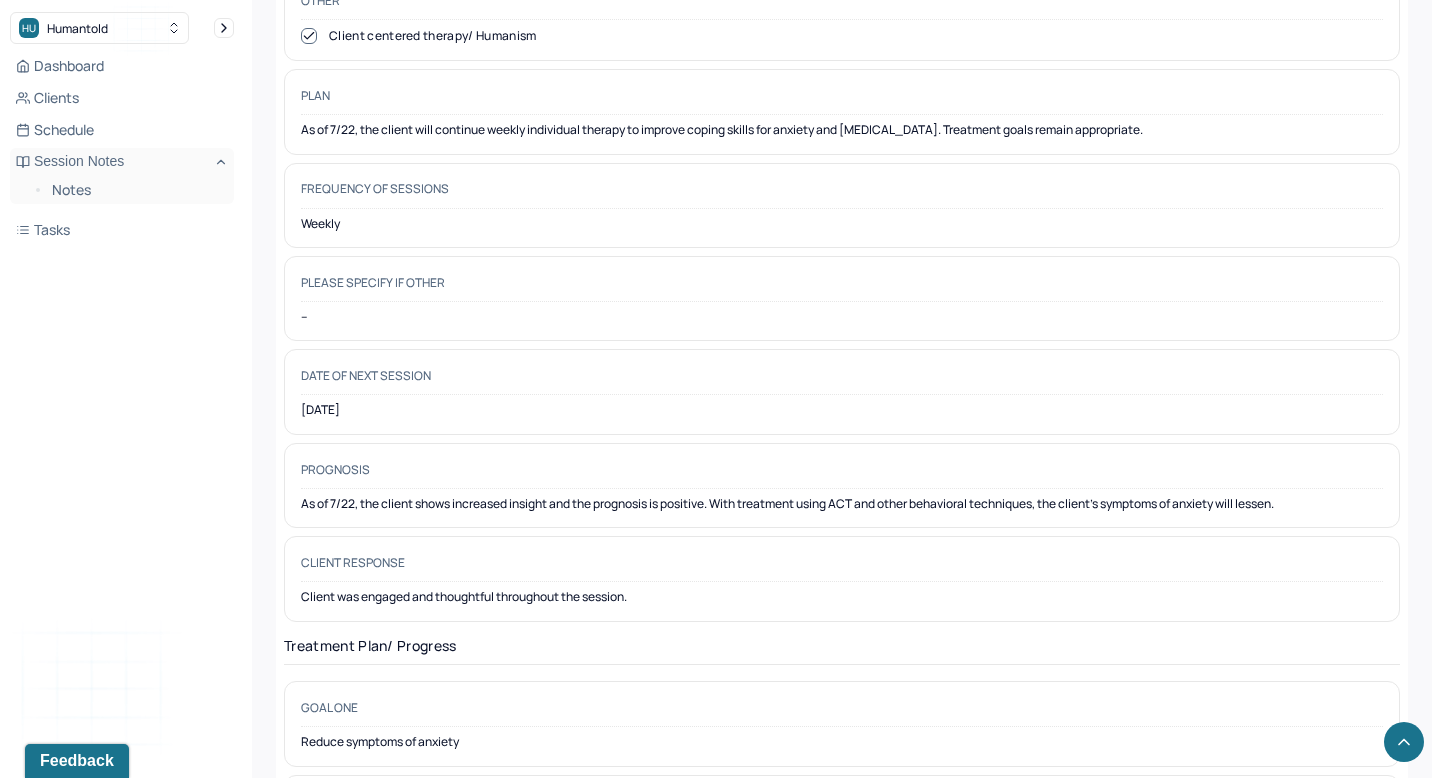 click on "Client was engaged and thoughtful throughout the session." at bounding box center (842, 597) 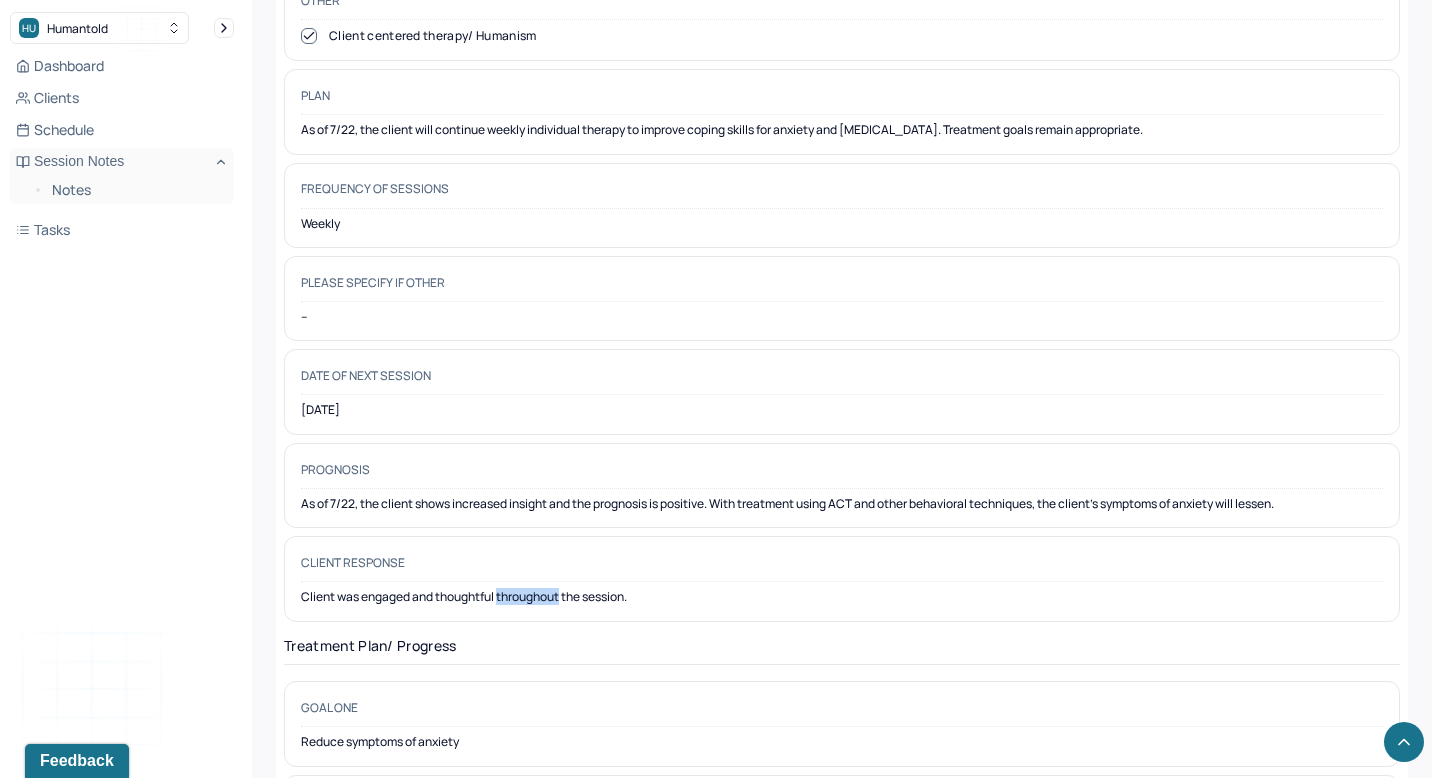 click on "Client was engaged and thoughtful throughout the session." at bounding box center (842, 597) 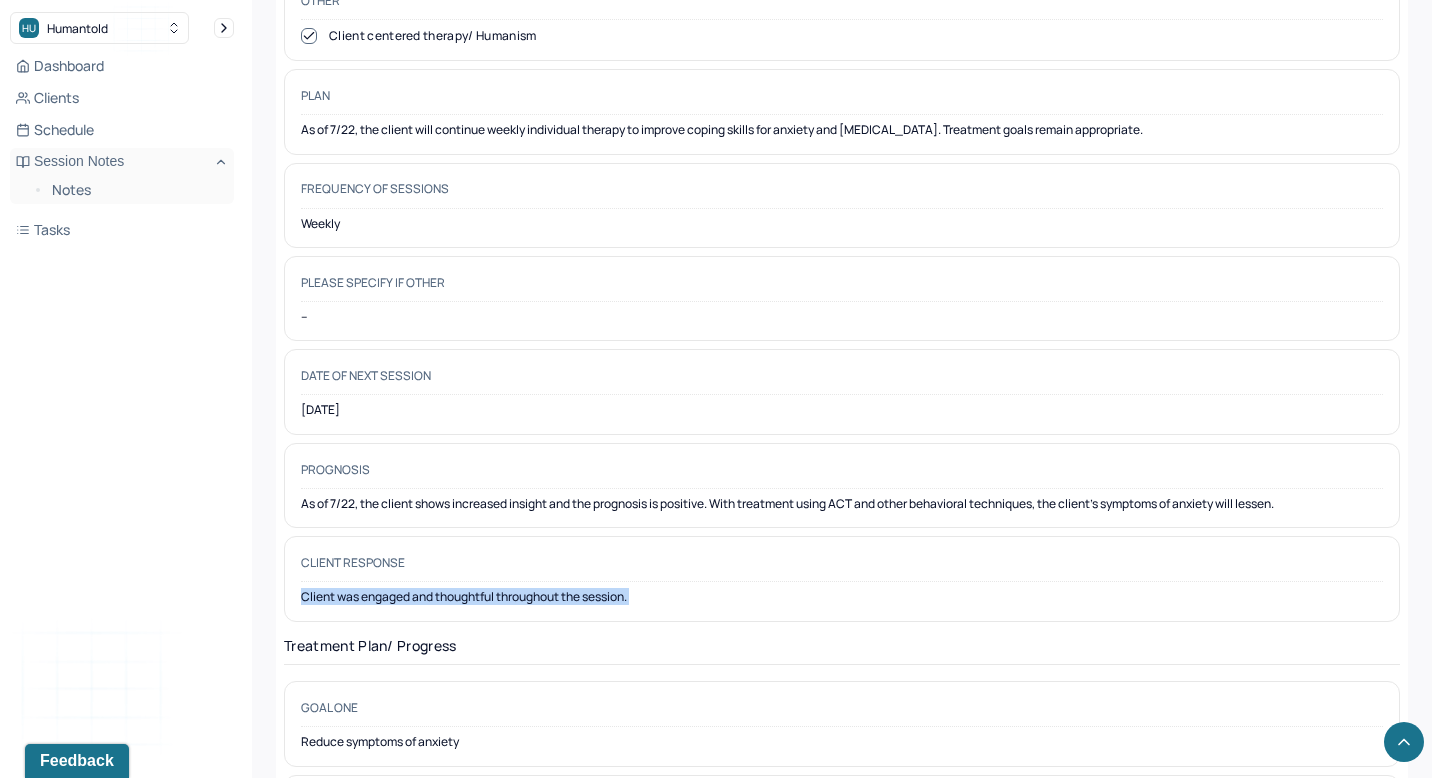 click on "Client was engaged and thoughtful throughout the session." at bounding box center (842, 597) 